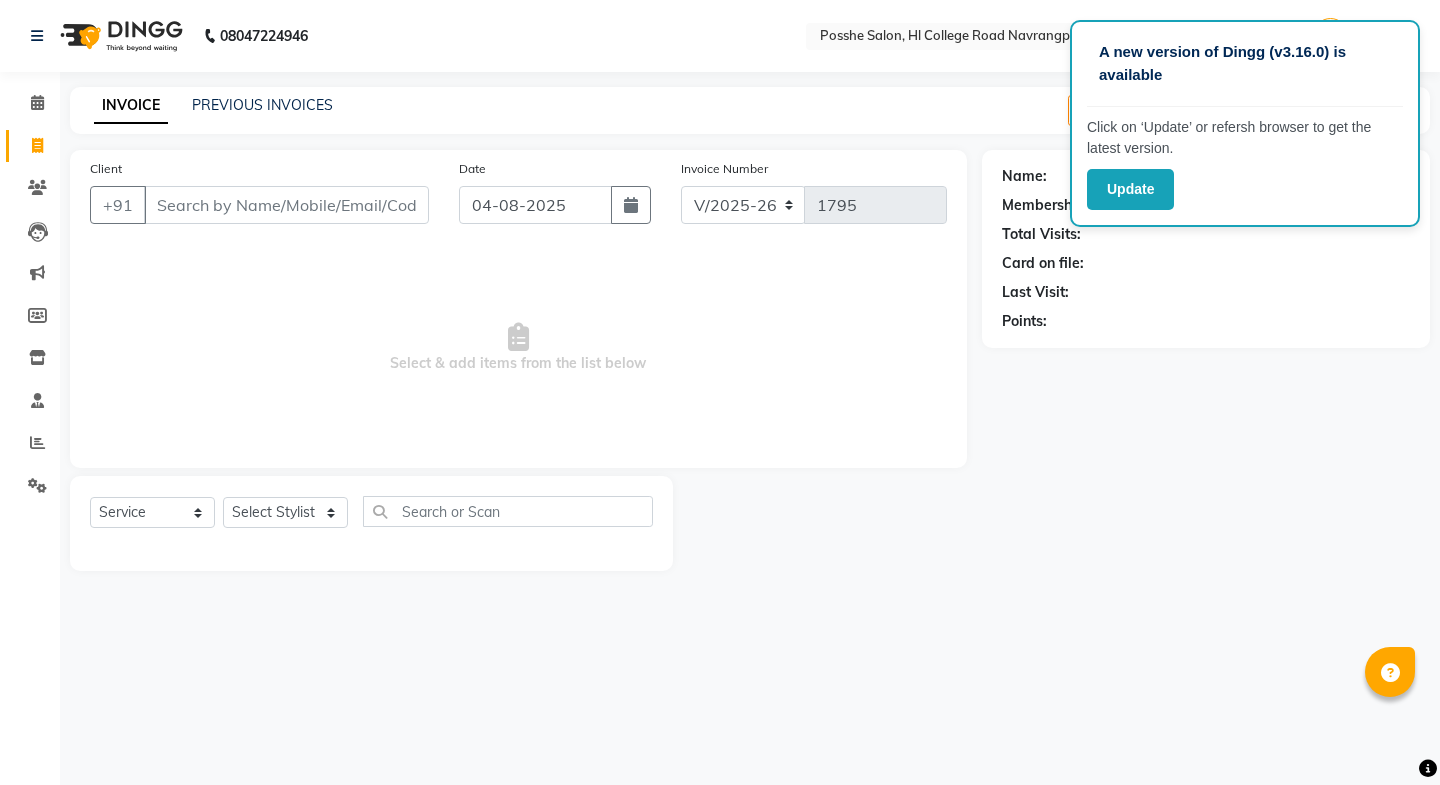 select on "6052" 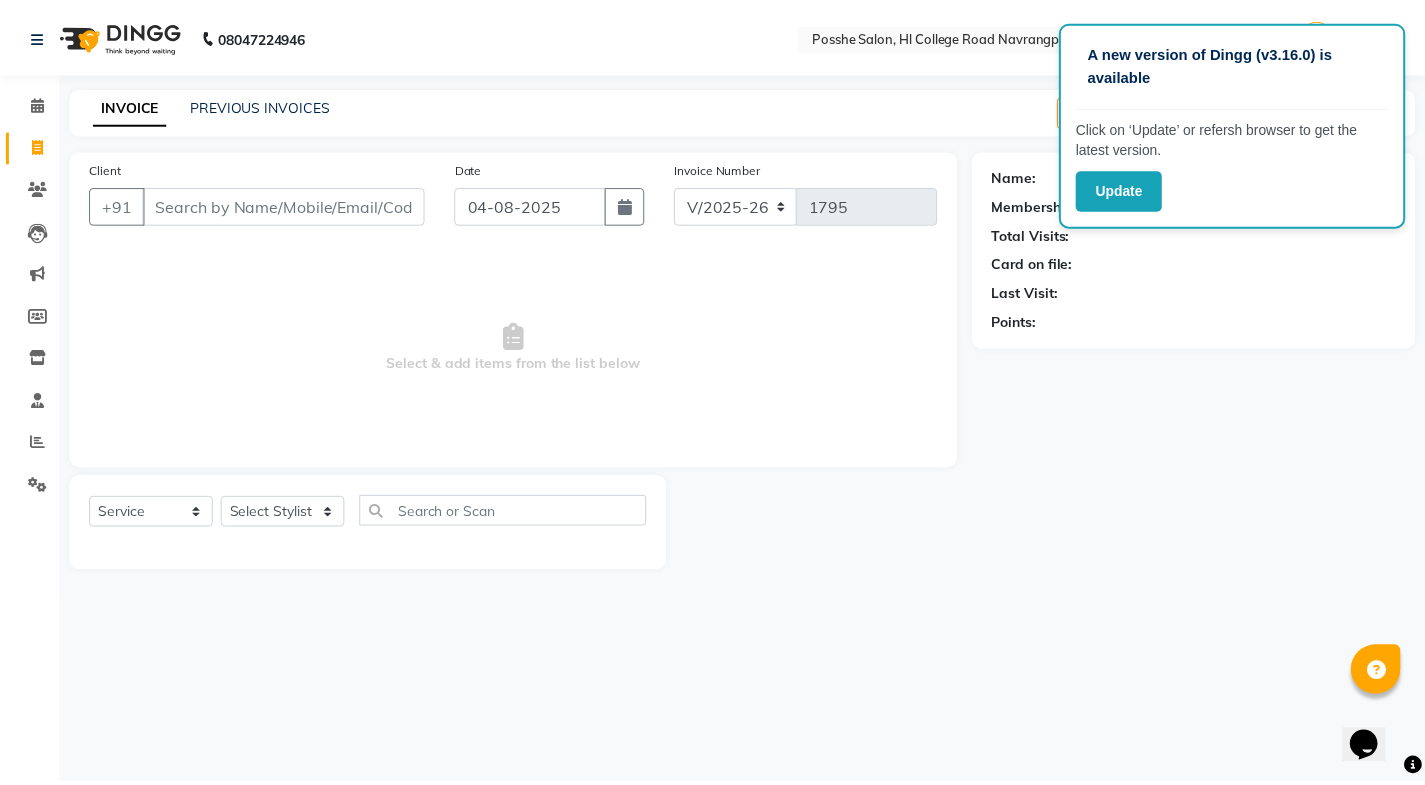 scroll, scrollTop: 0, scrollLeft: 0, axis: both 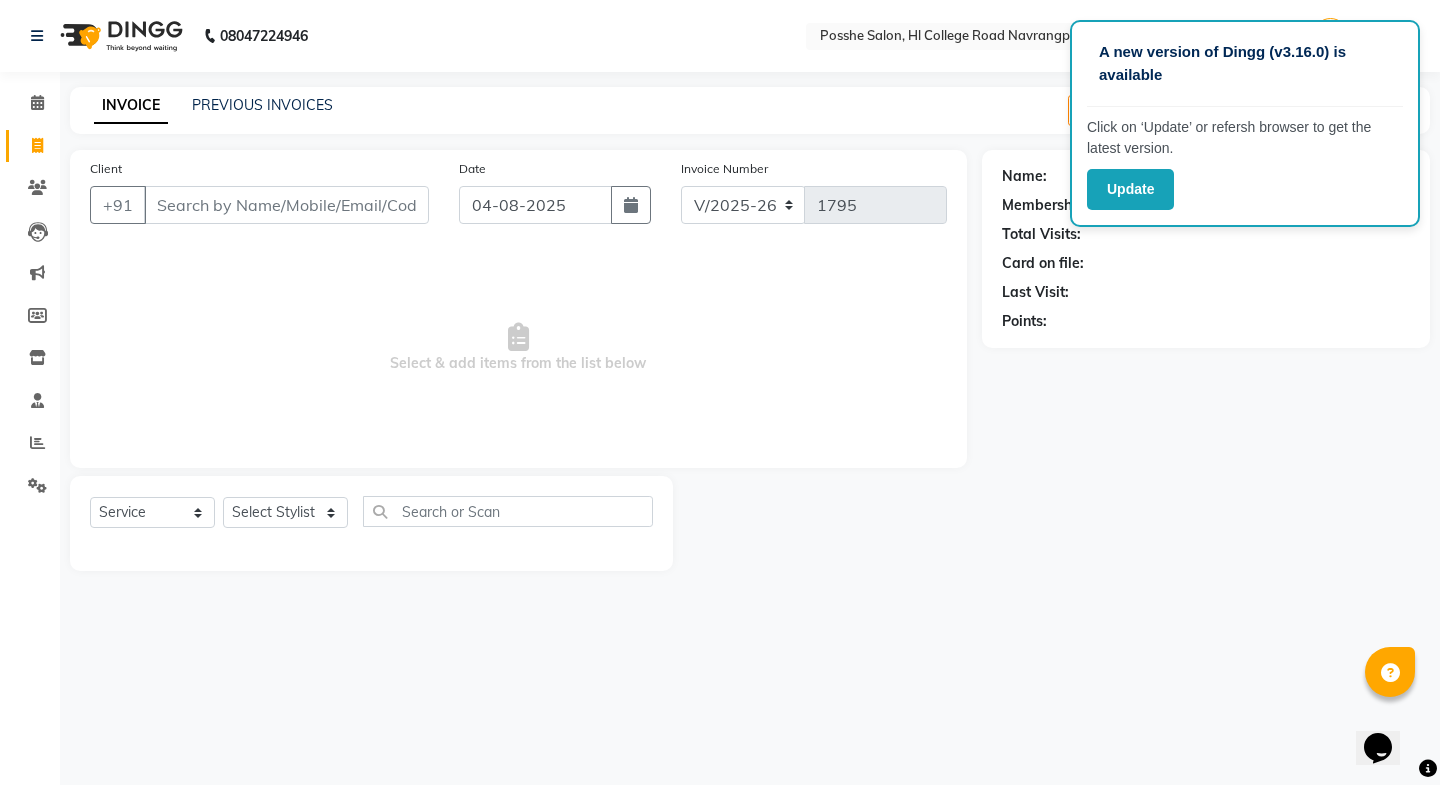 click on "Select & add items from the list below" at bounding box center (518, 348) 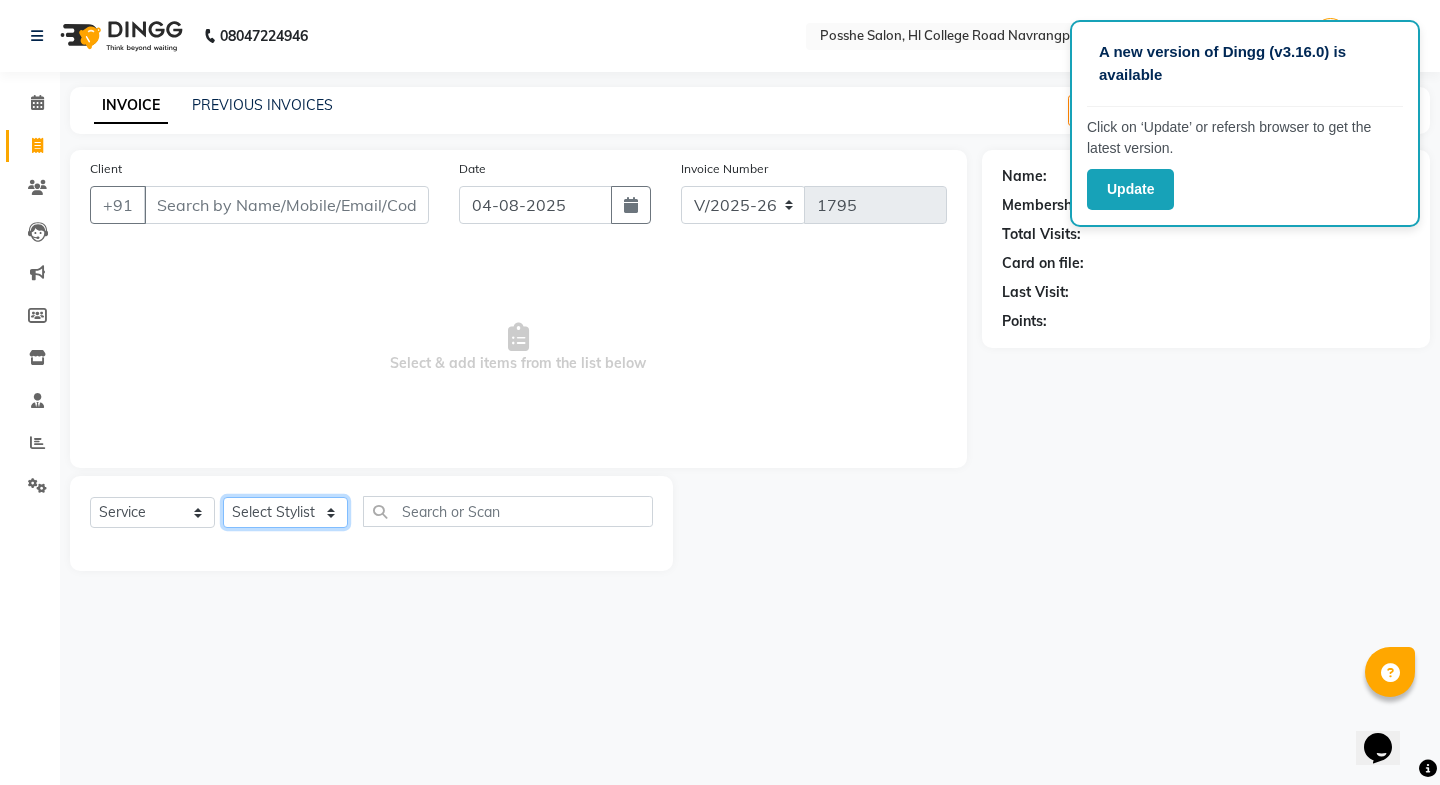 click on "Select Stylist Faheem Salmani Kajal Mali Kamal Chand Posshe for products Rajesh Sonu Verma" 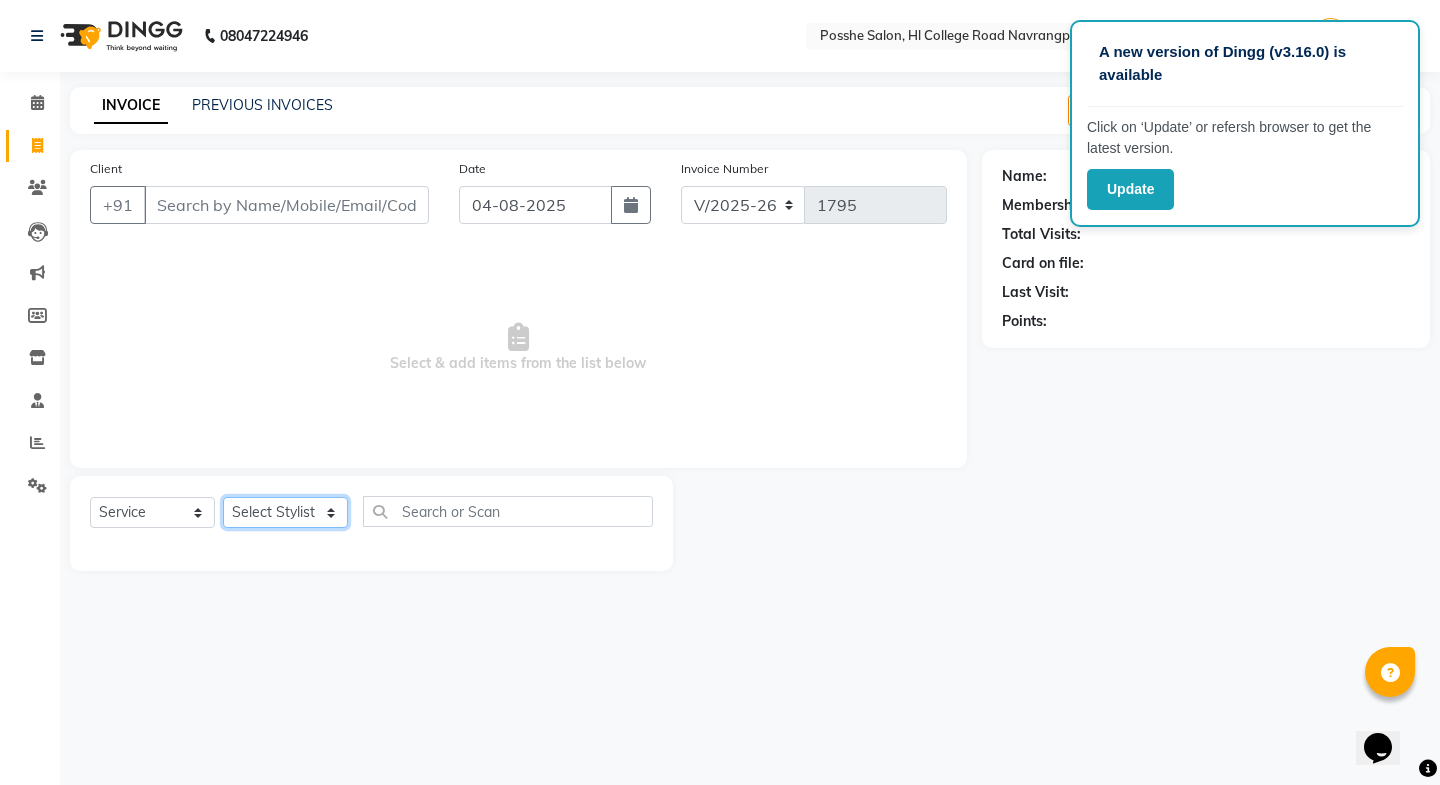 select on "43693" 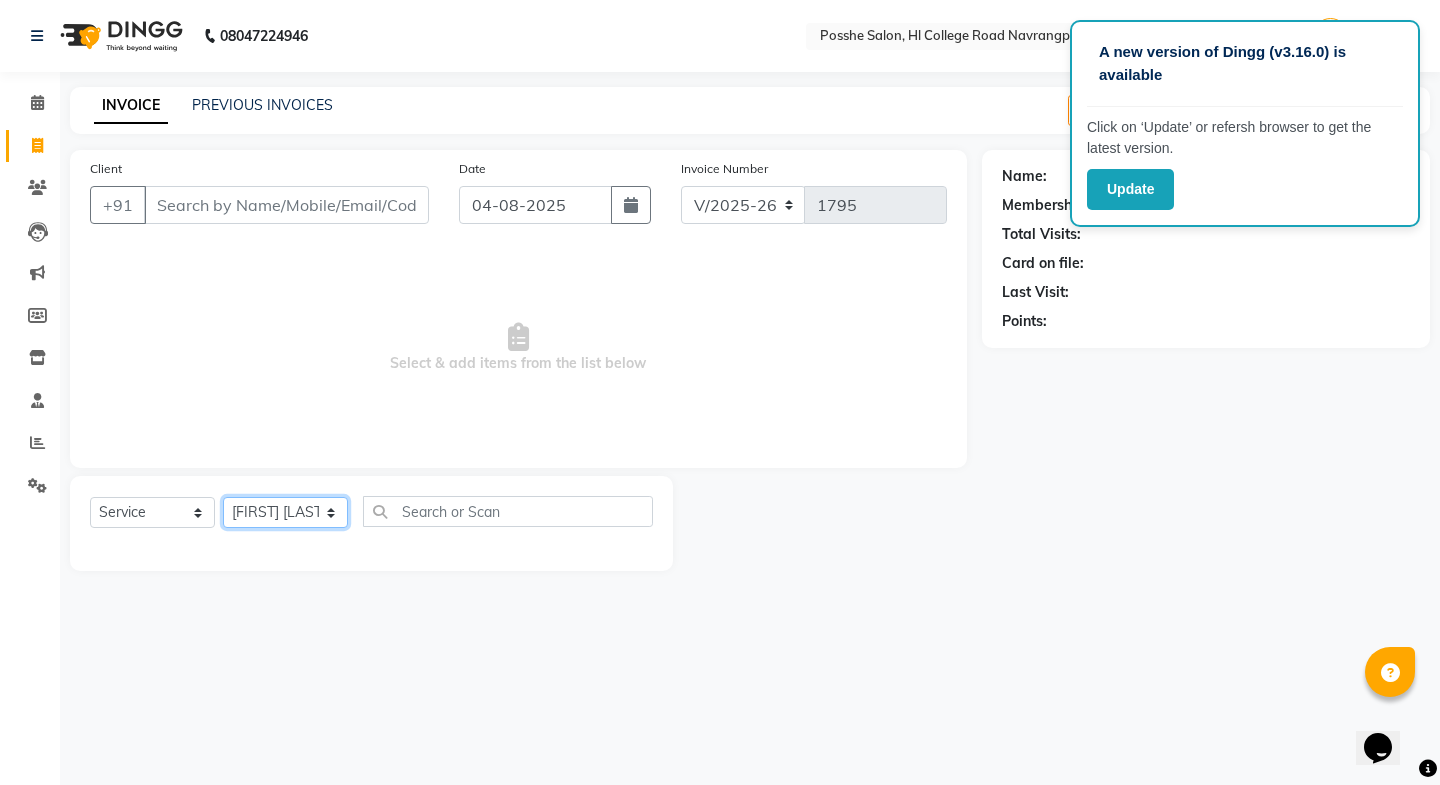 click on "Select Stylist Faheem Salmani Kajal Mali Kamal Chand Posshe for products Rajesh Sonu Verma" 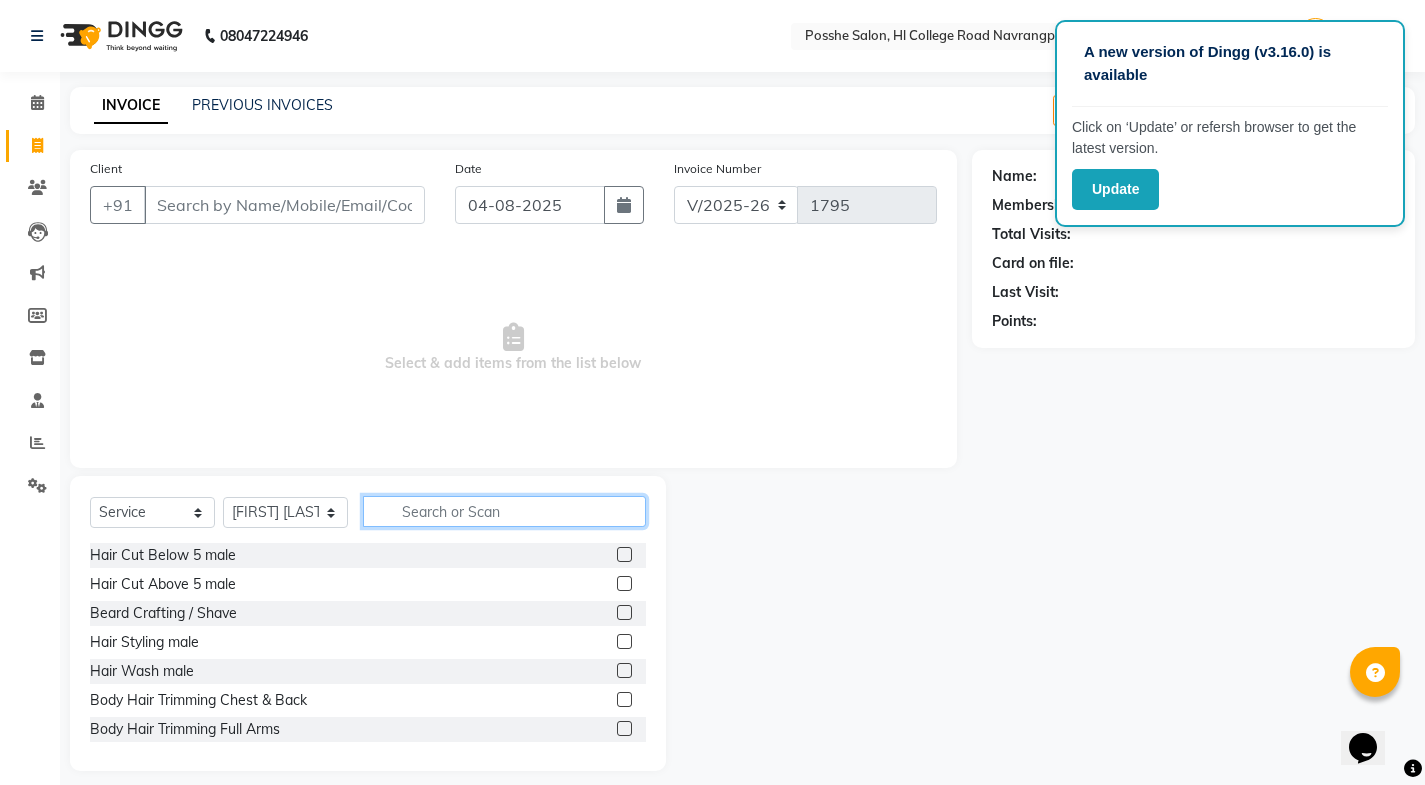 click 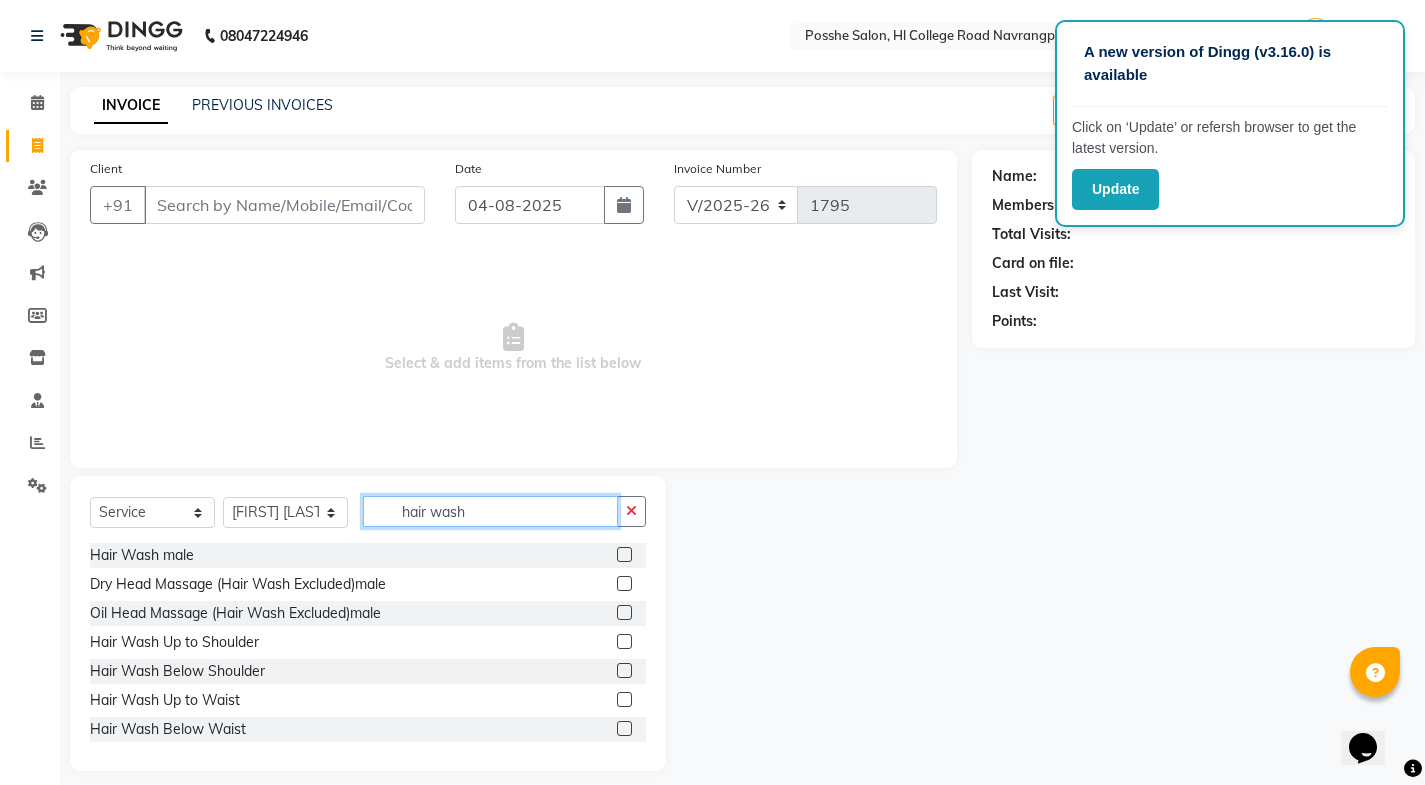 type on "hair wash" 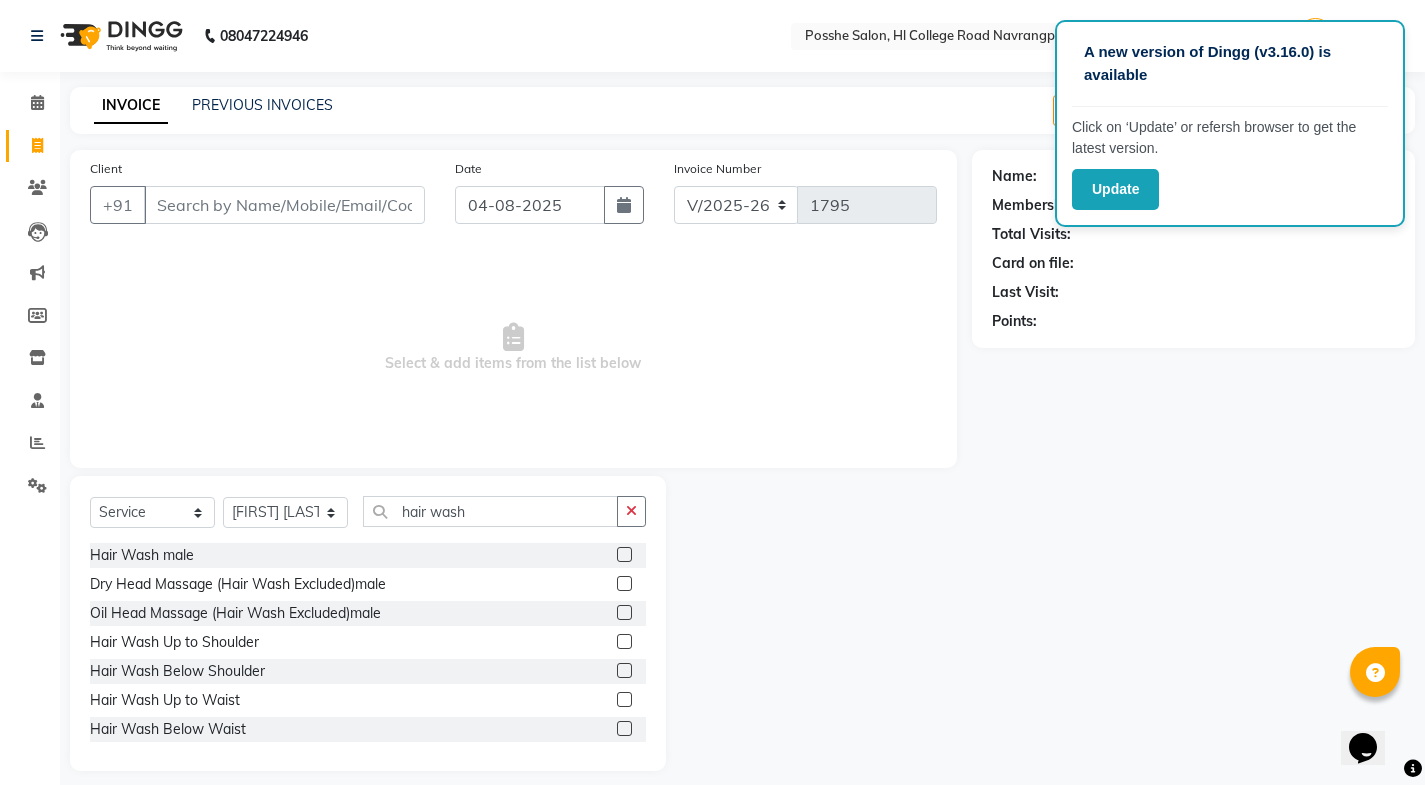 click 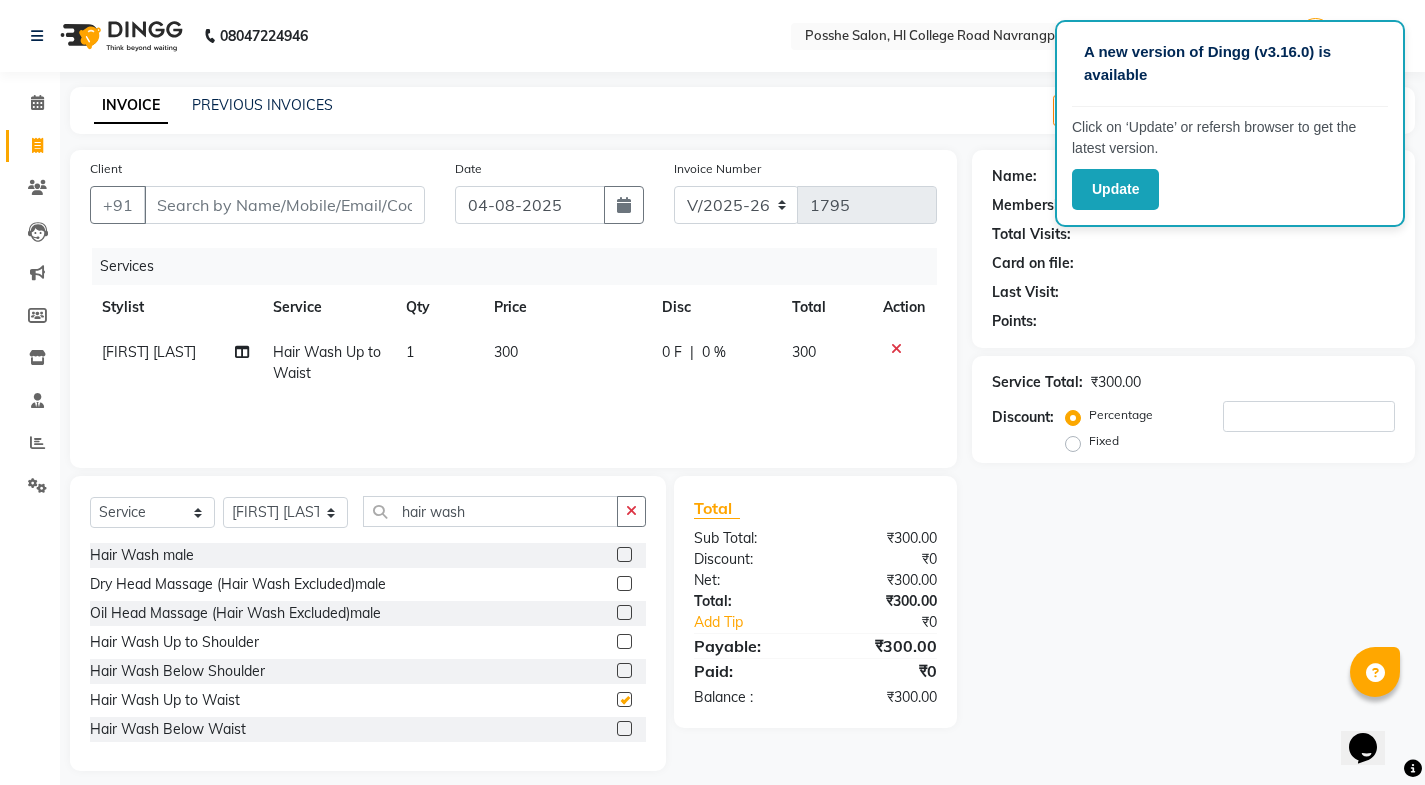 checkbox on "false" 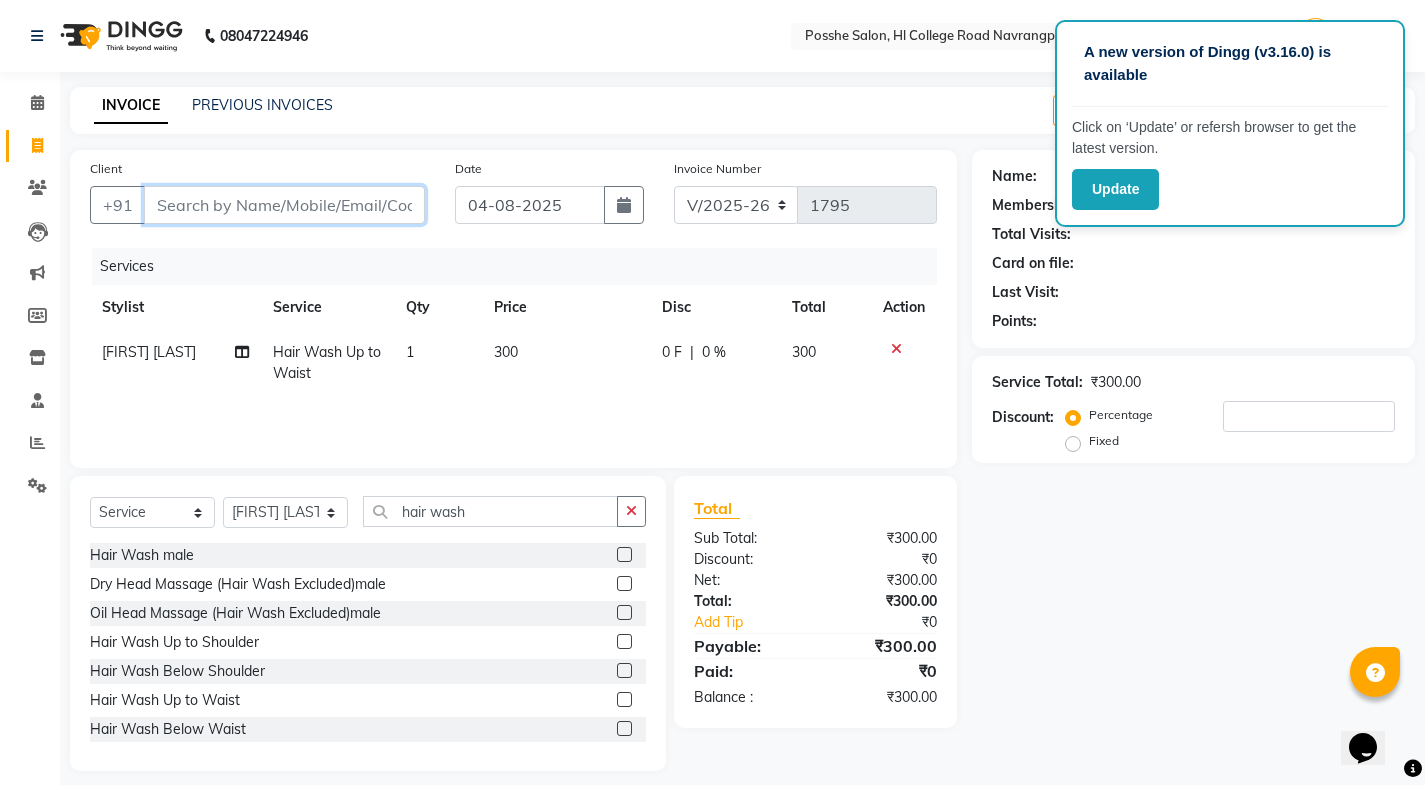 click on "Client" at bounding box center (284, 205) 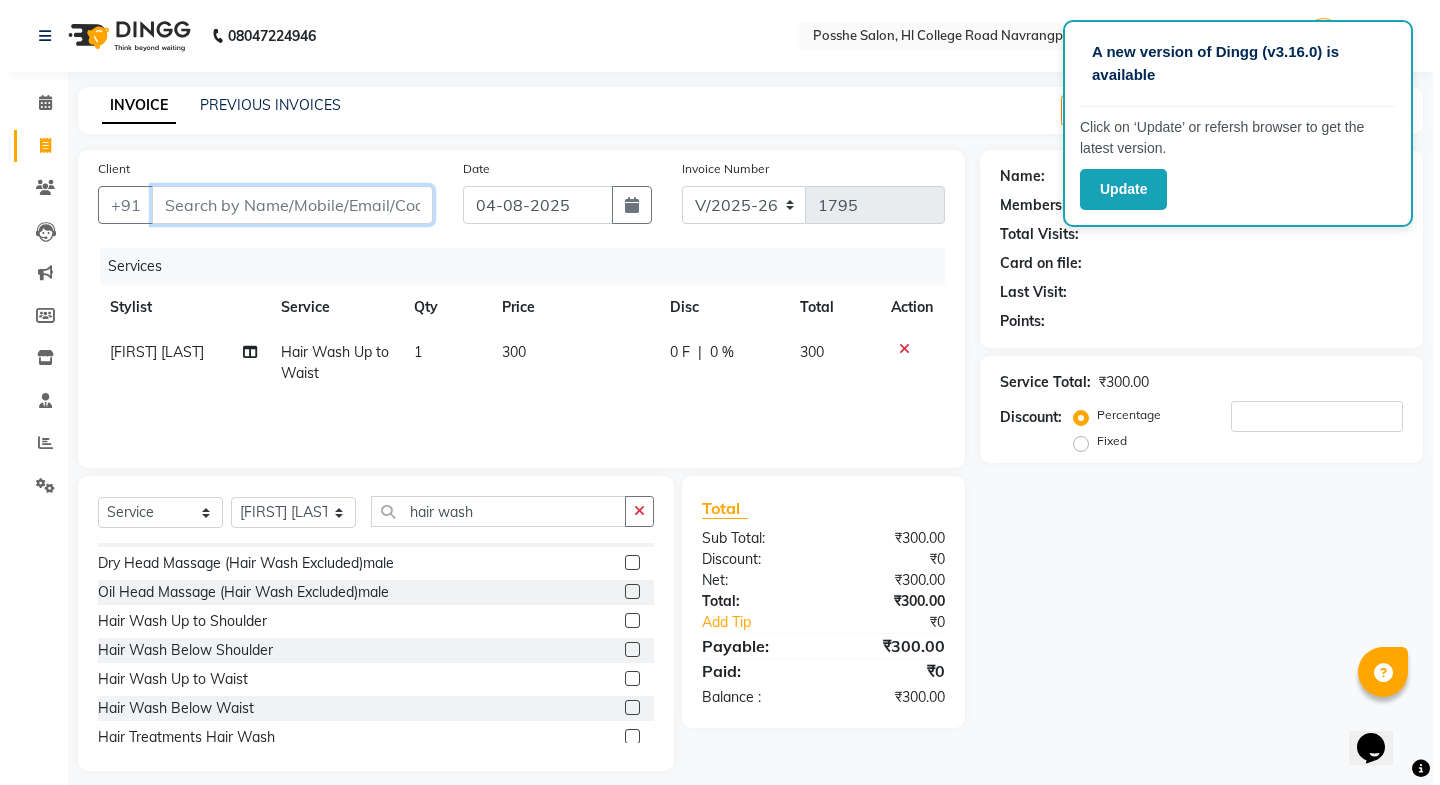 scroll, scrollTop: 32, scrollLeft: 0, axis: vertical 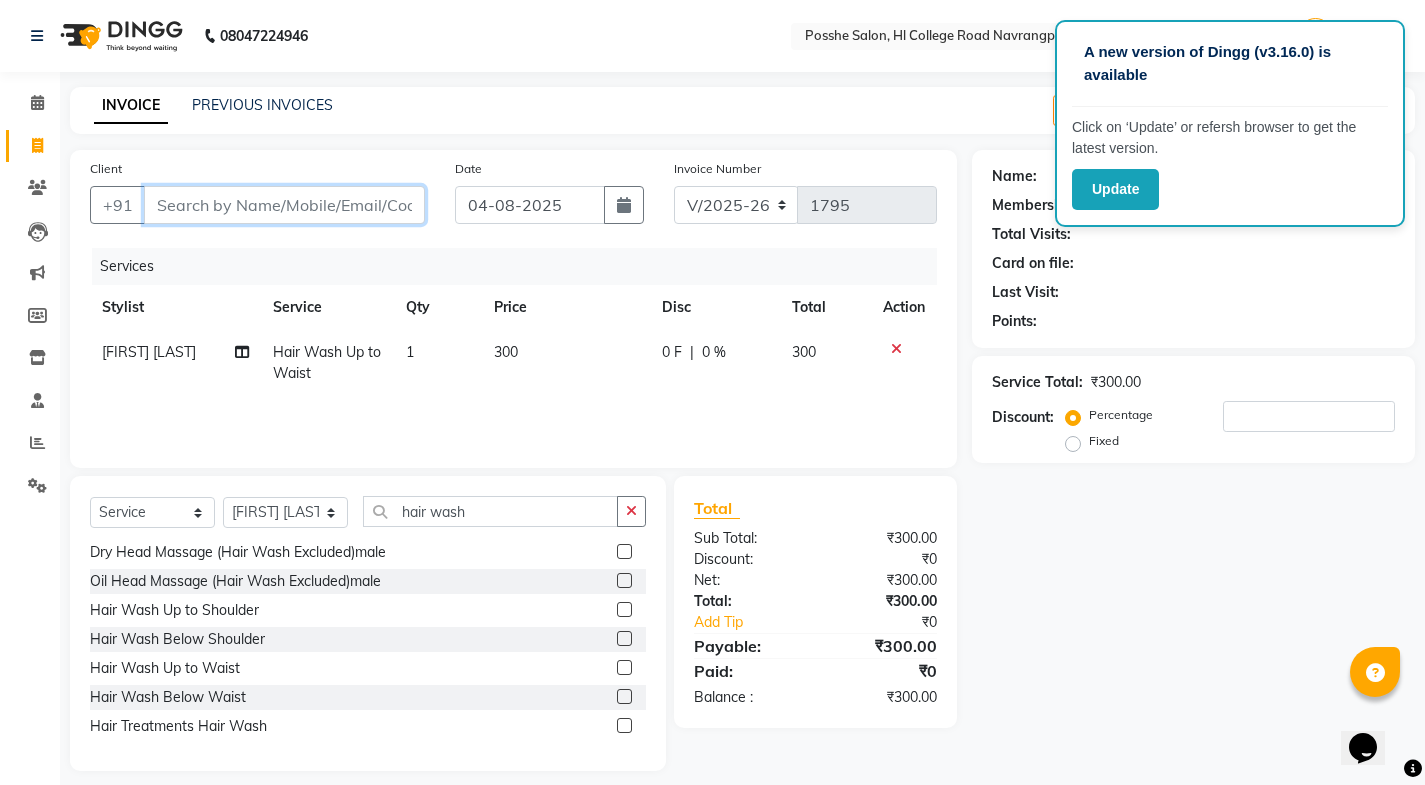 click on "Client" at bounding box center (284, 205) 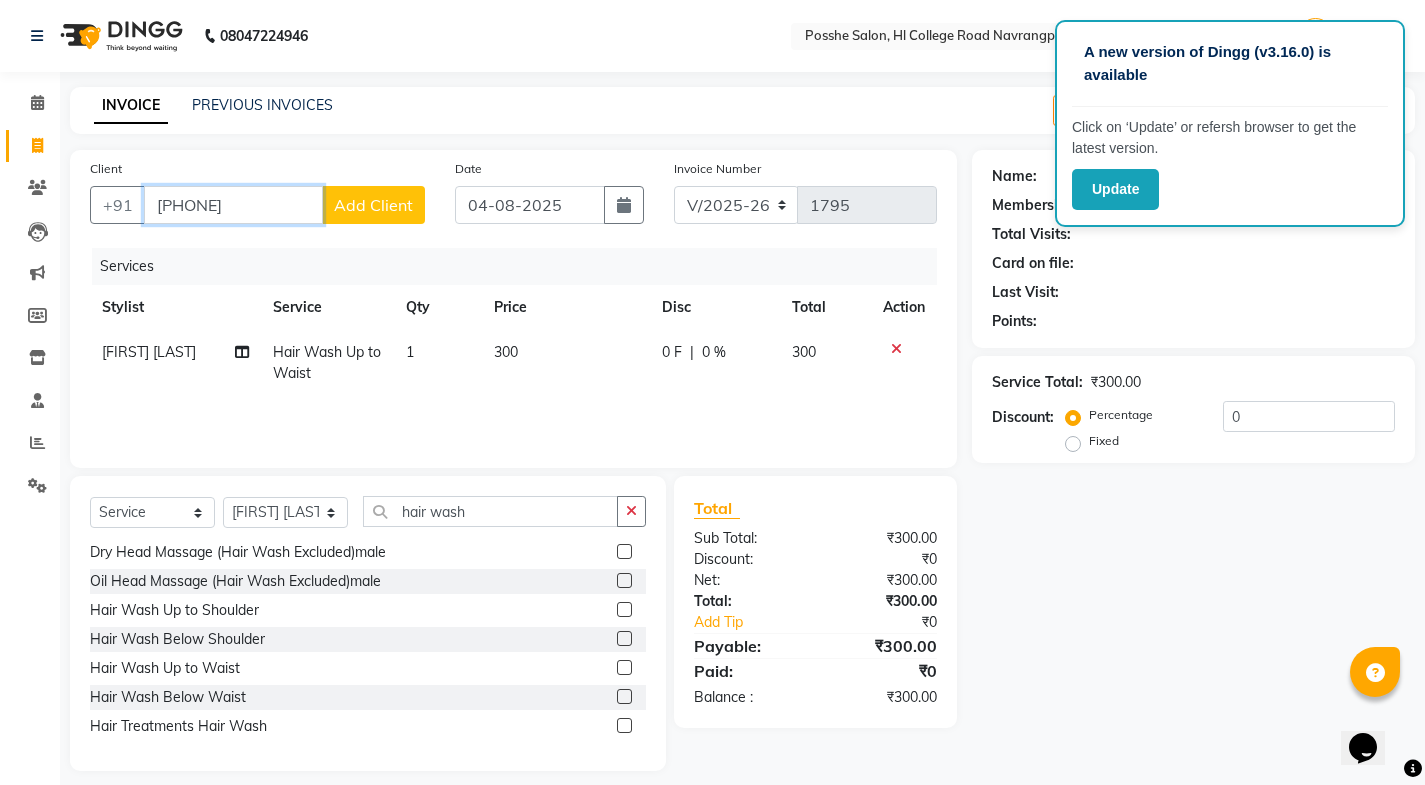 type on "[PHONE]" 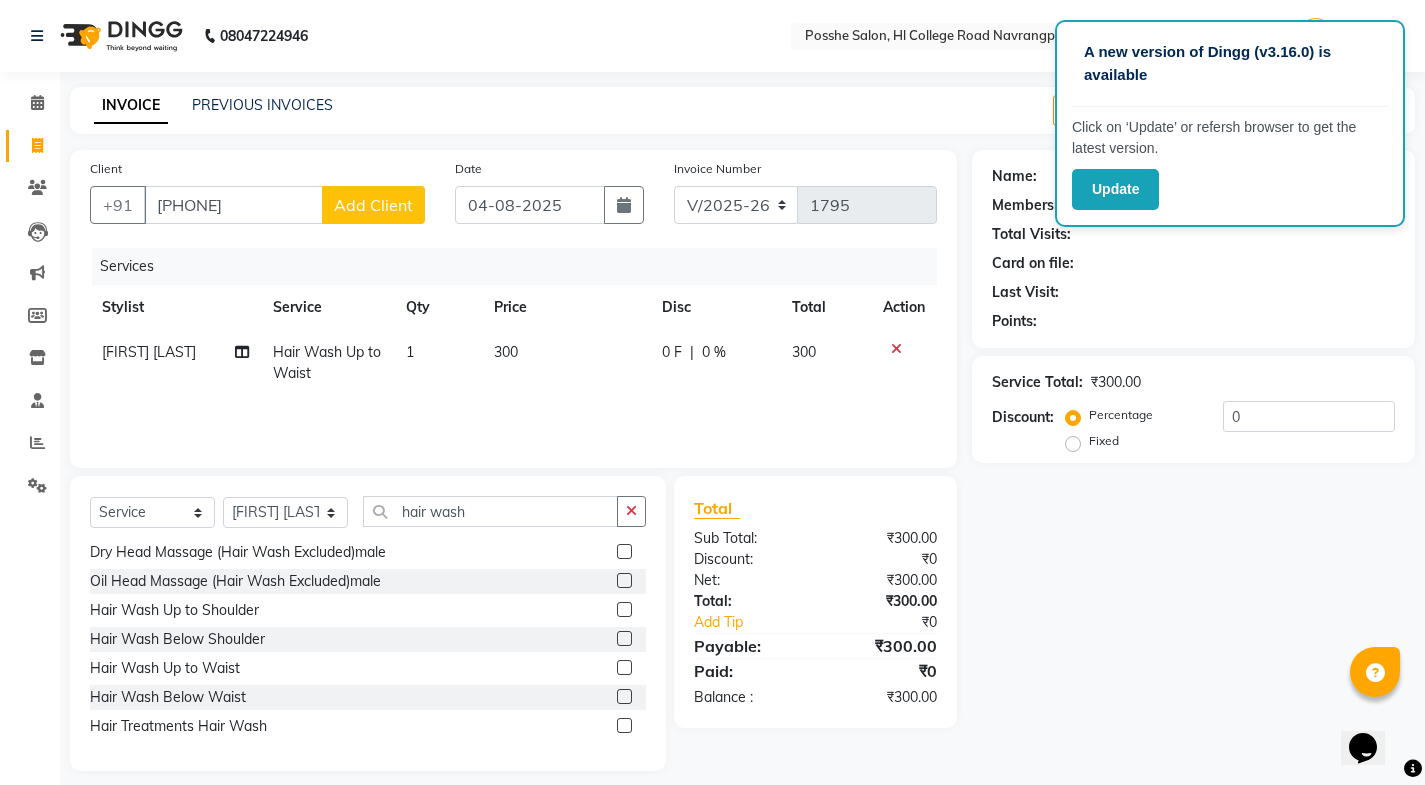 click on "Add Client" 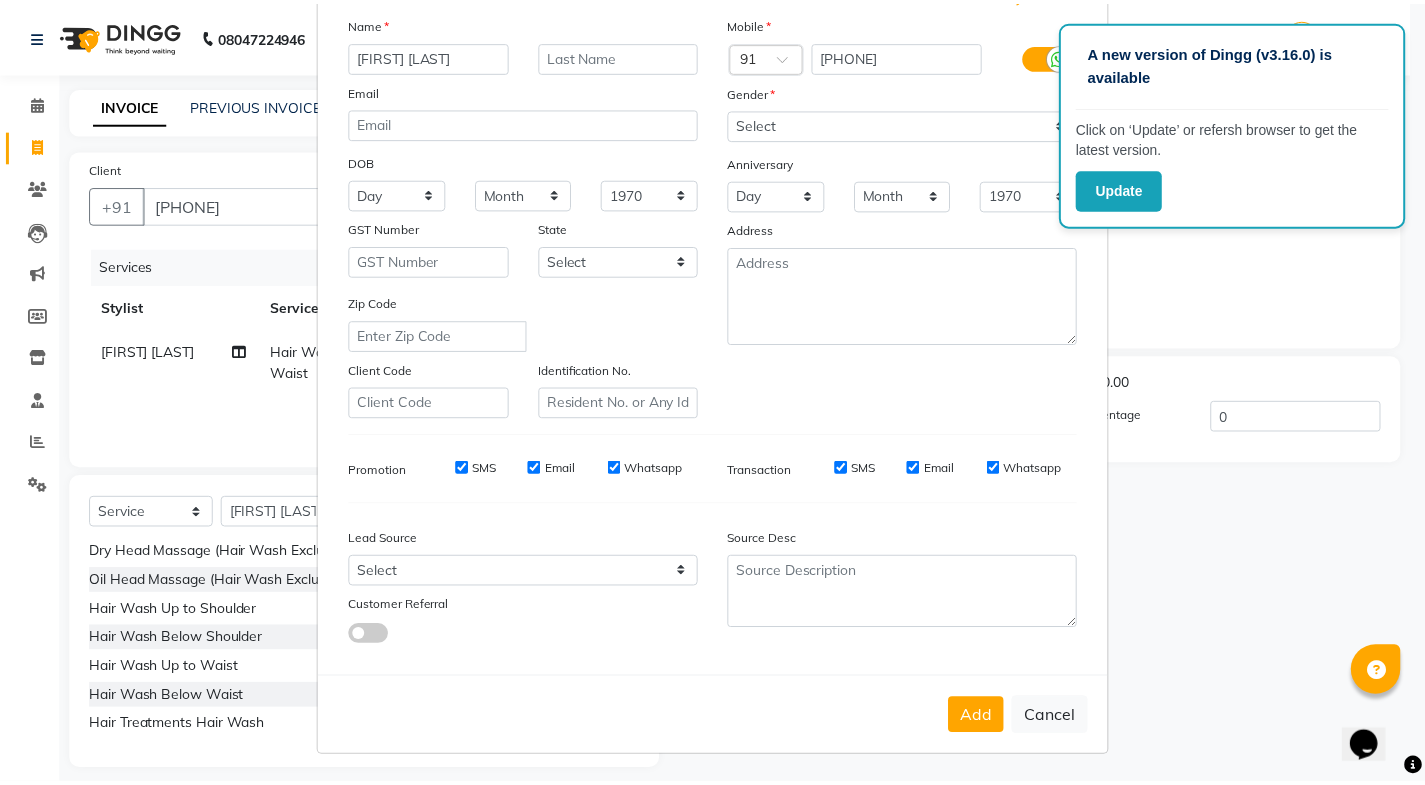 scroll, scrollTop: 138, scrollLeft: 0, axis: vertical 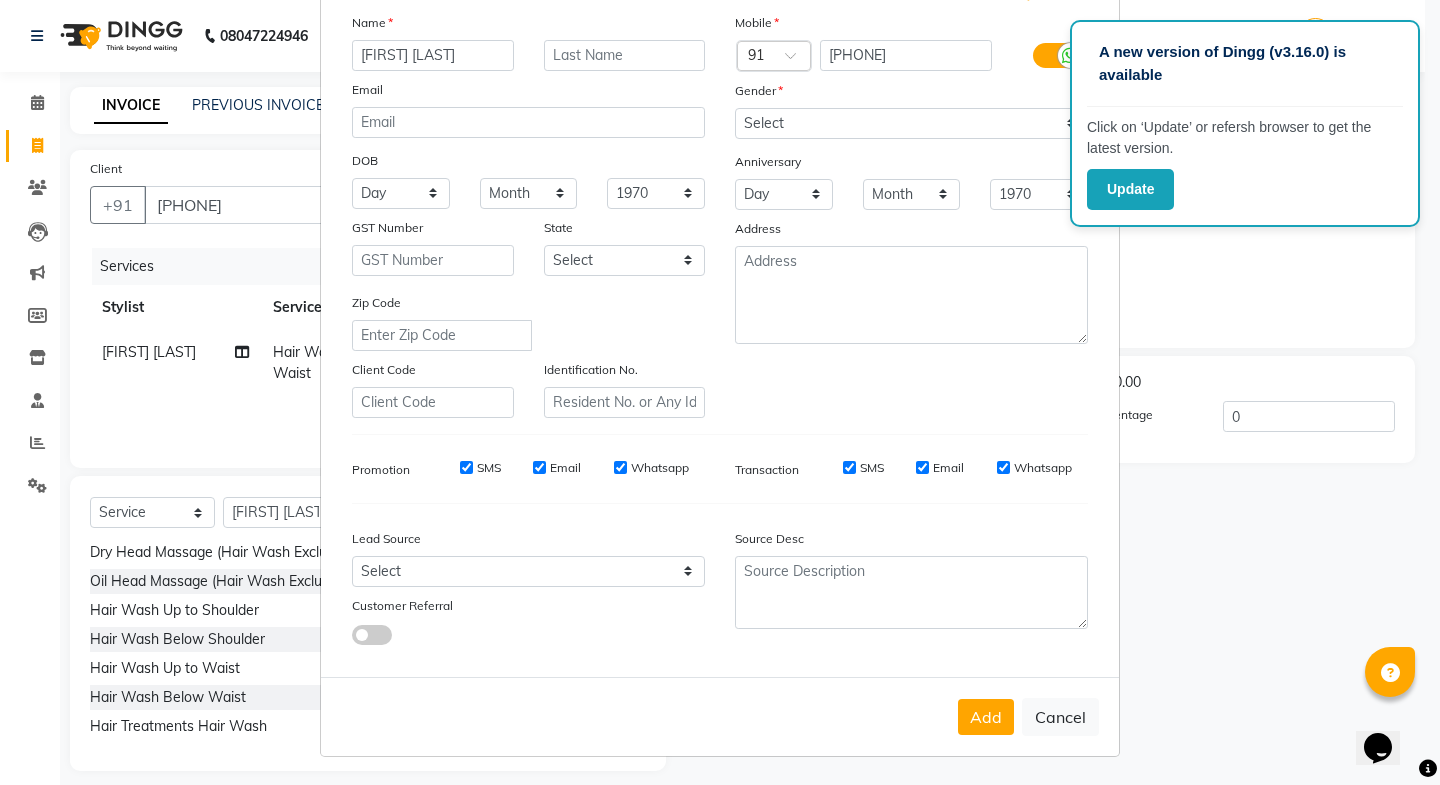 type on "[PERSON] [LAST]" 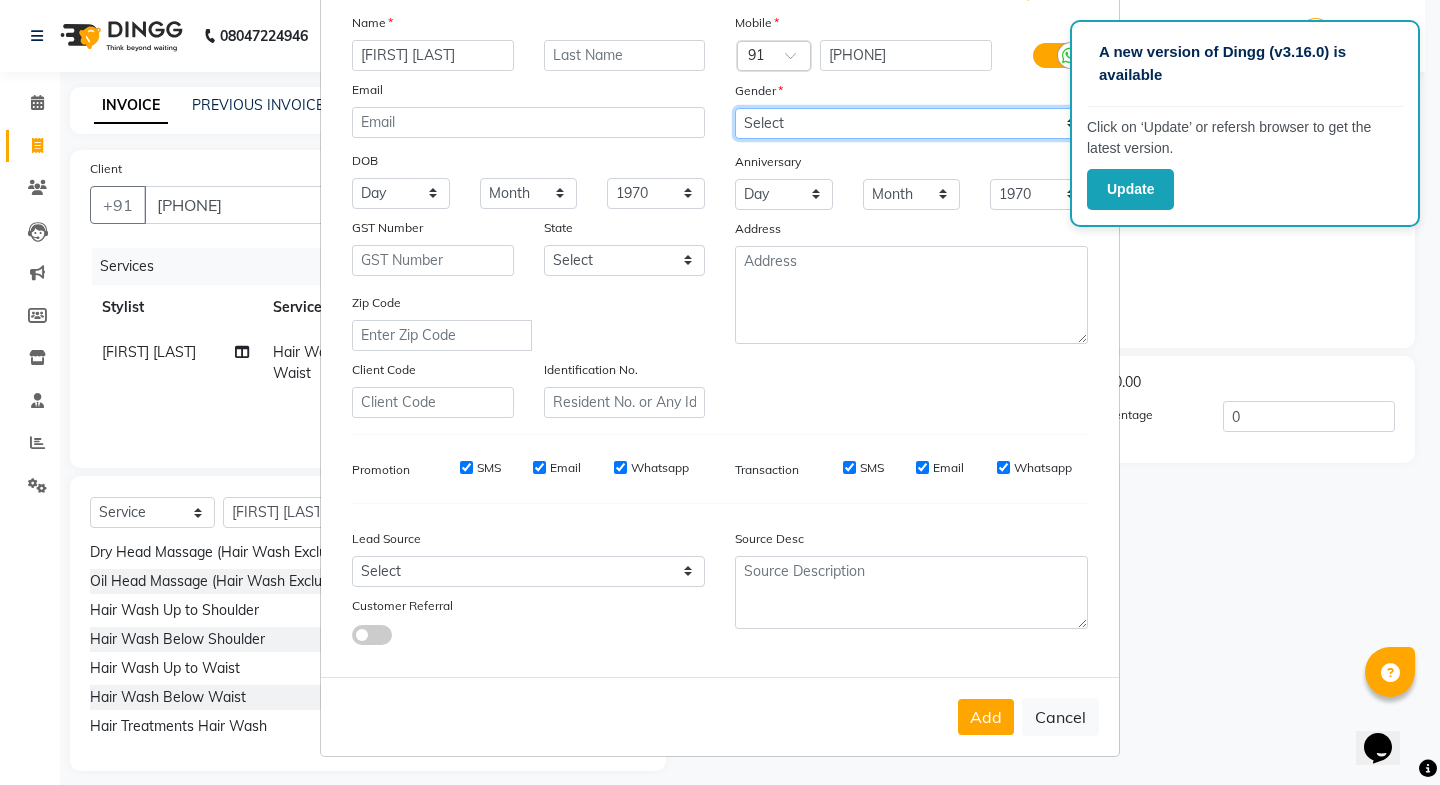 click on "Select Male Female Other Prefer Not To Say" at bounding box center [911, 123] 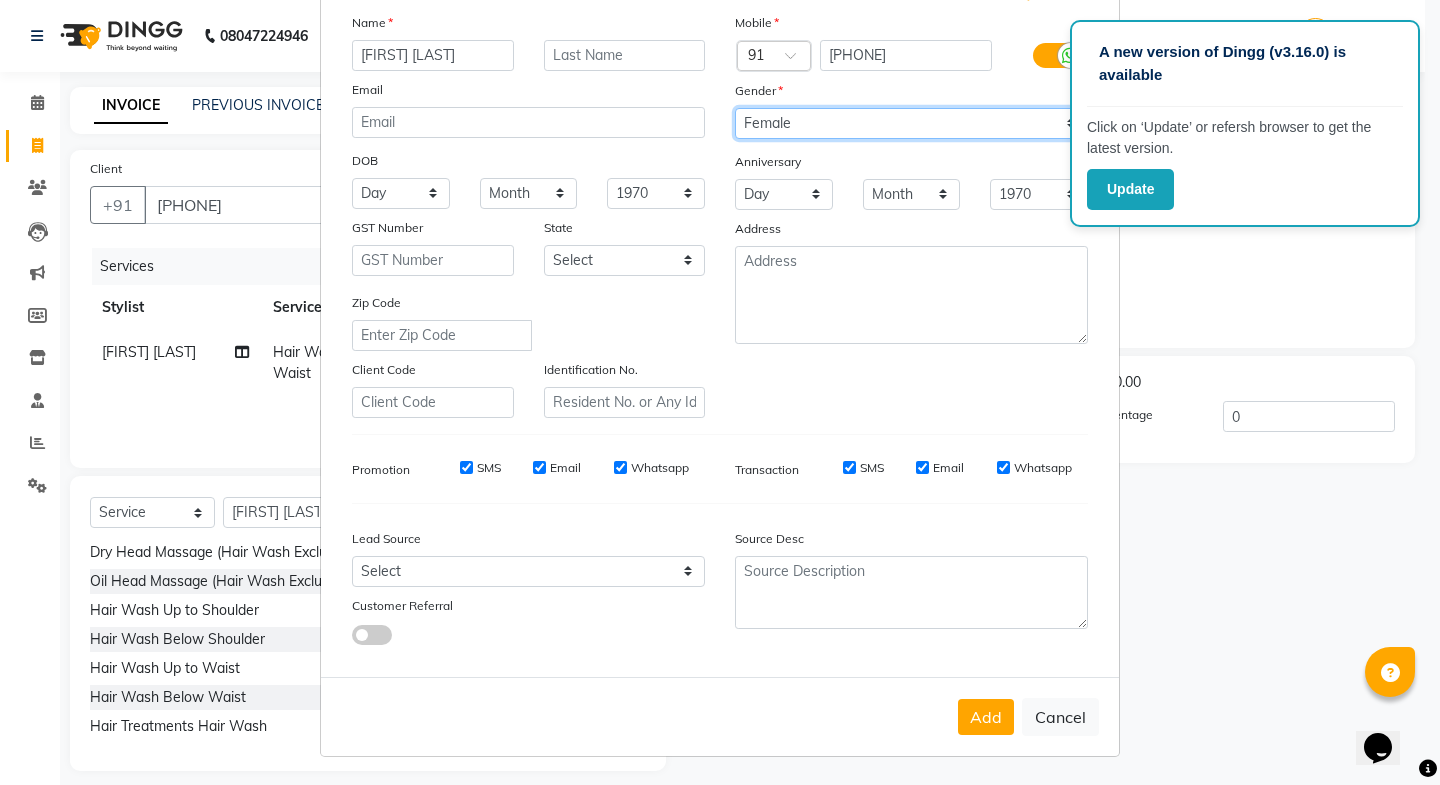click on "Select Male Female Other Prefer Not To Say" at bounding box center (911, 123) 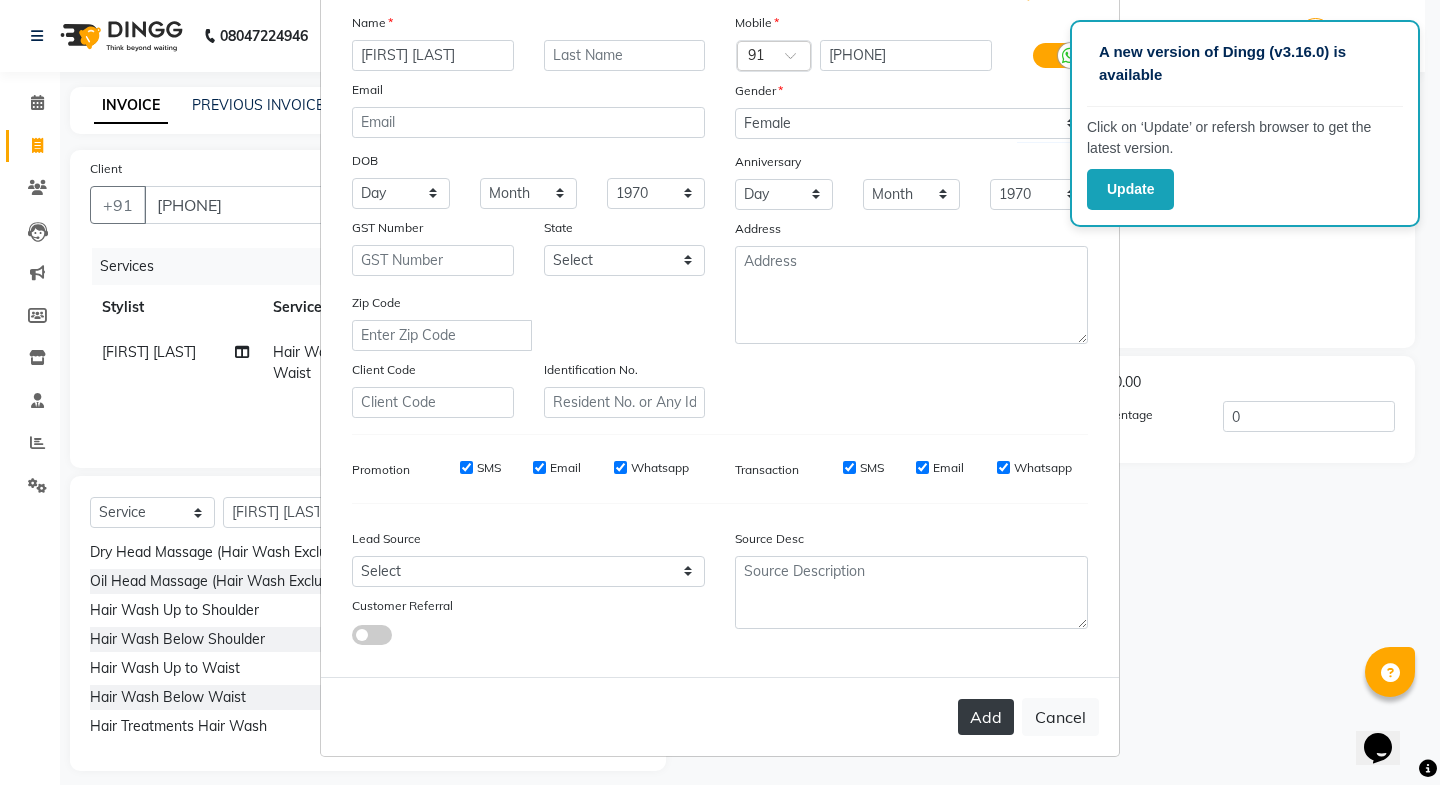 click on "Add" at bounding box center (986, 717) 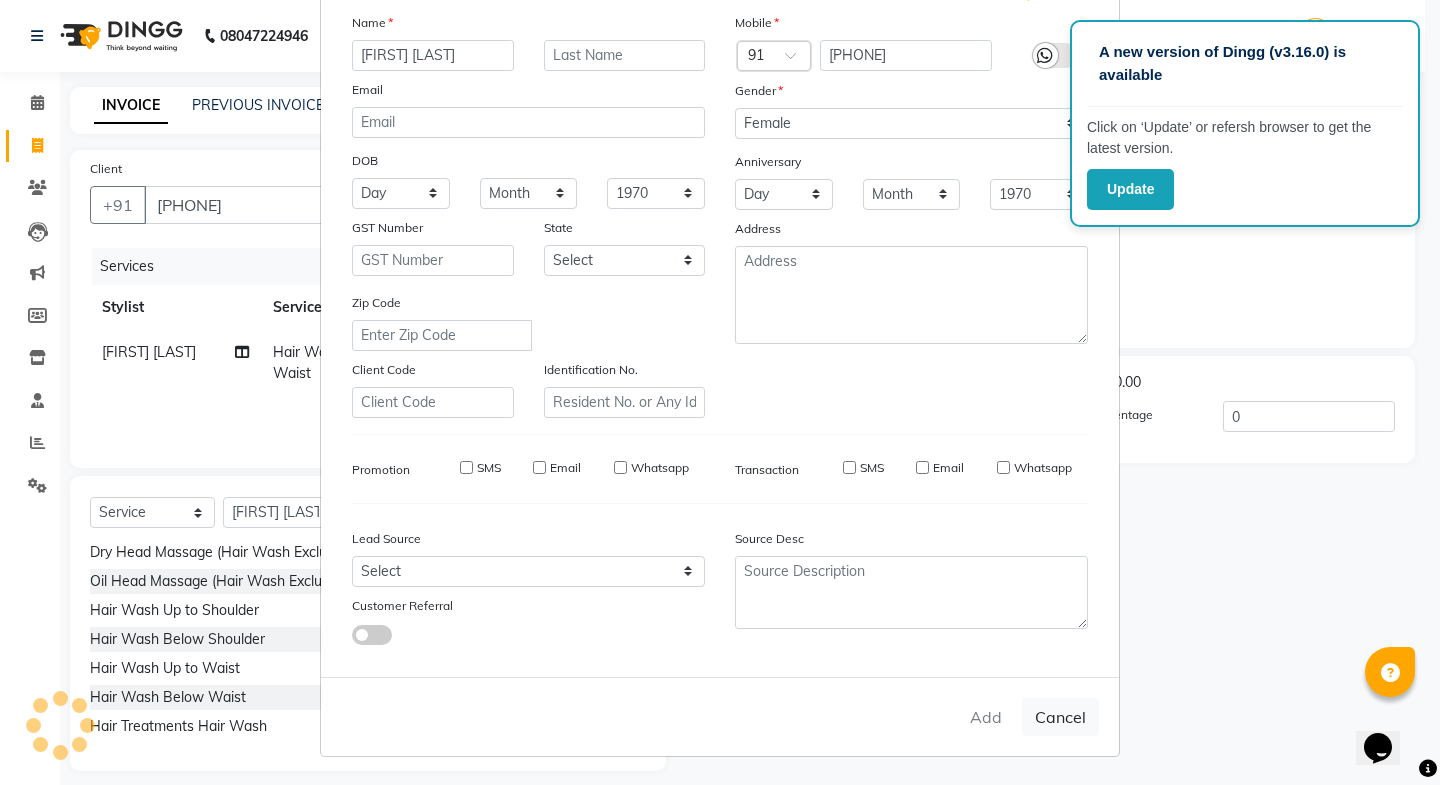type 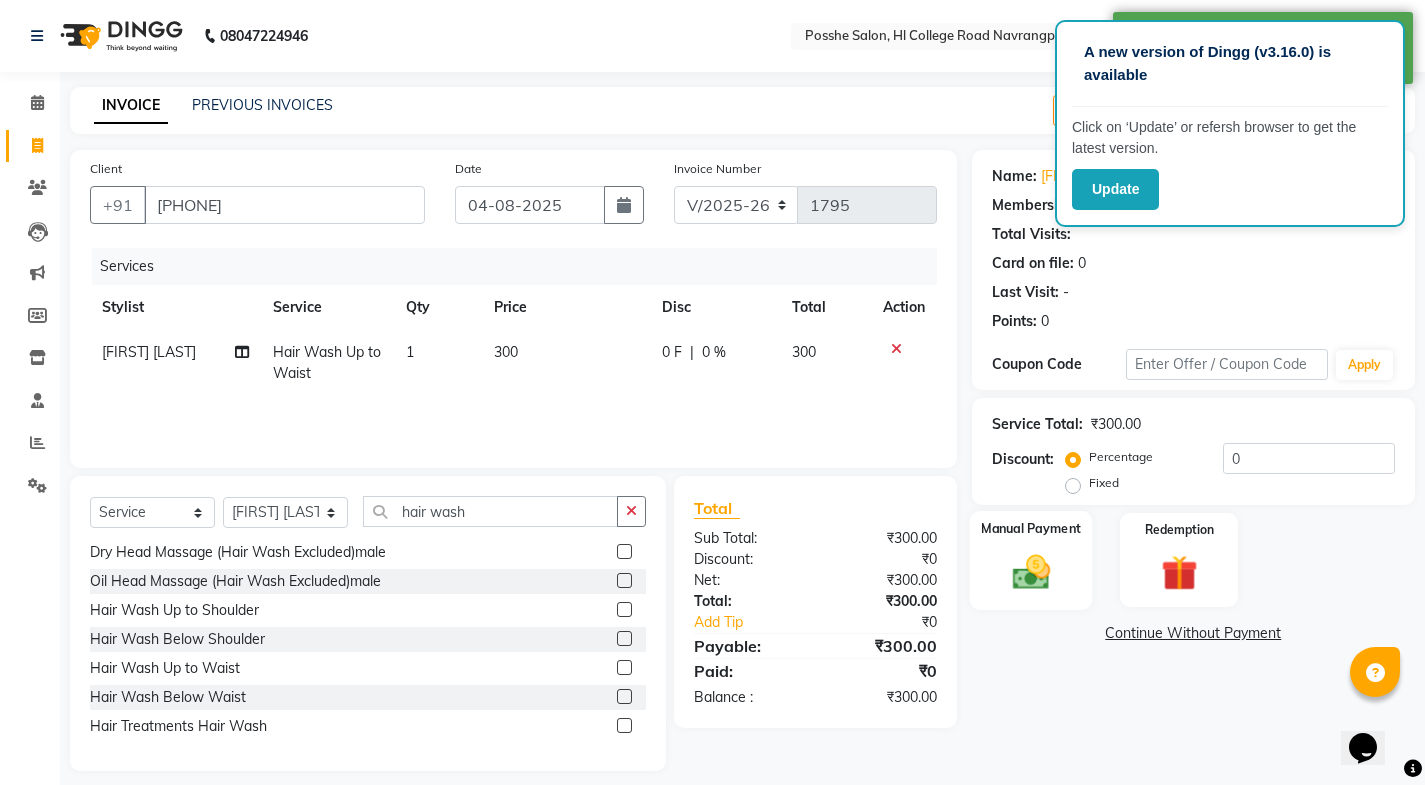 click on "Manual Payment" 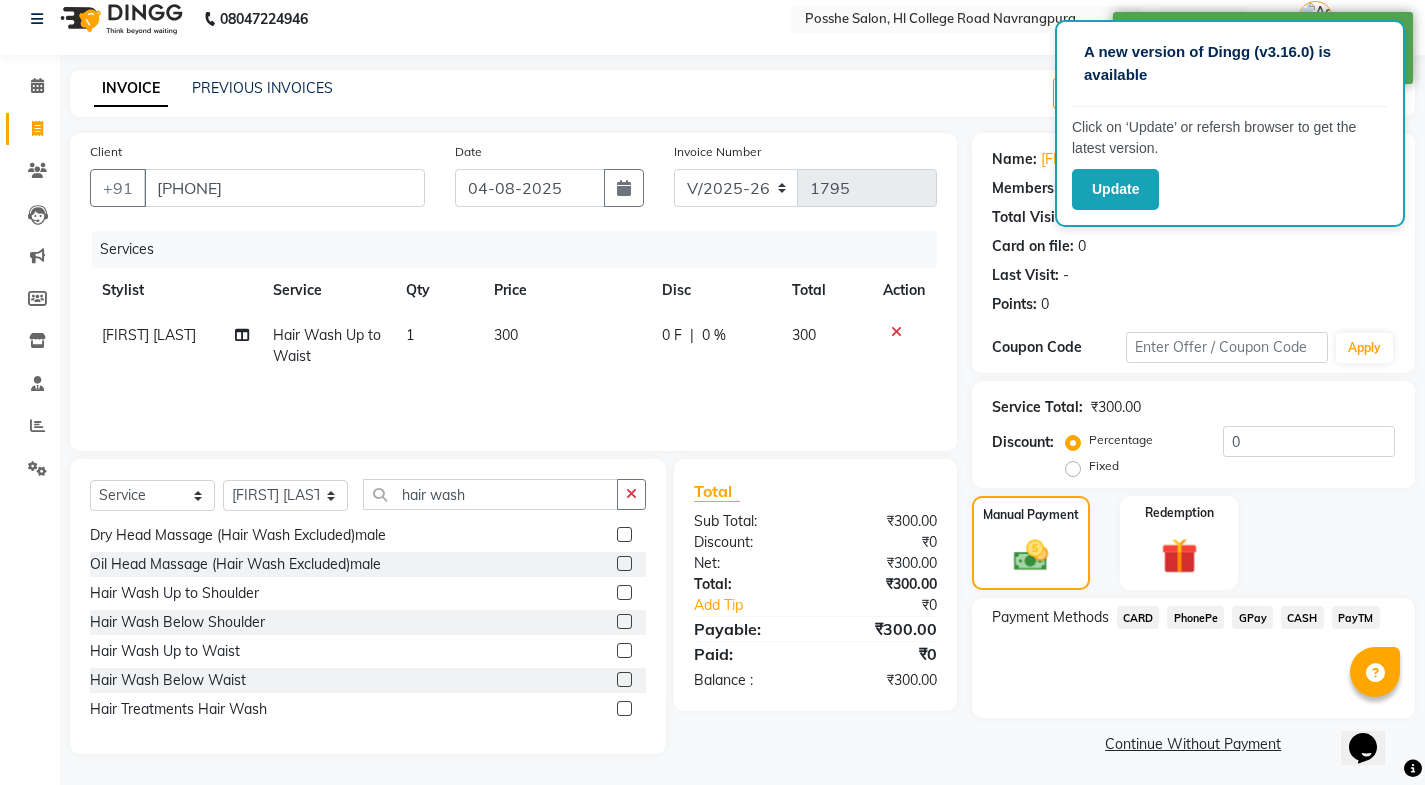 scroll, scrollTop: 21, scrollLeft: 0, axis: vertical 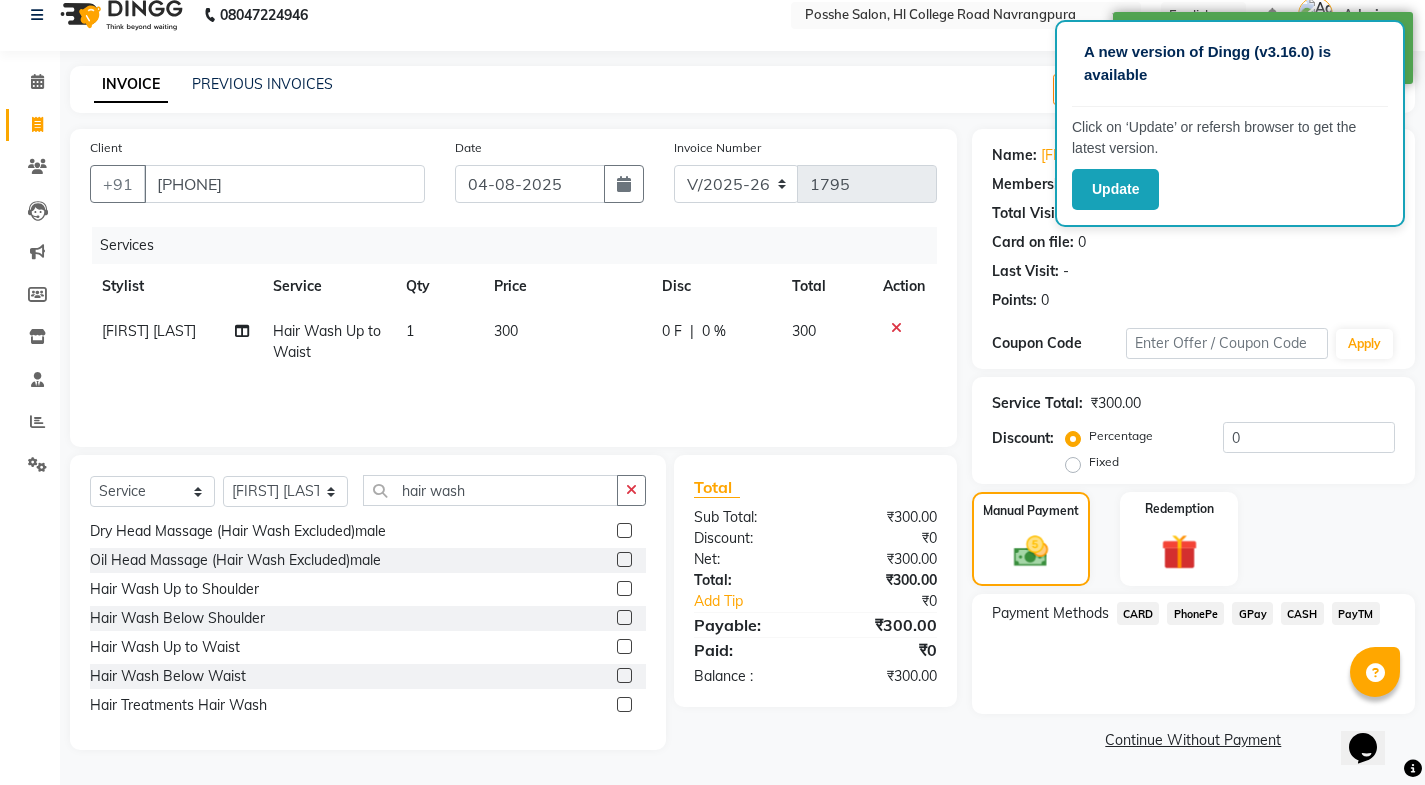 click on "CASH" 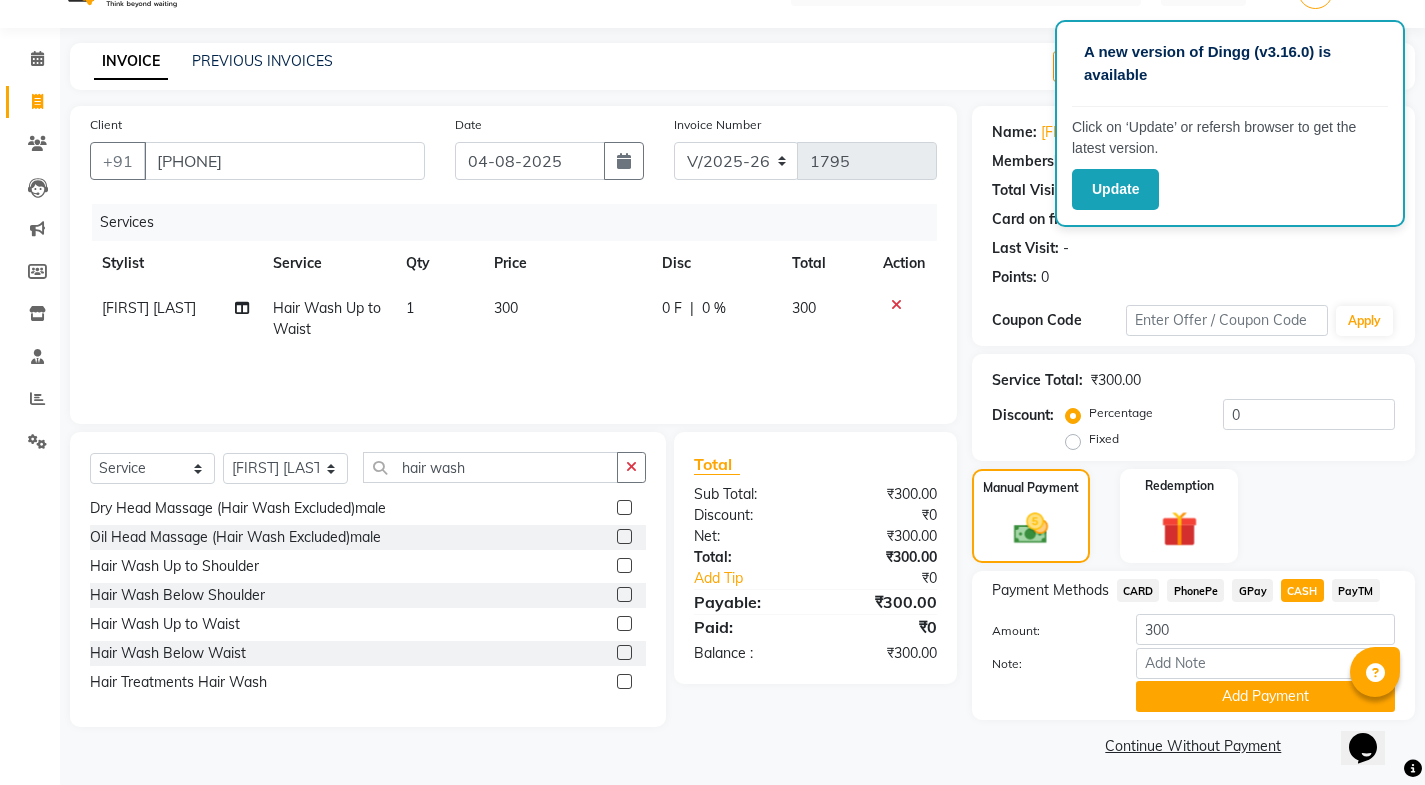 scroll, scrollTop: 50, scrollLeft: 0, axis: vertical 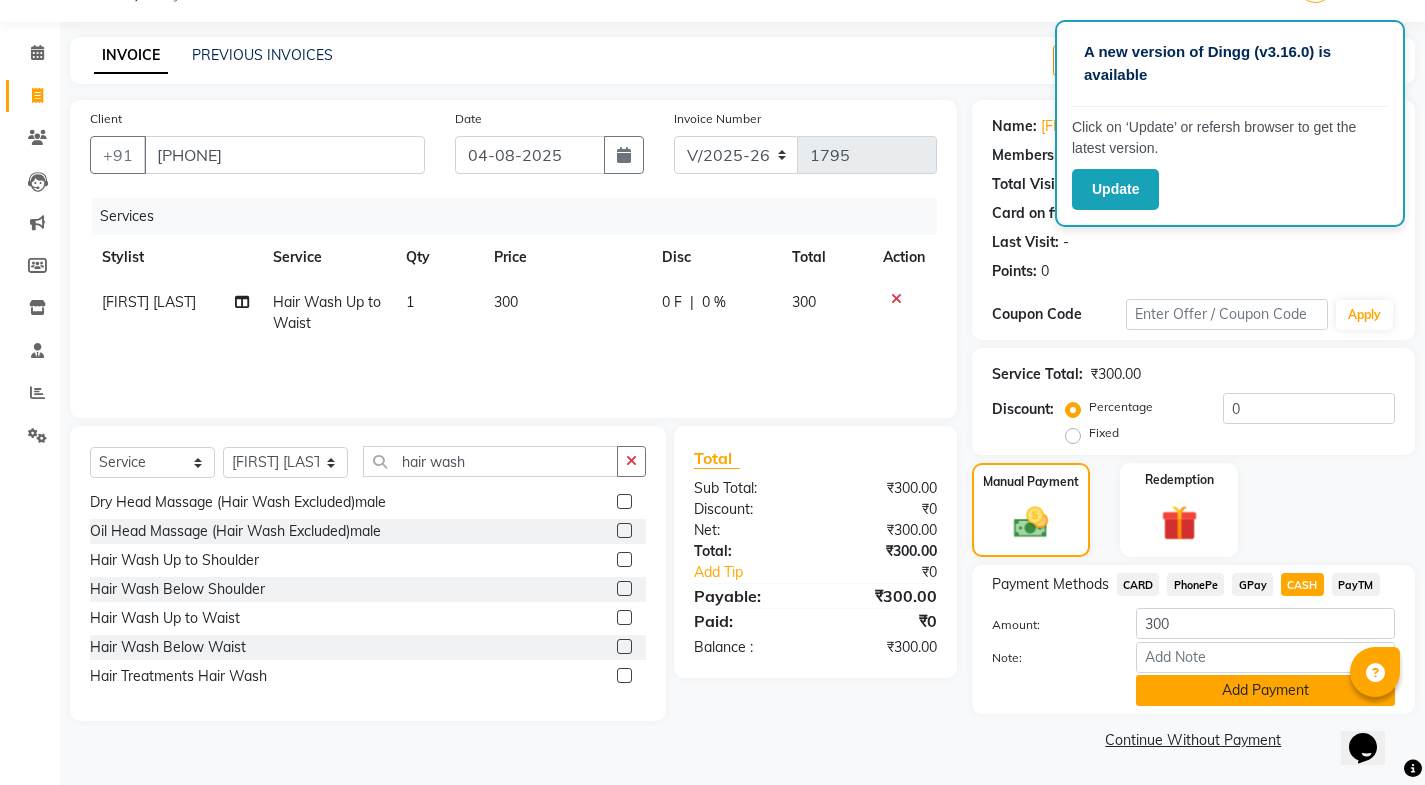 click on "Add Payment" 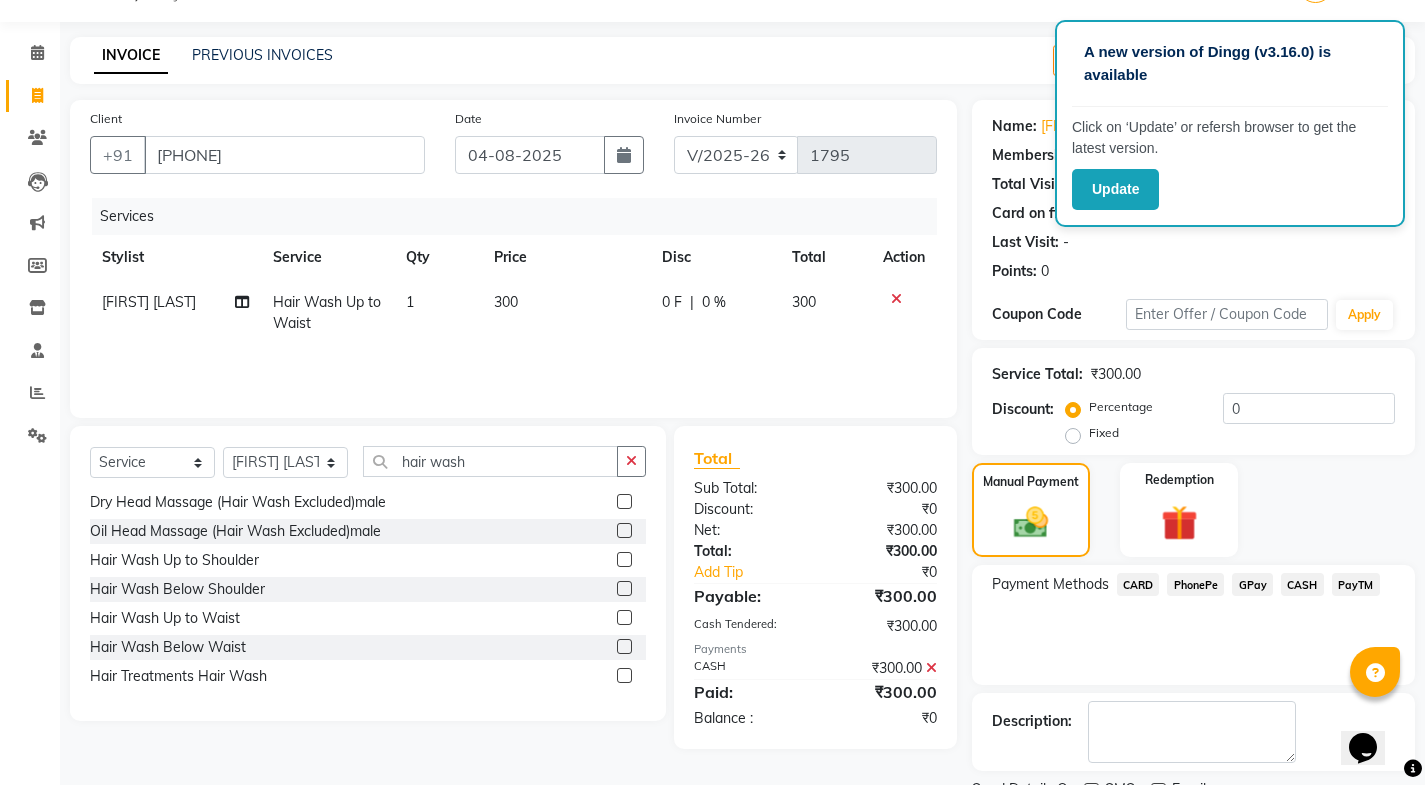 scroll, scrollTop: 134, scrollLeft: 0, axis: vertical 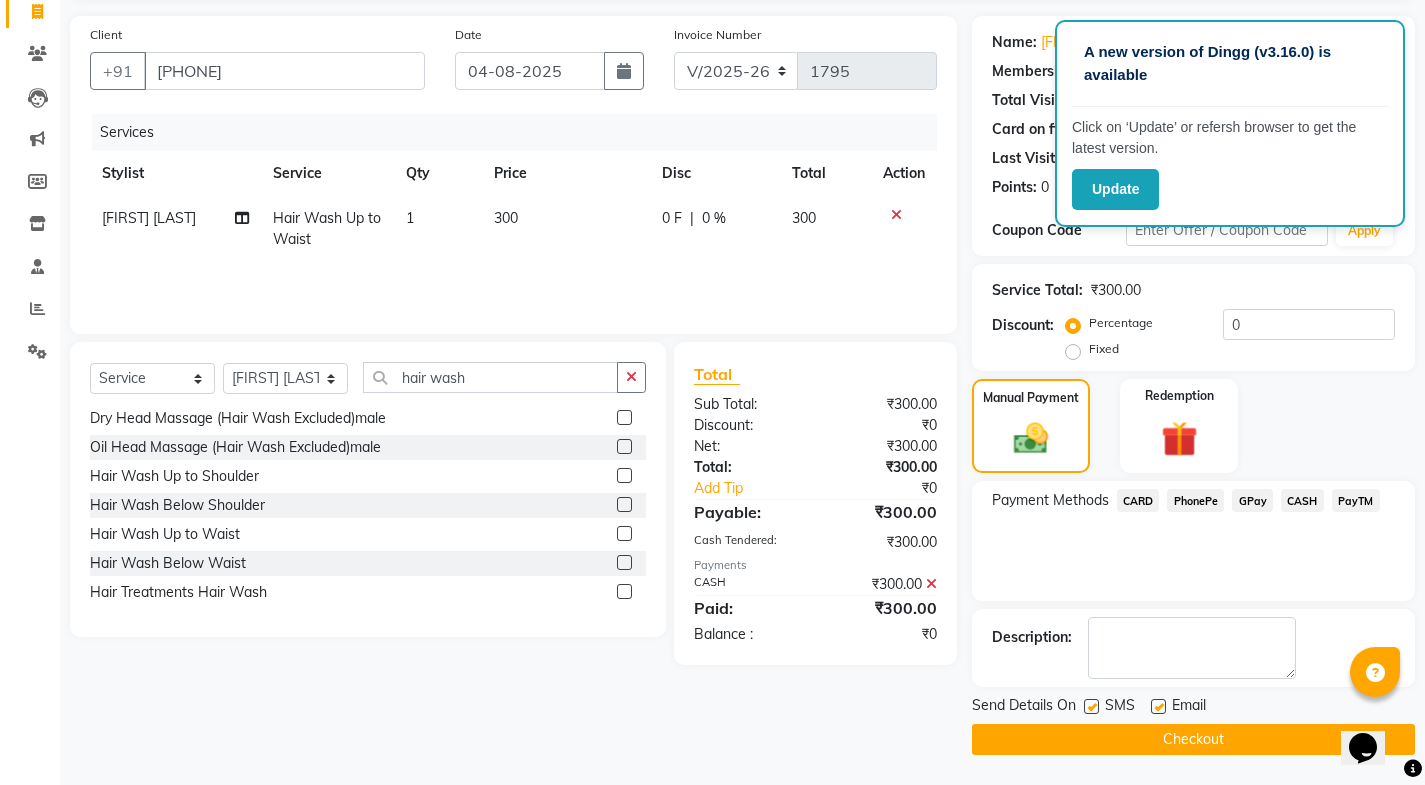 click 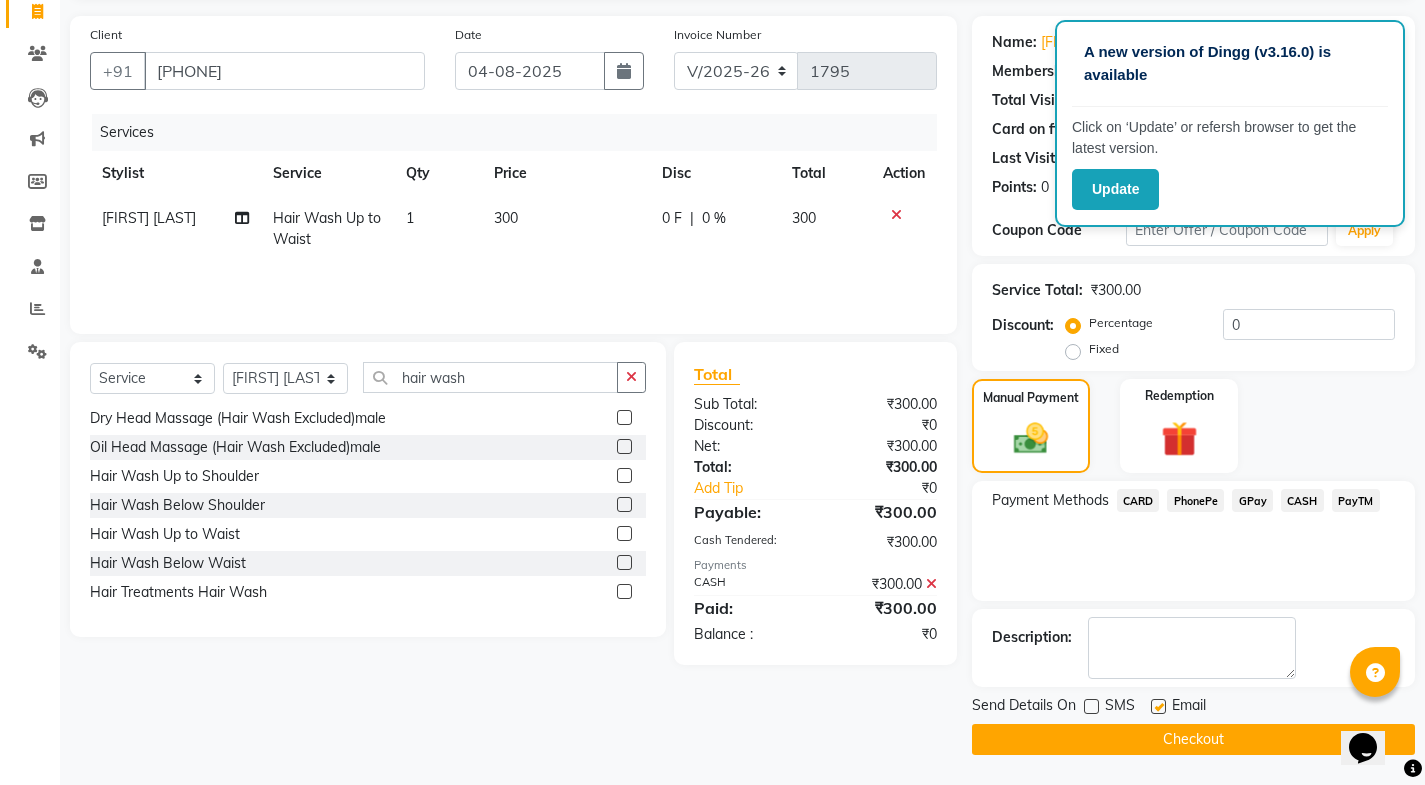 click 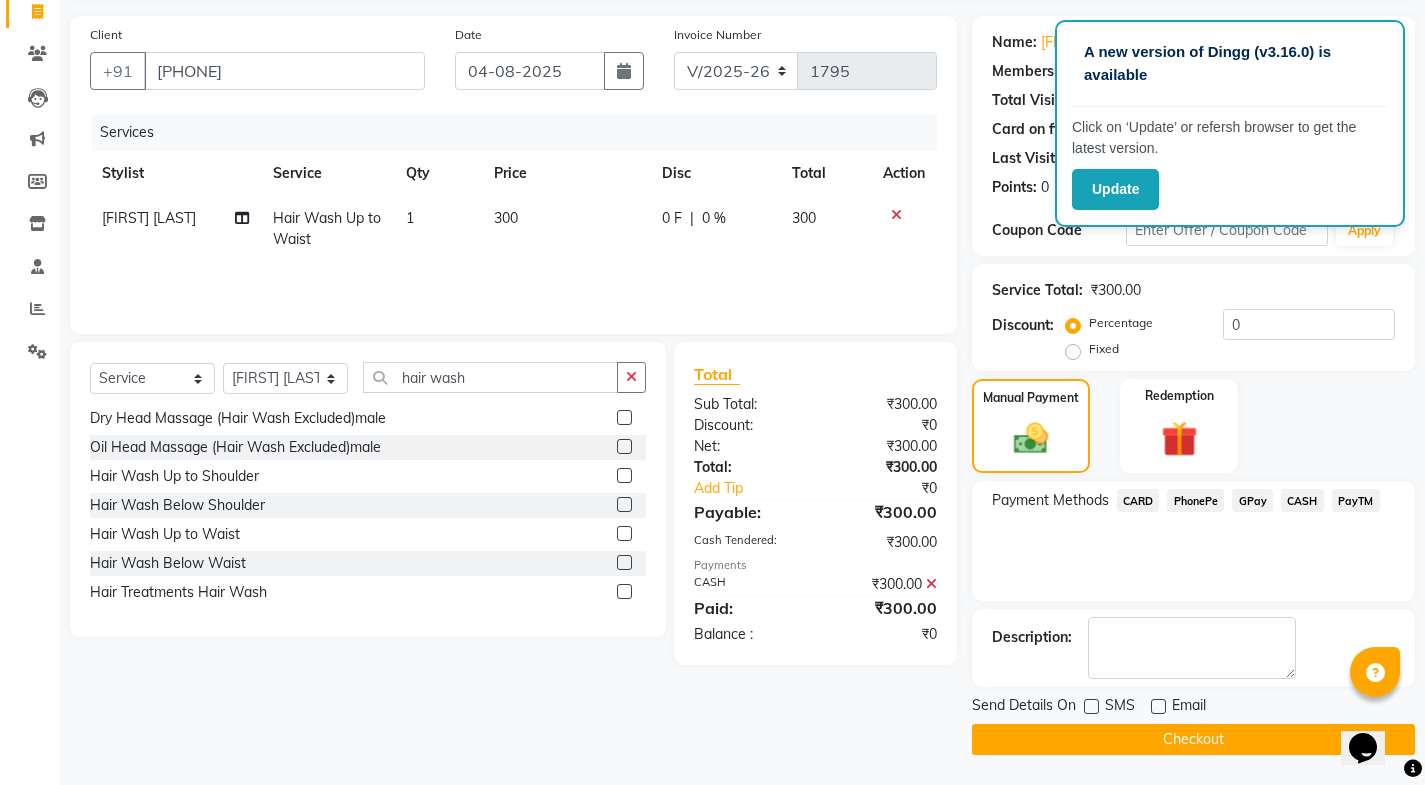 click on "Checkout" 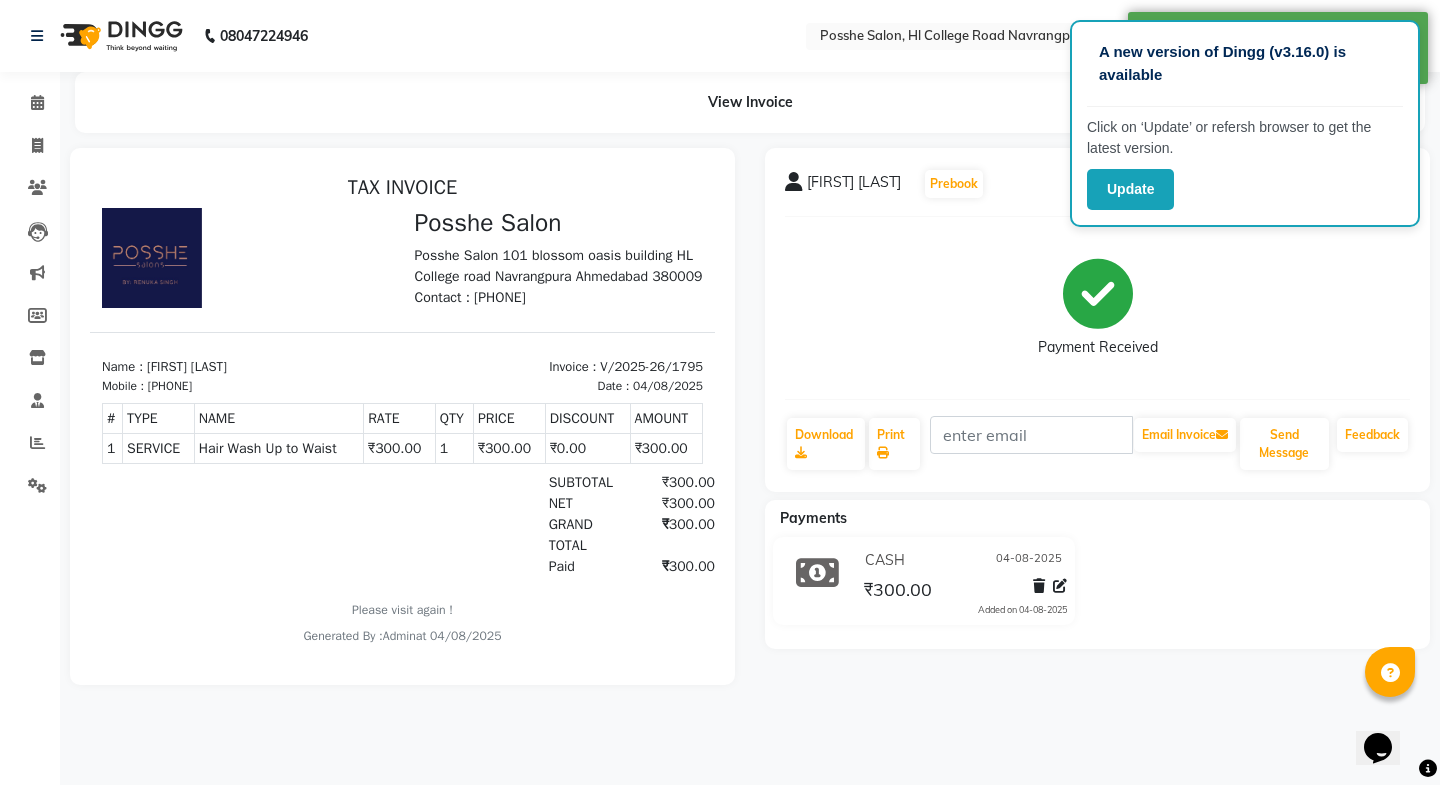 scroll, scrollTop: 0, scrollLeft: 0, axis: both 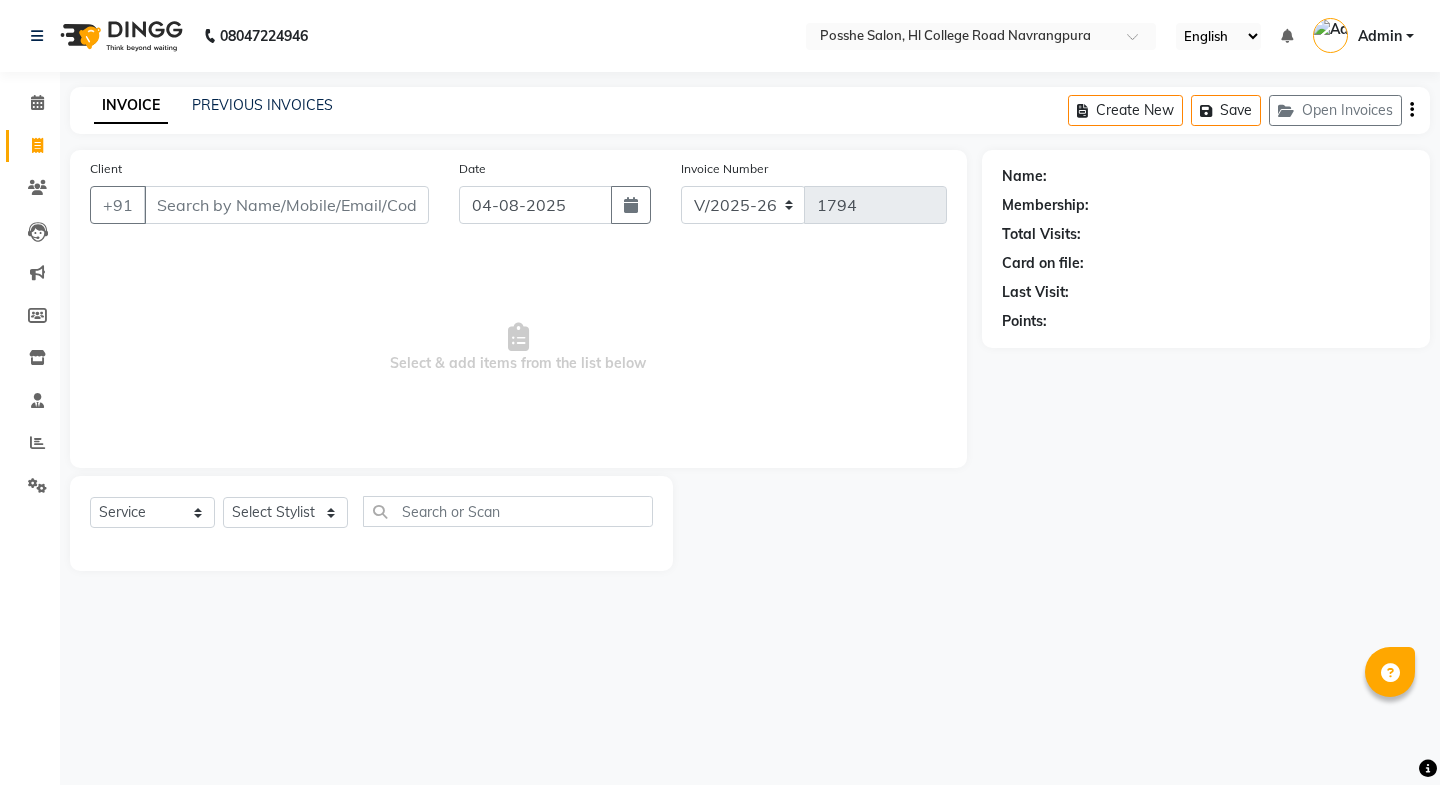 select on "6052" 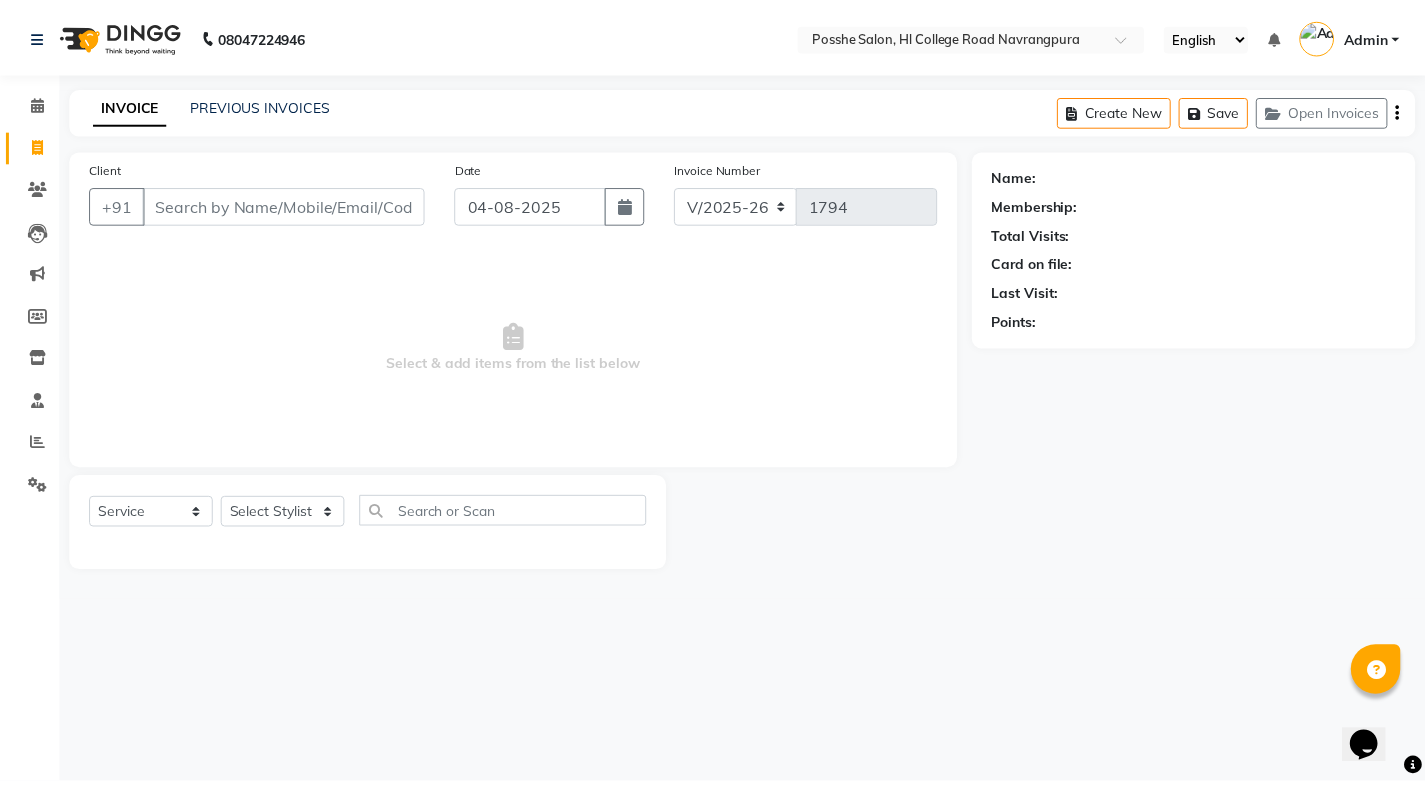 scroll, scrollTop: 0, scrollLeft: 0, axis: both 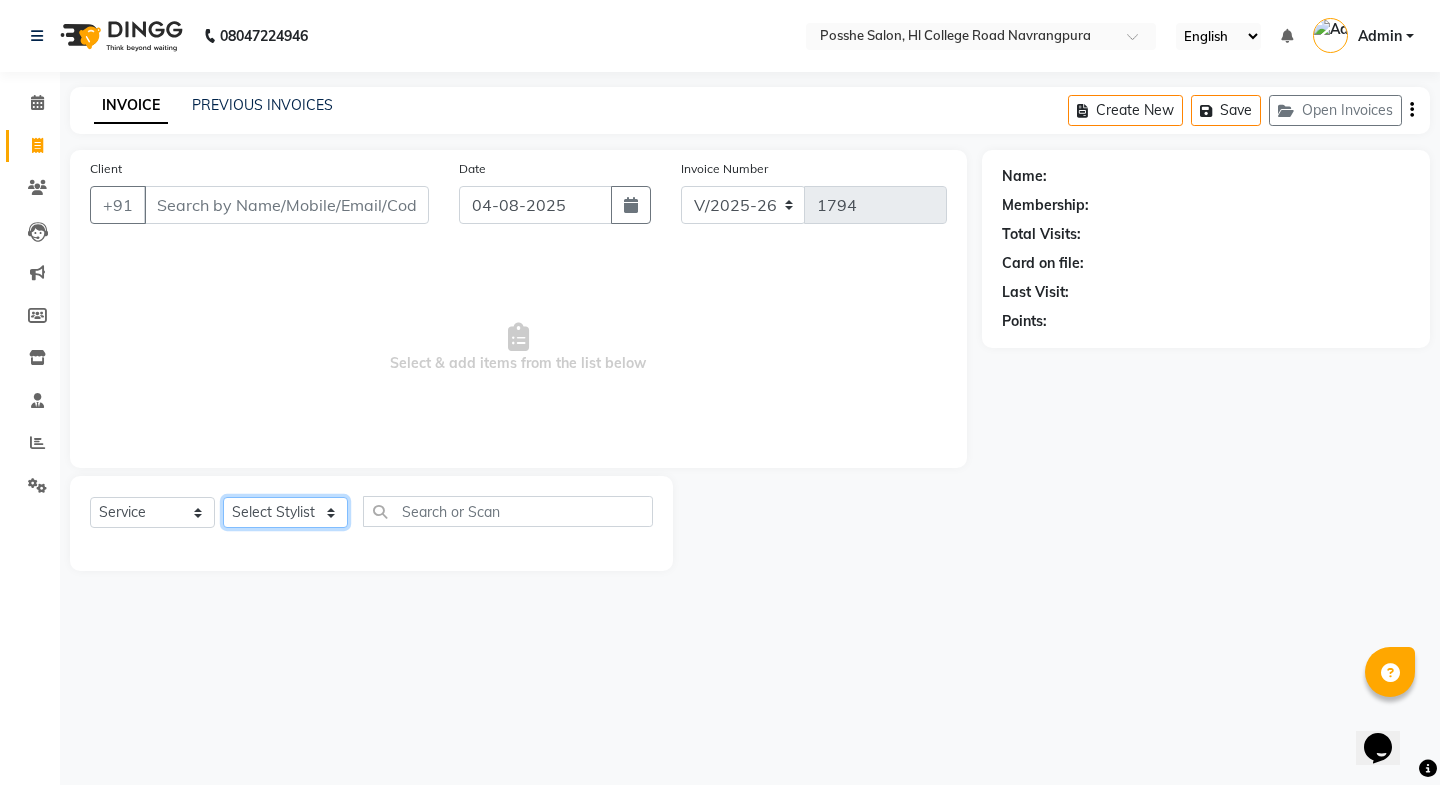 click on "Select Stylist Faheem Salmani Kajal Mali Kamal Chand Posshe for products Rajesh Sonu Verma" 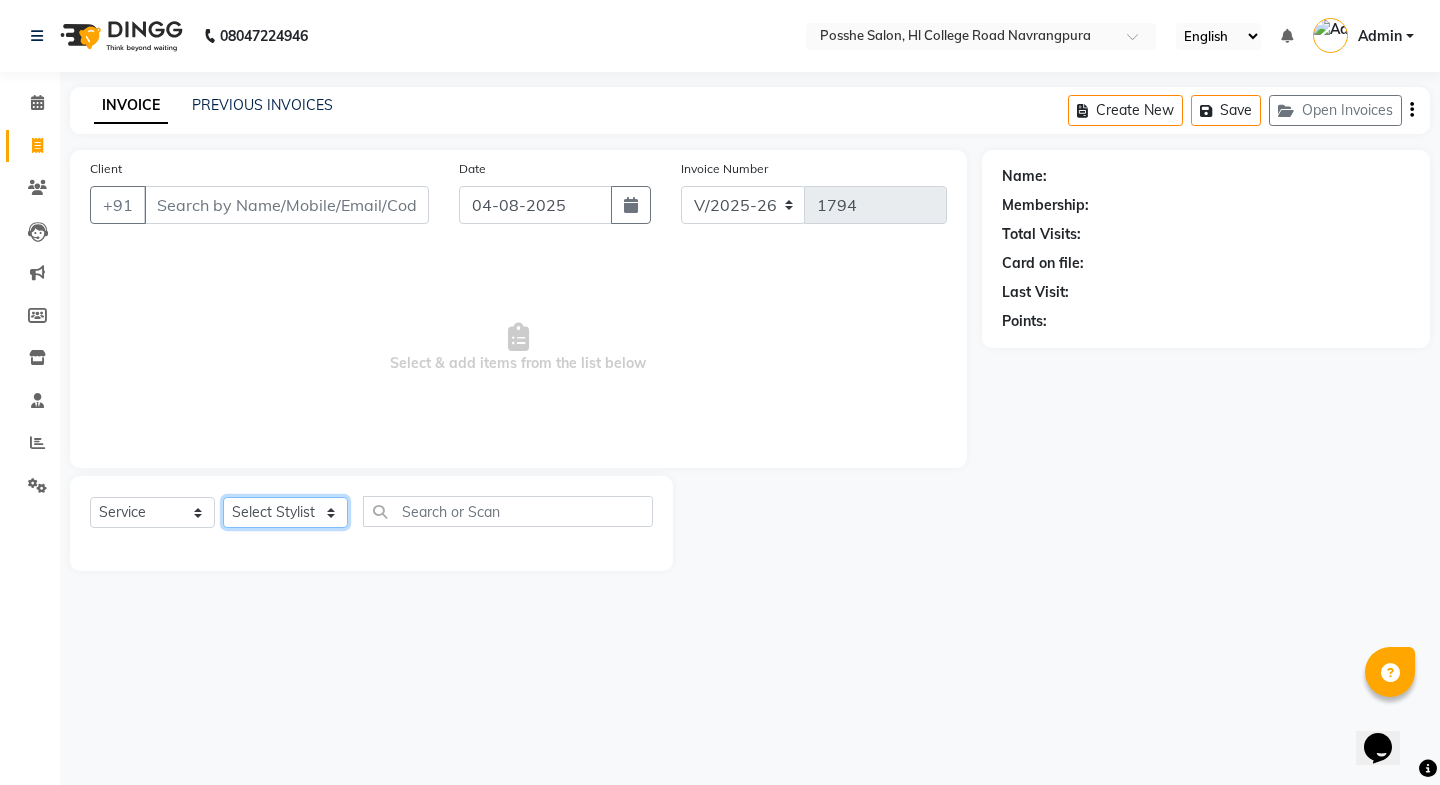 select on "43693" 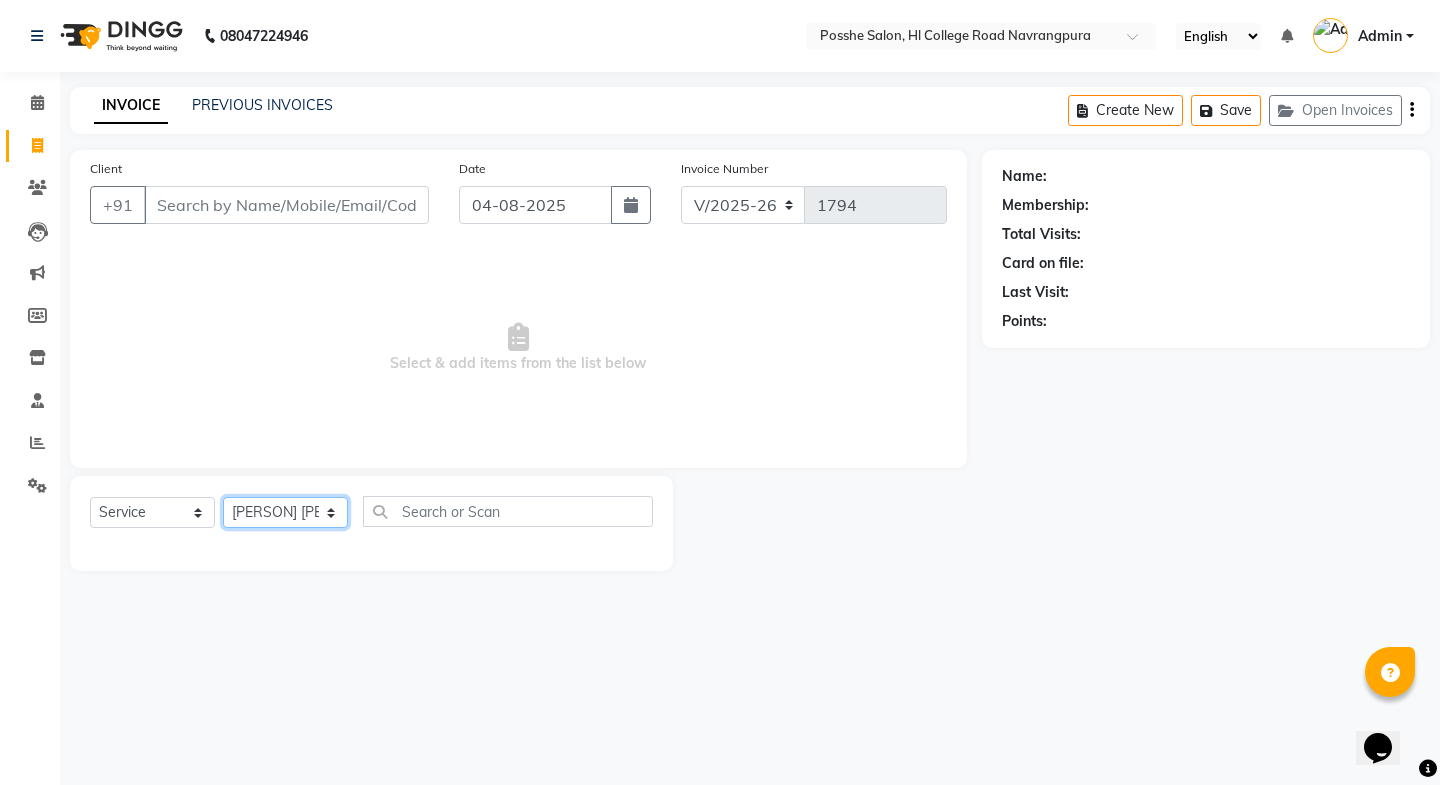 click on "Select Stylist Faheem Salmani Kajal Mali Kamal Chand Posshe for products Rajesh Sonu Verma" 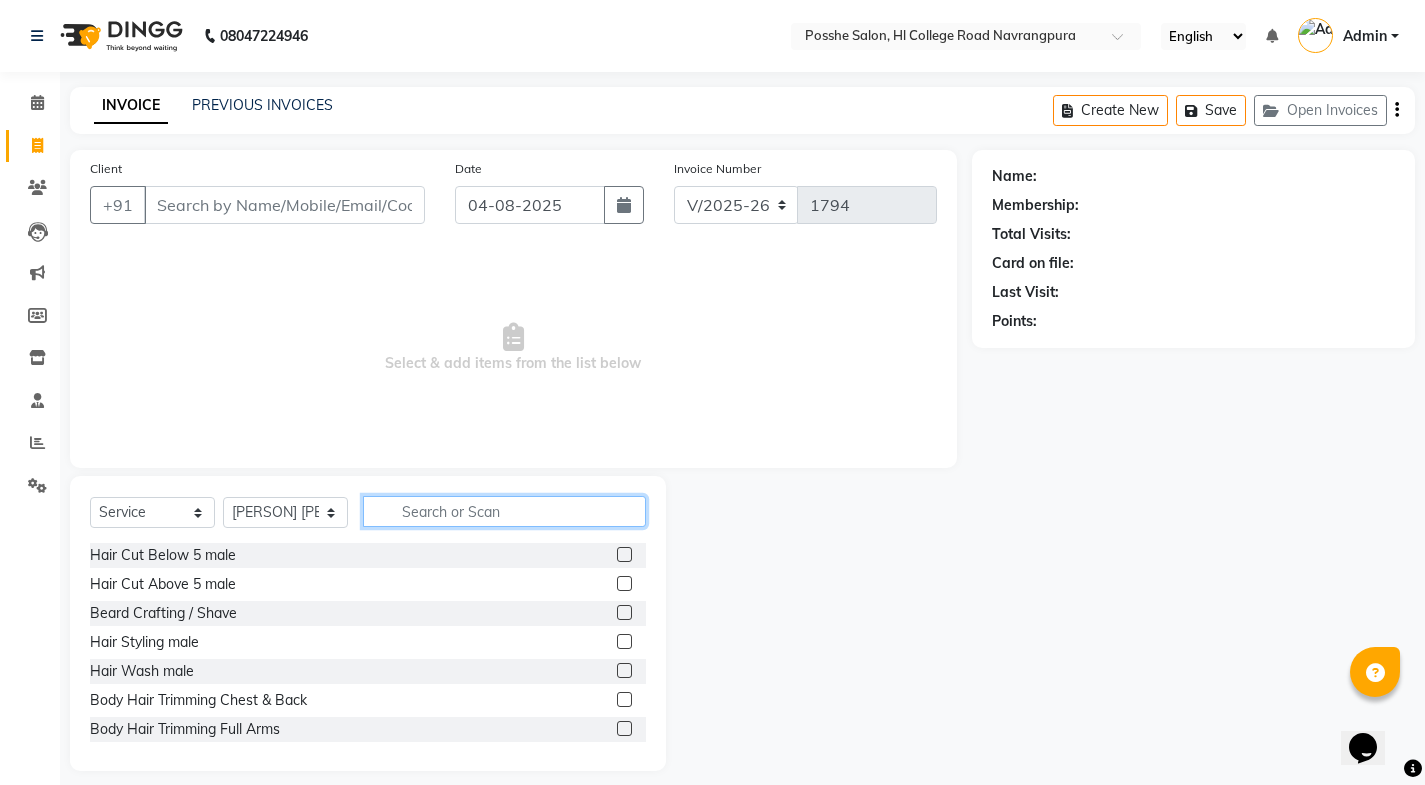 click 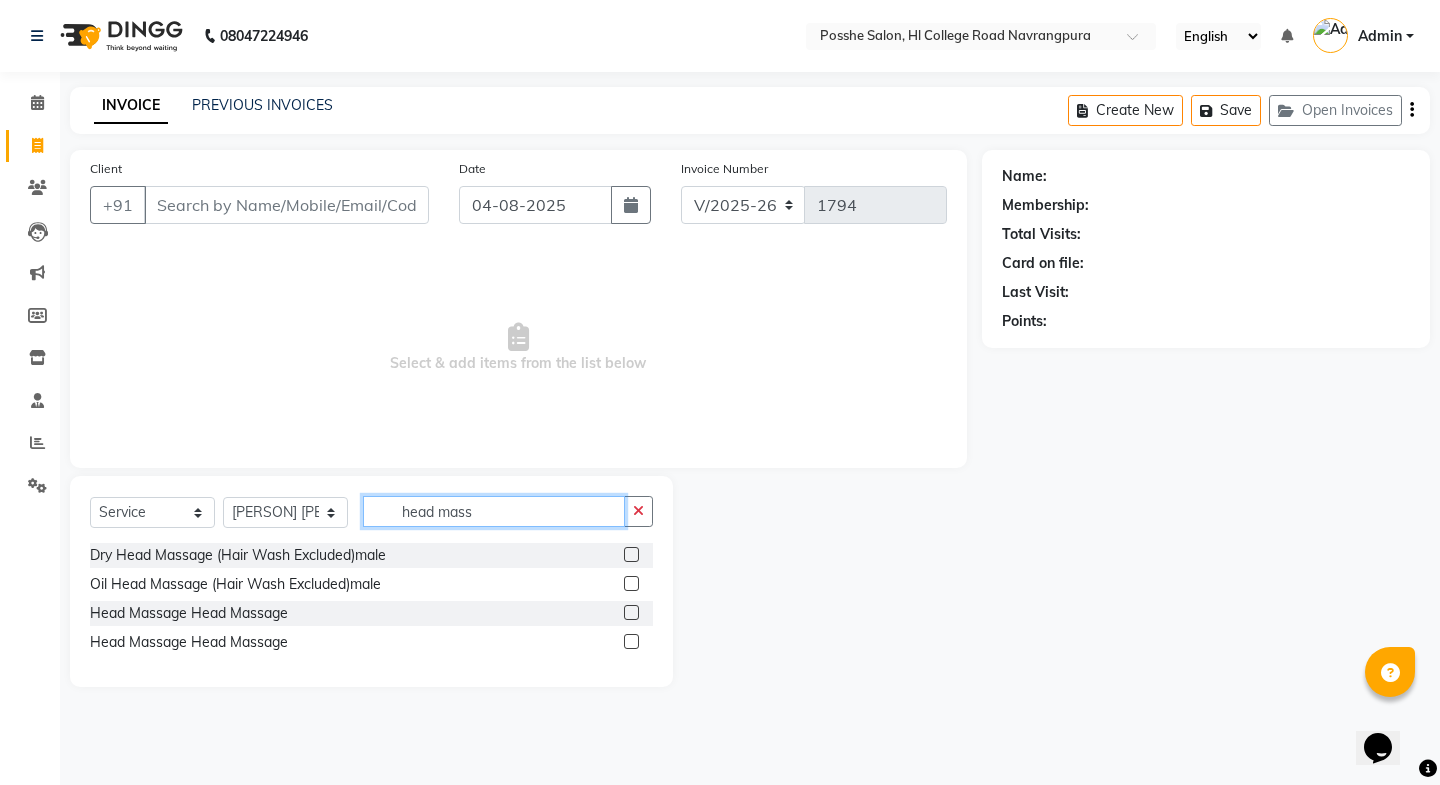 type on "head mass" 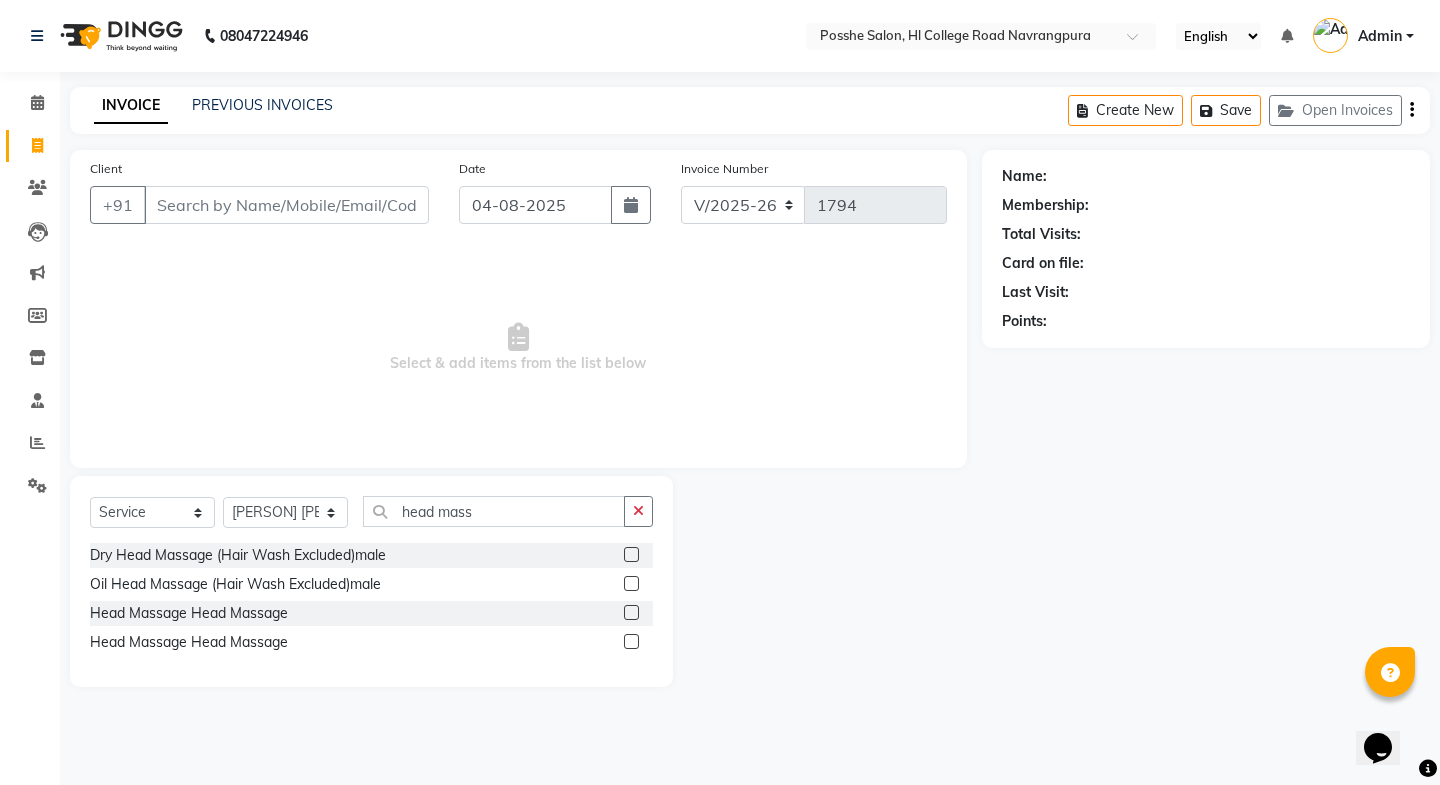 click 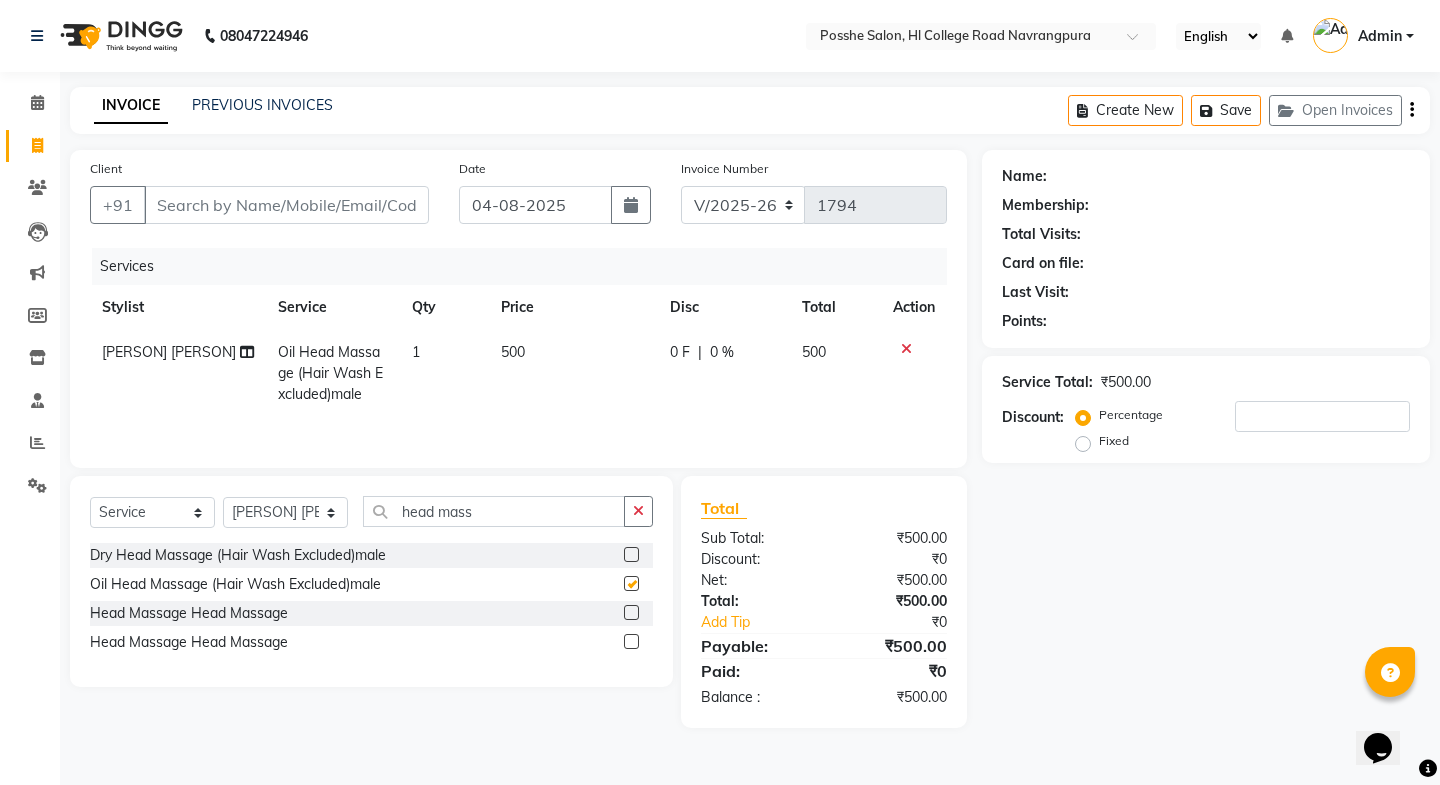 checkbox on "false" 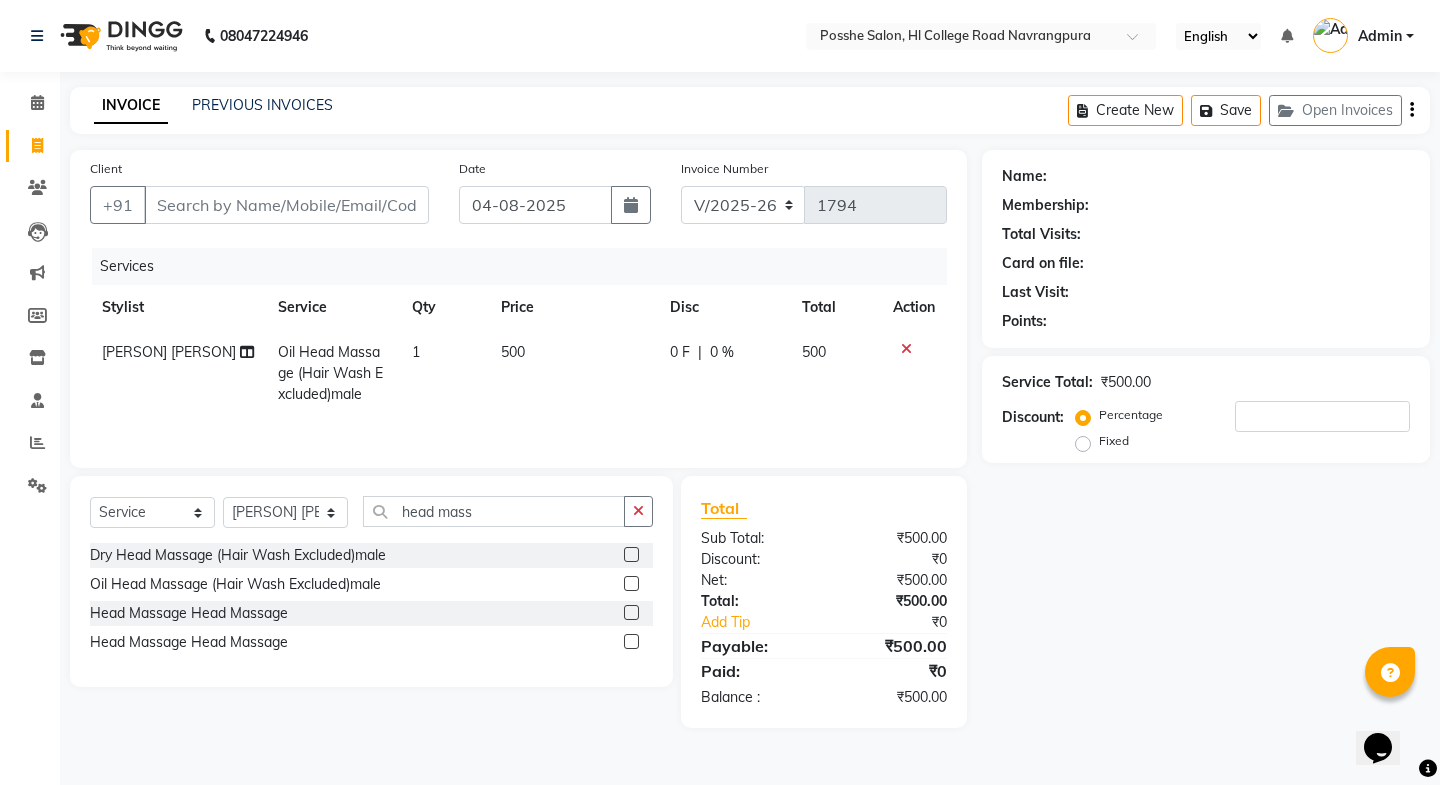 click on "500" 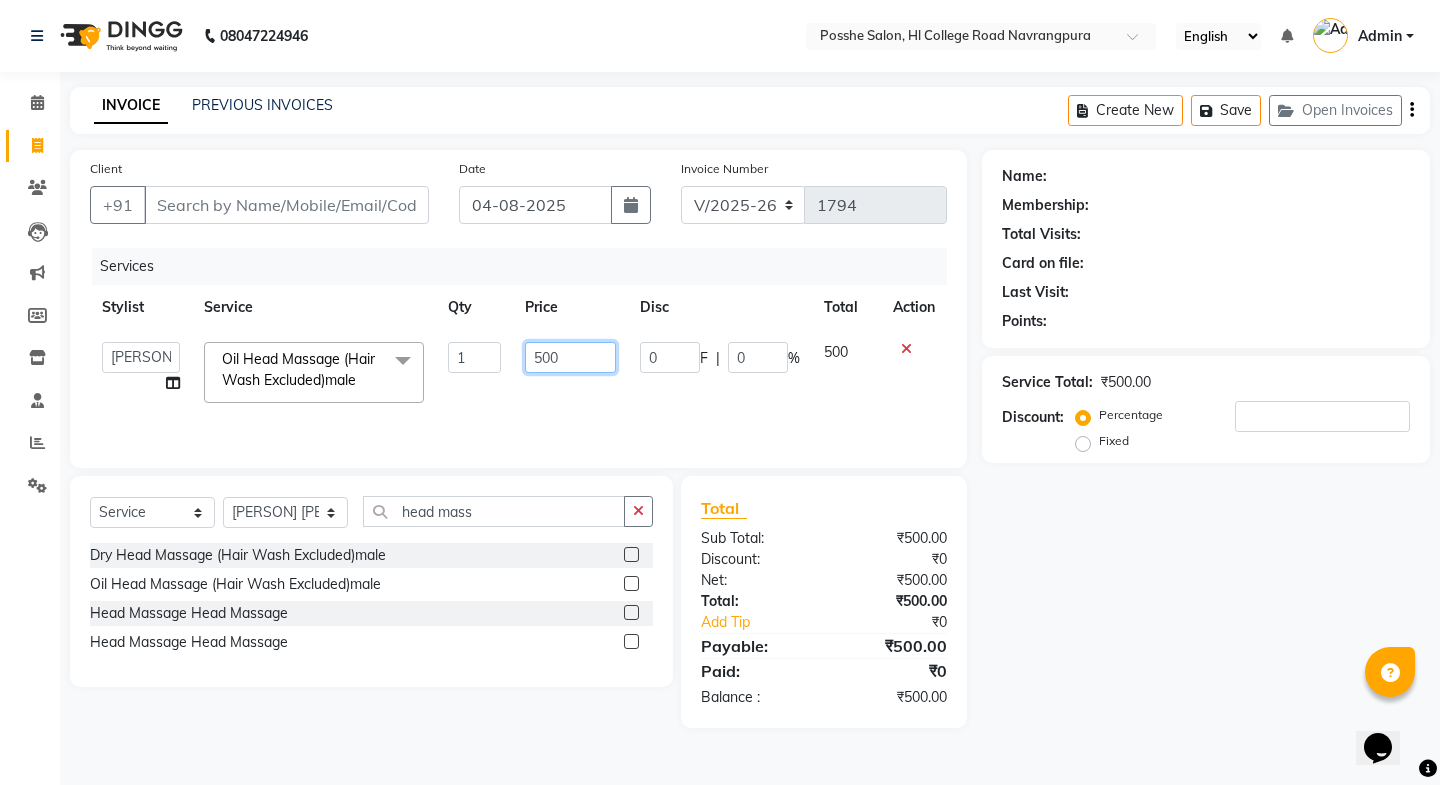 click on "500" 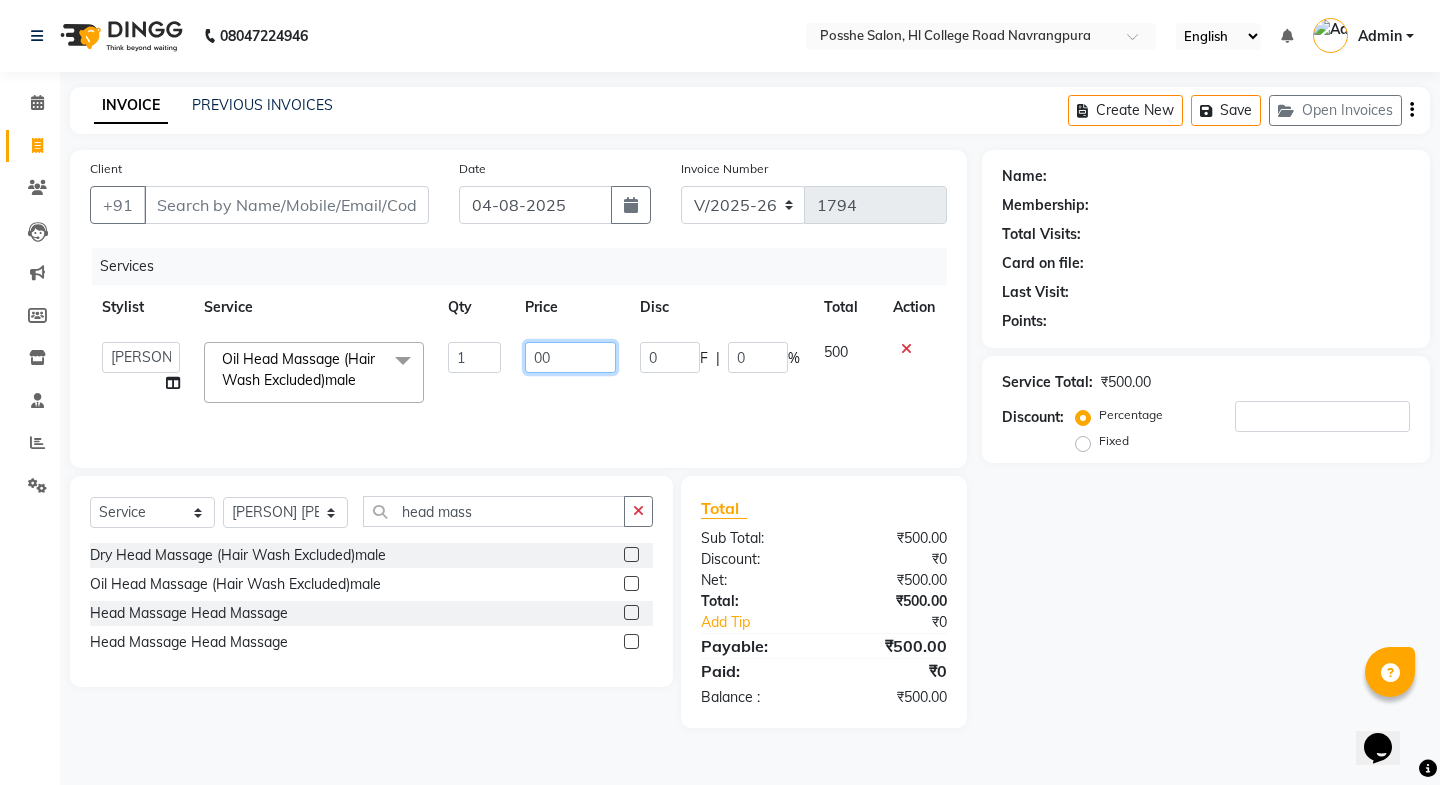 type on "400" 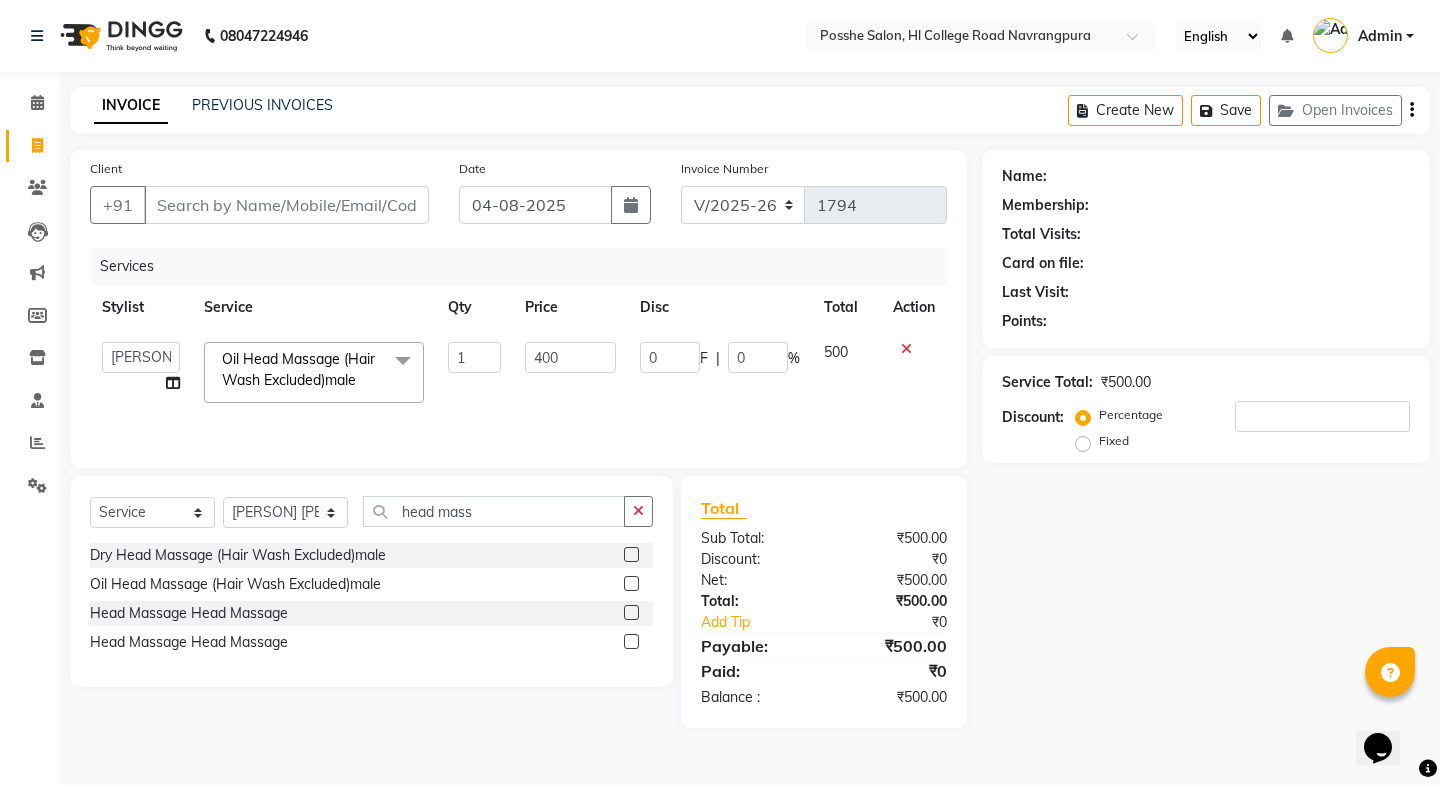 click on "400" 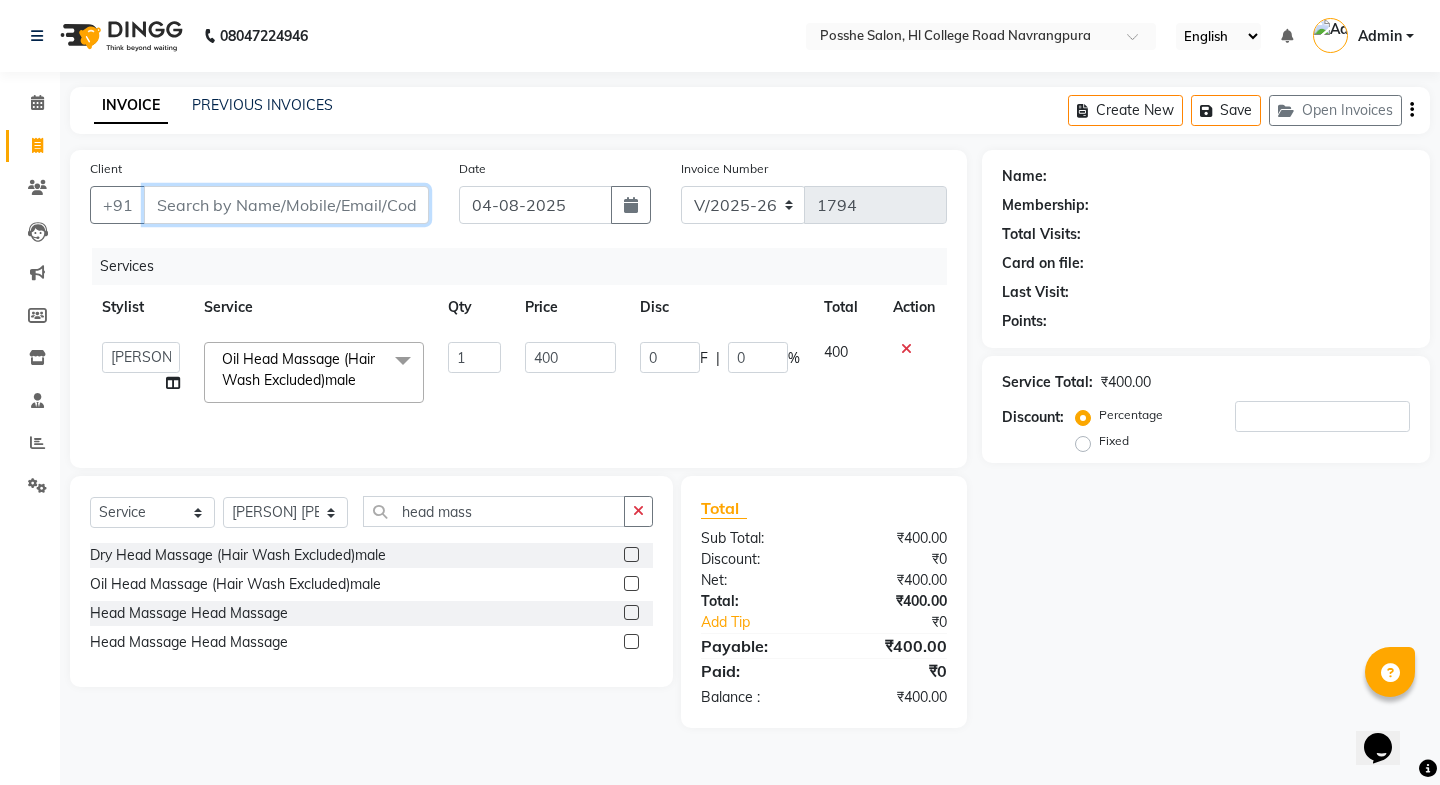 click on "Client" at bounding box center [286, 205] 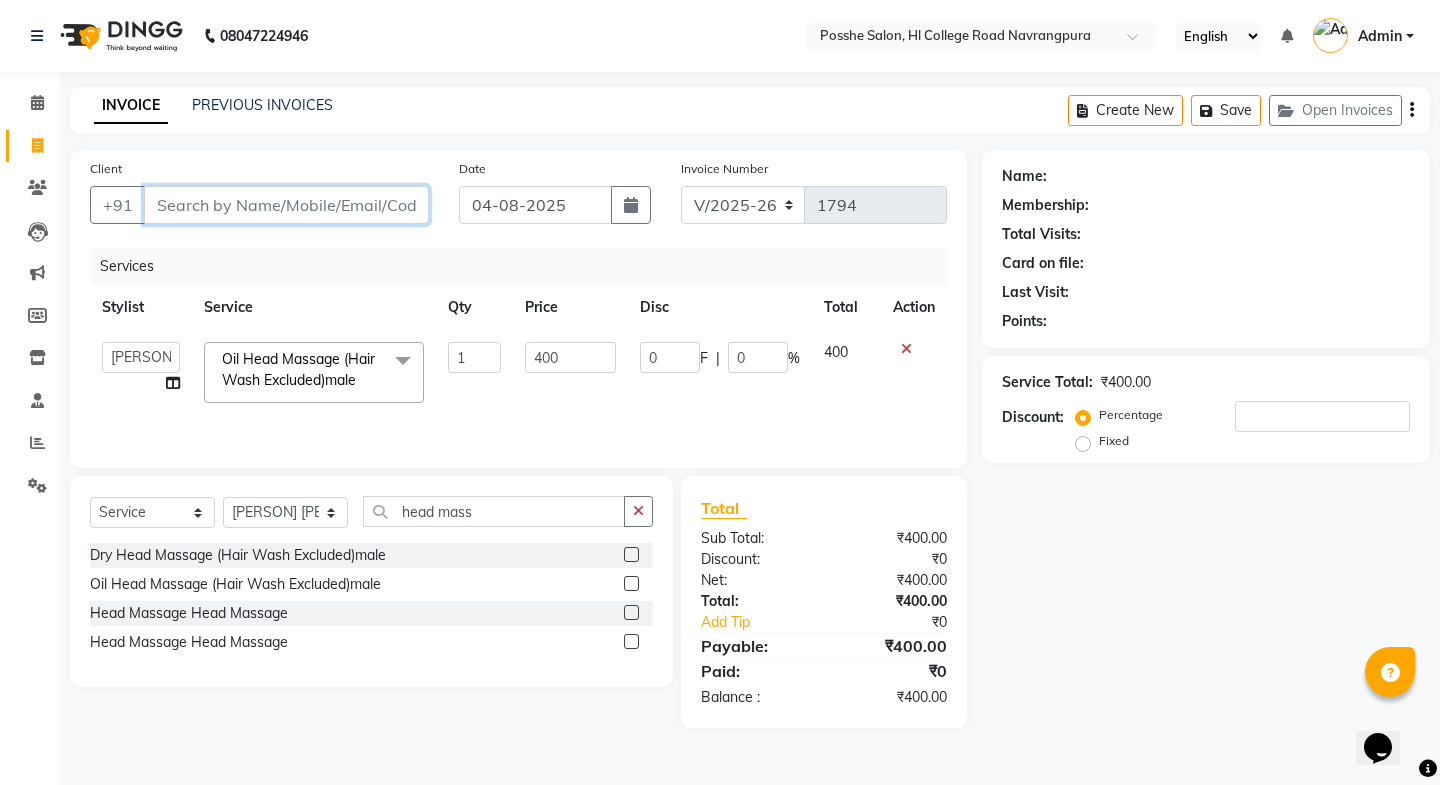type on "r" 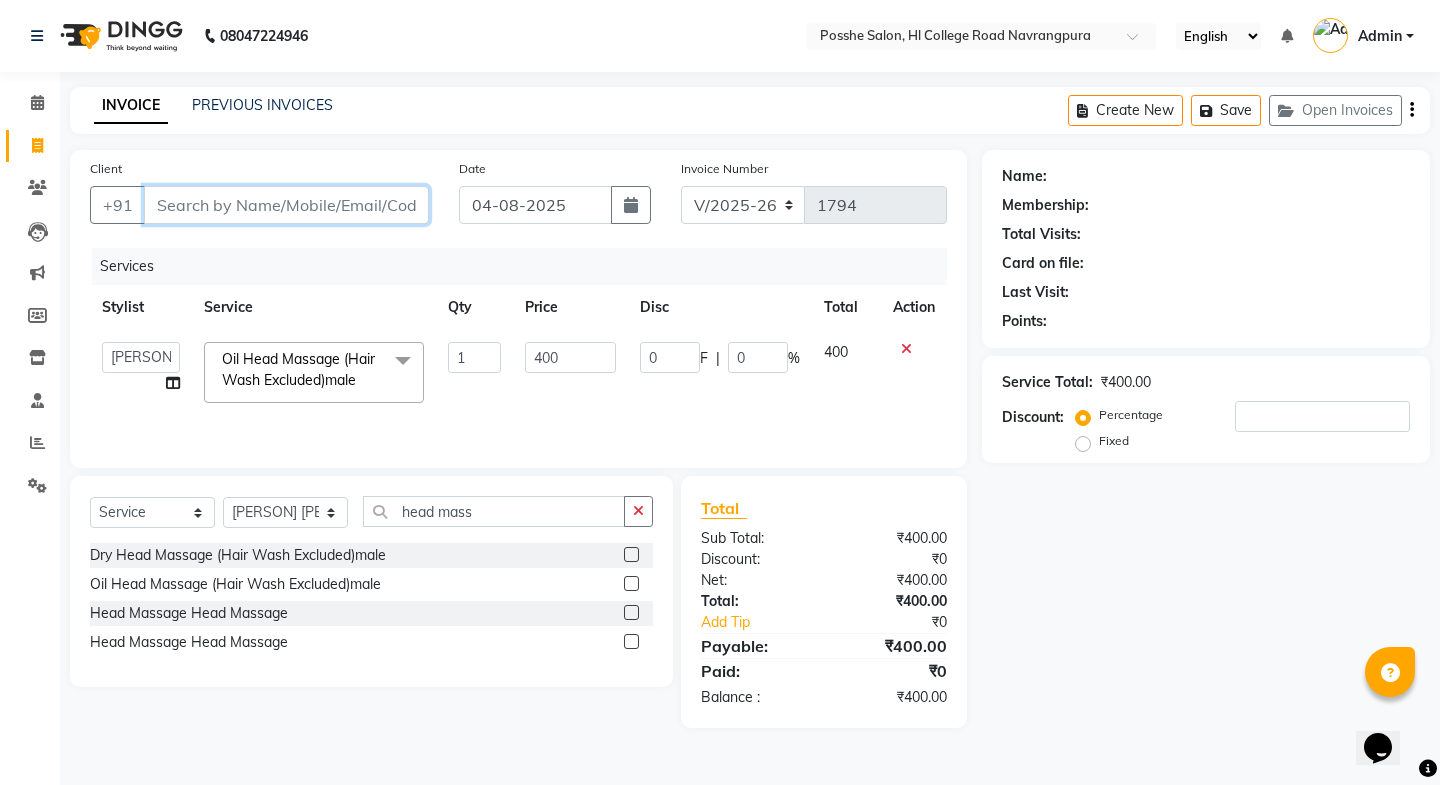 type on "0" 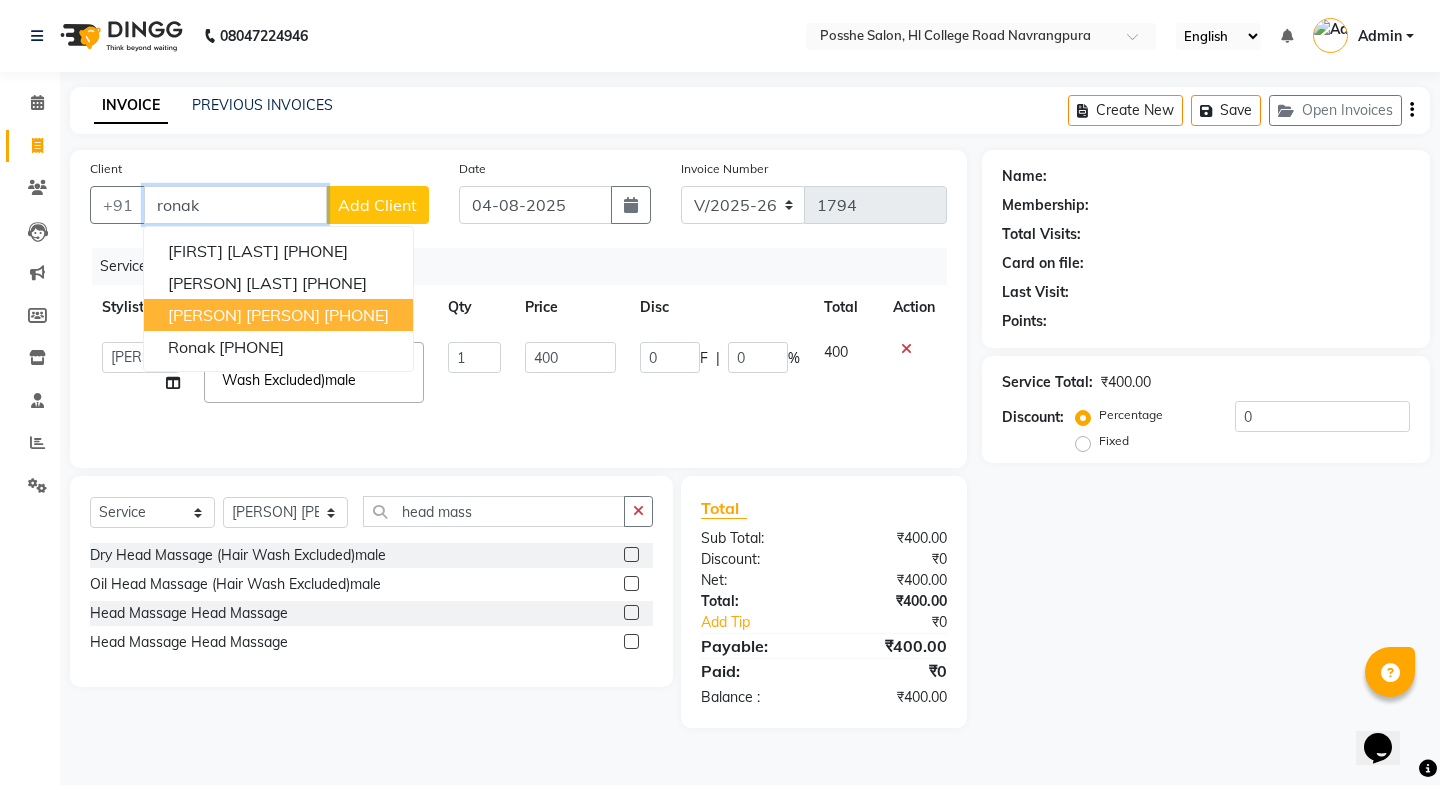 click on "[PERSON] [PERSON] [PHONE]" at bounding box center [278, 315] 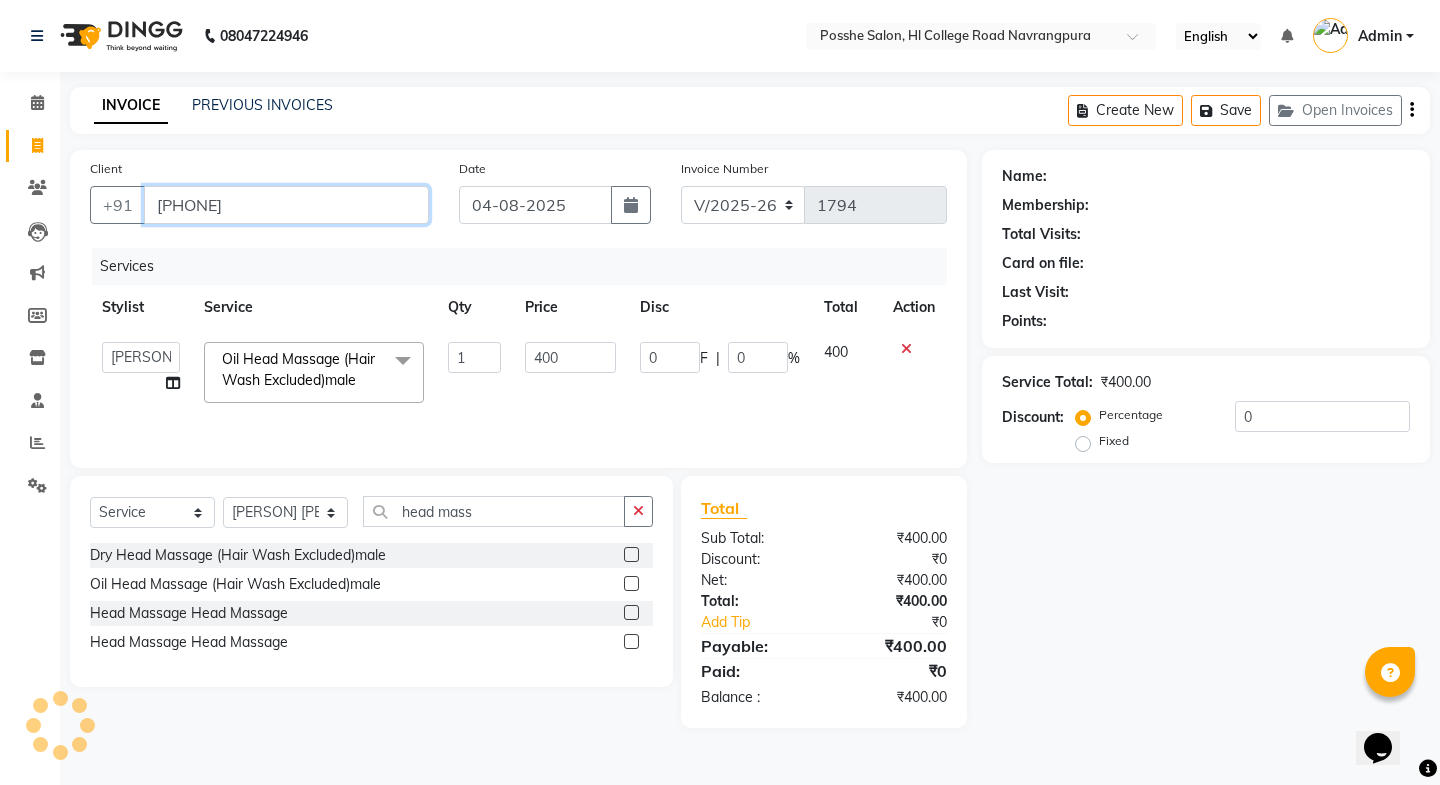 type on "[PHONE]" 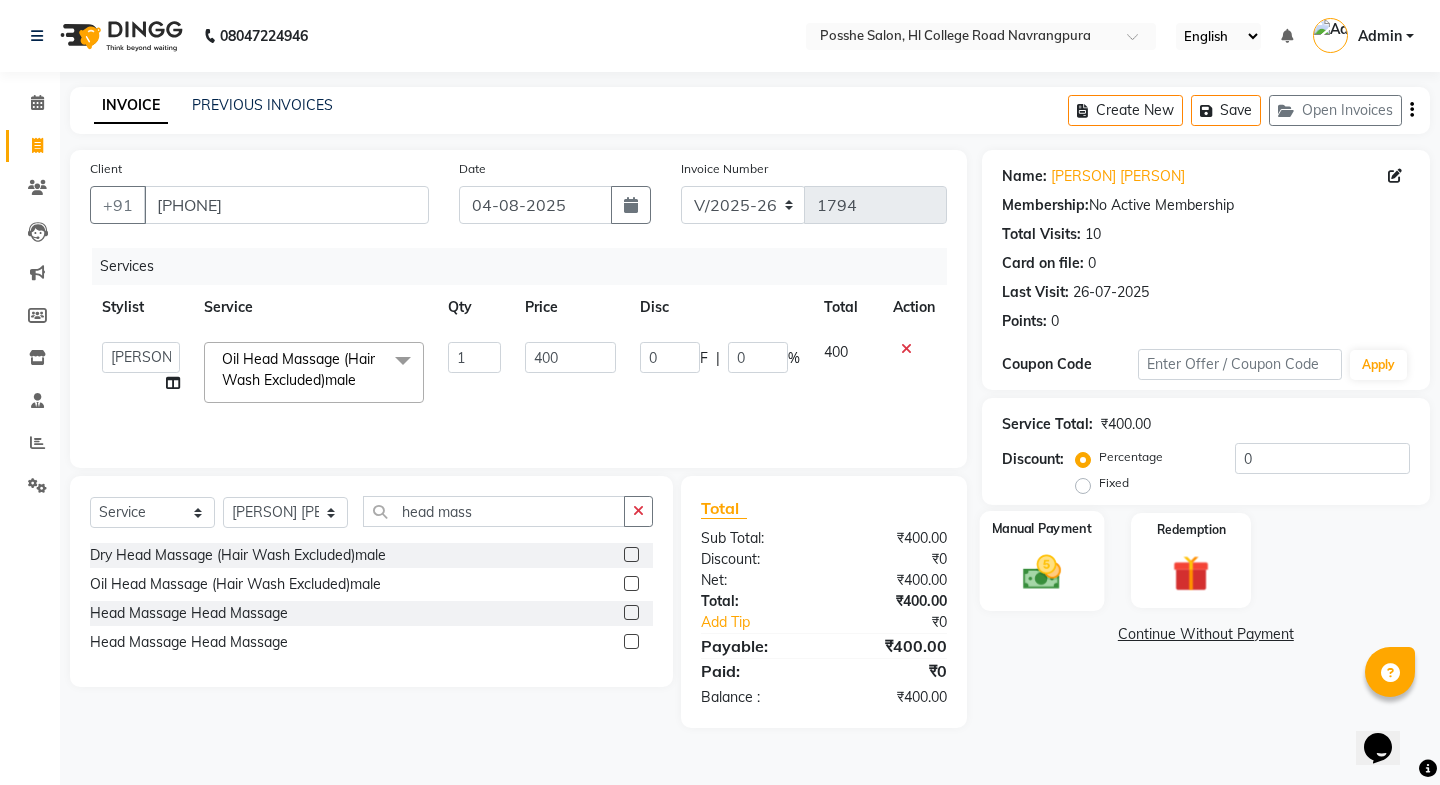 click on "Manual Payment" 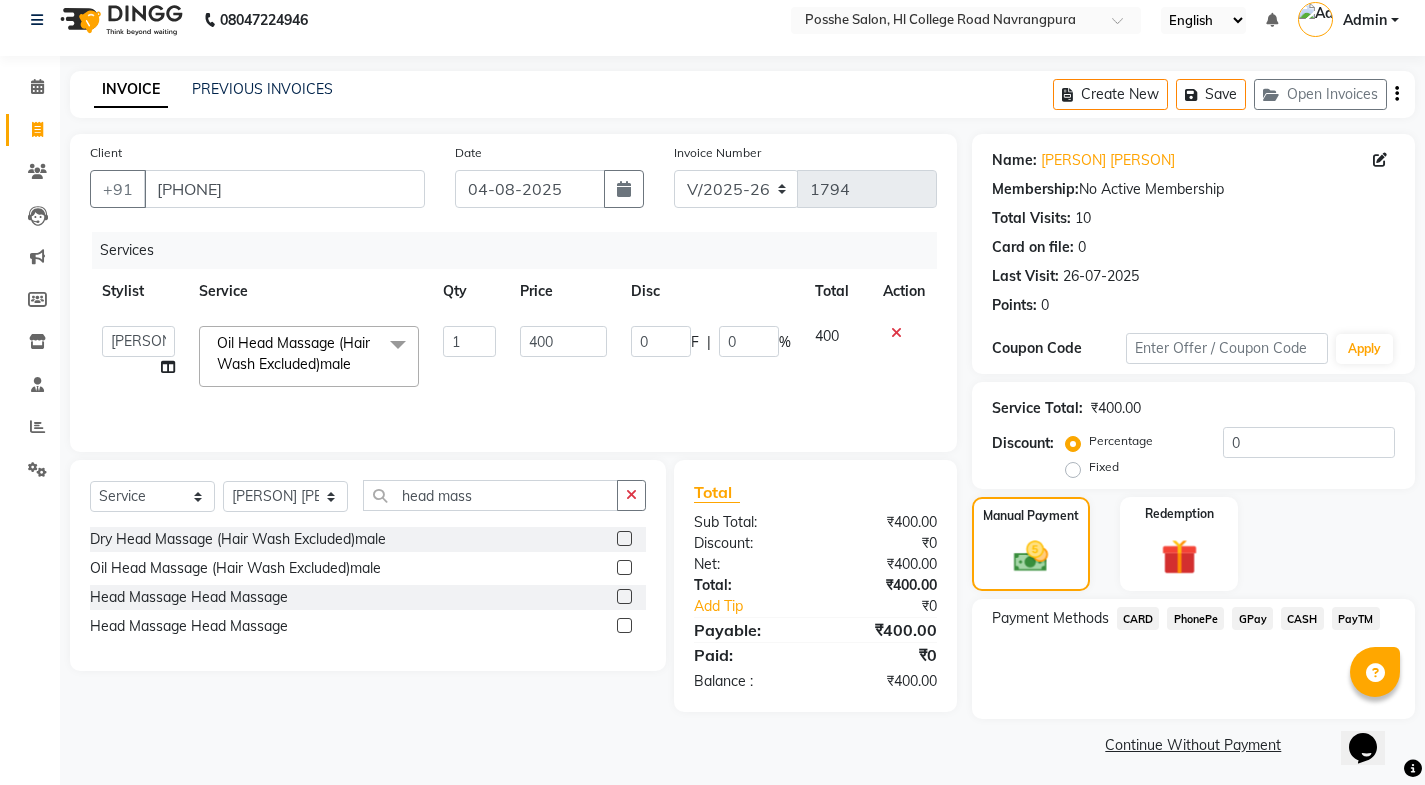 scroll, scrollTop: 21, scrollLeft: 0, axis: vertical 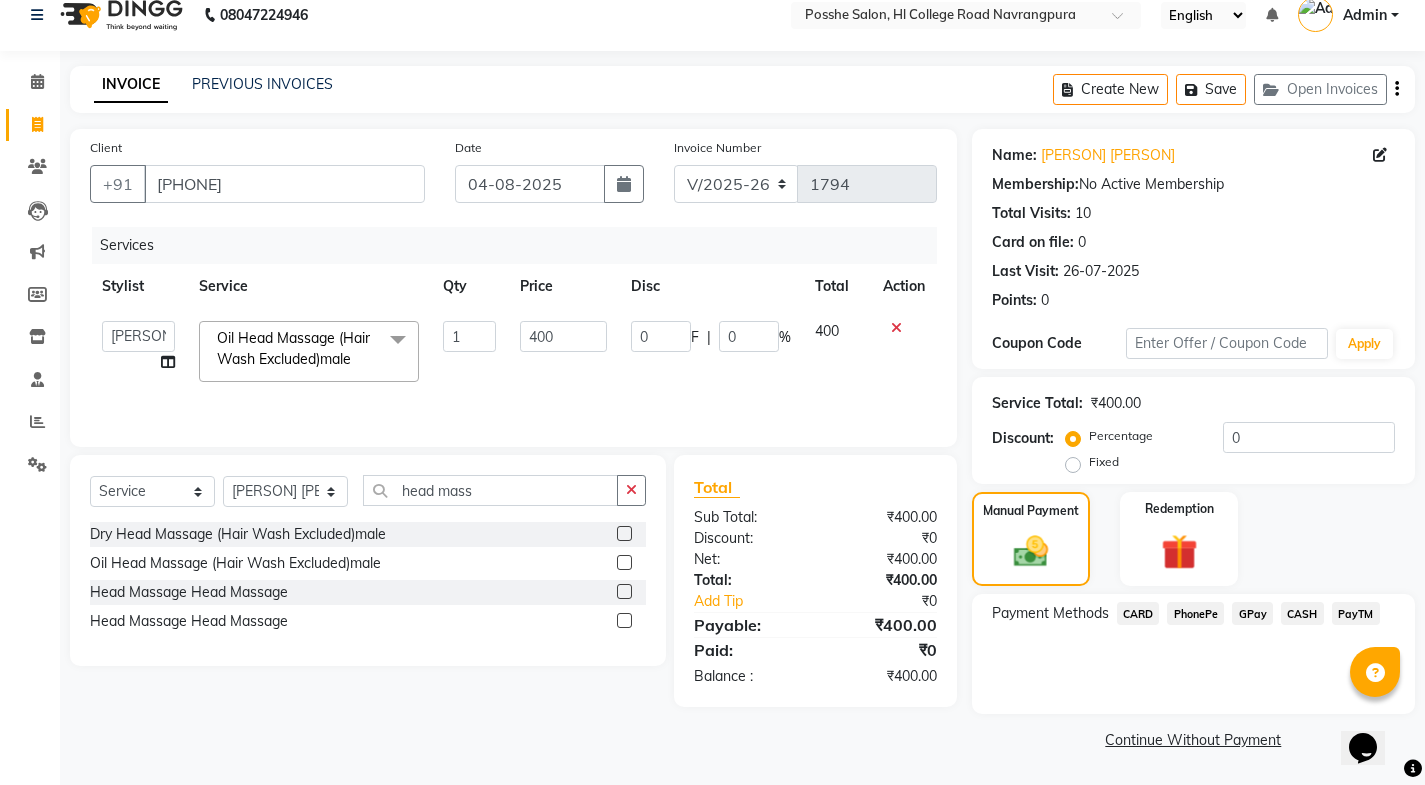 click on "CASH" 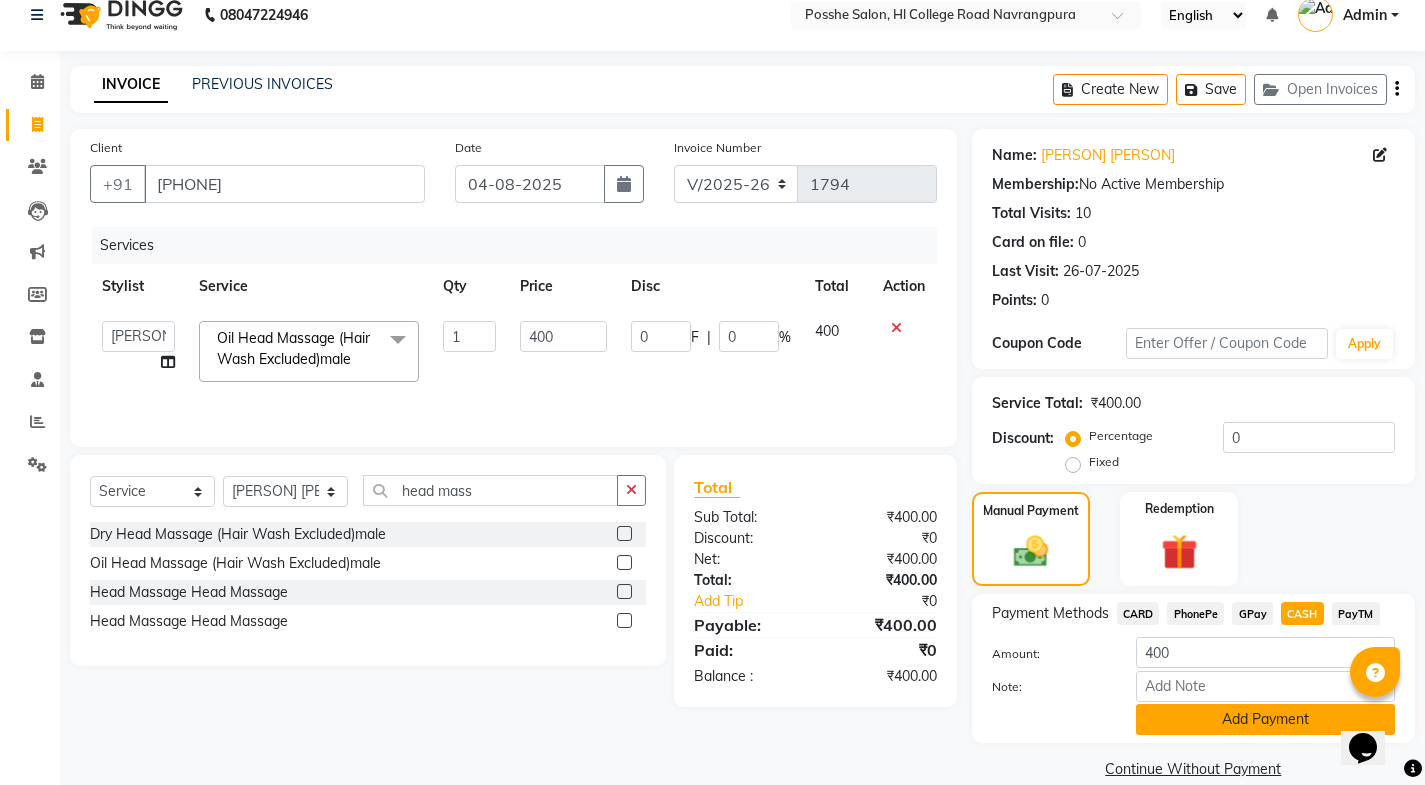 click on "Add Payment" 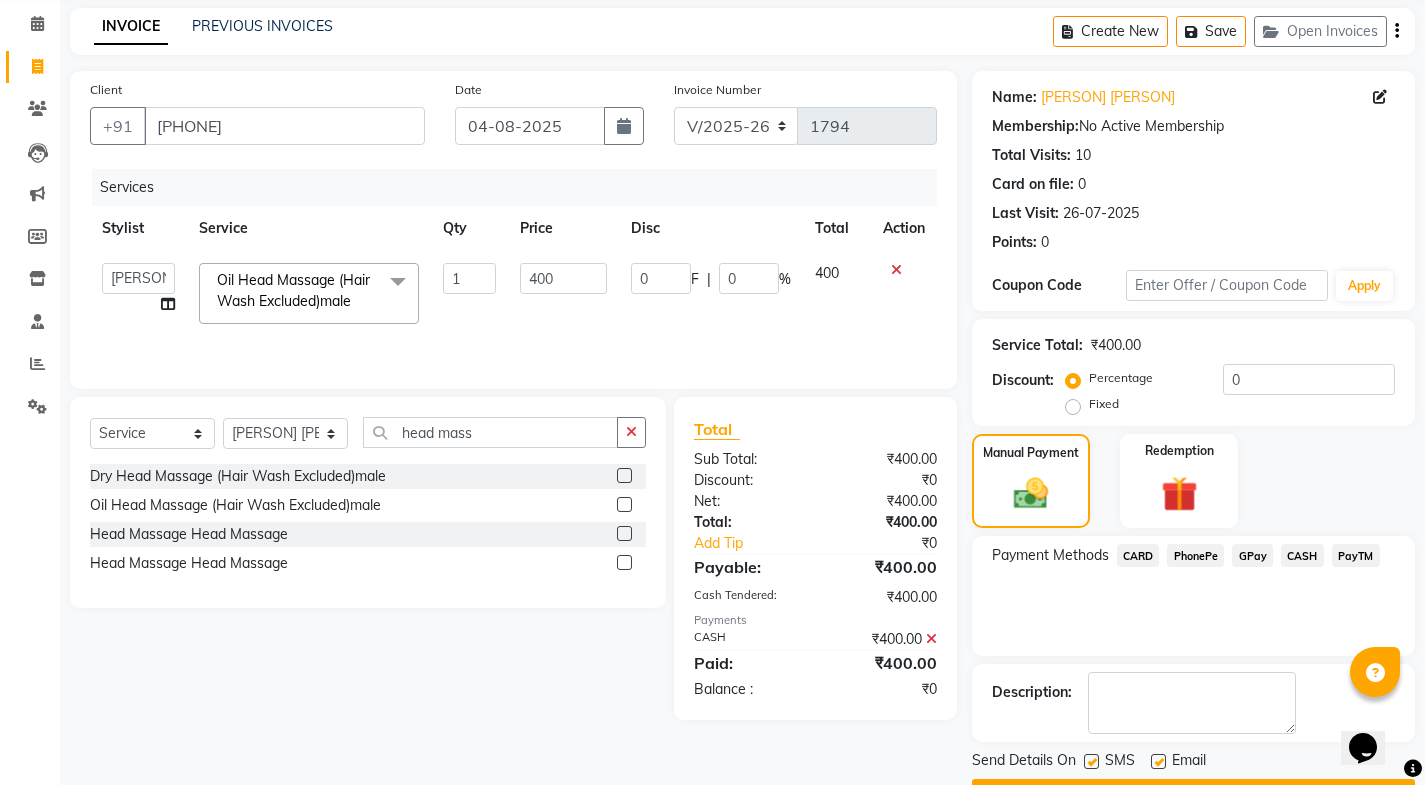 scroll, scrollTop: 134, scrollLeft: 0, axis: vertical 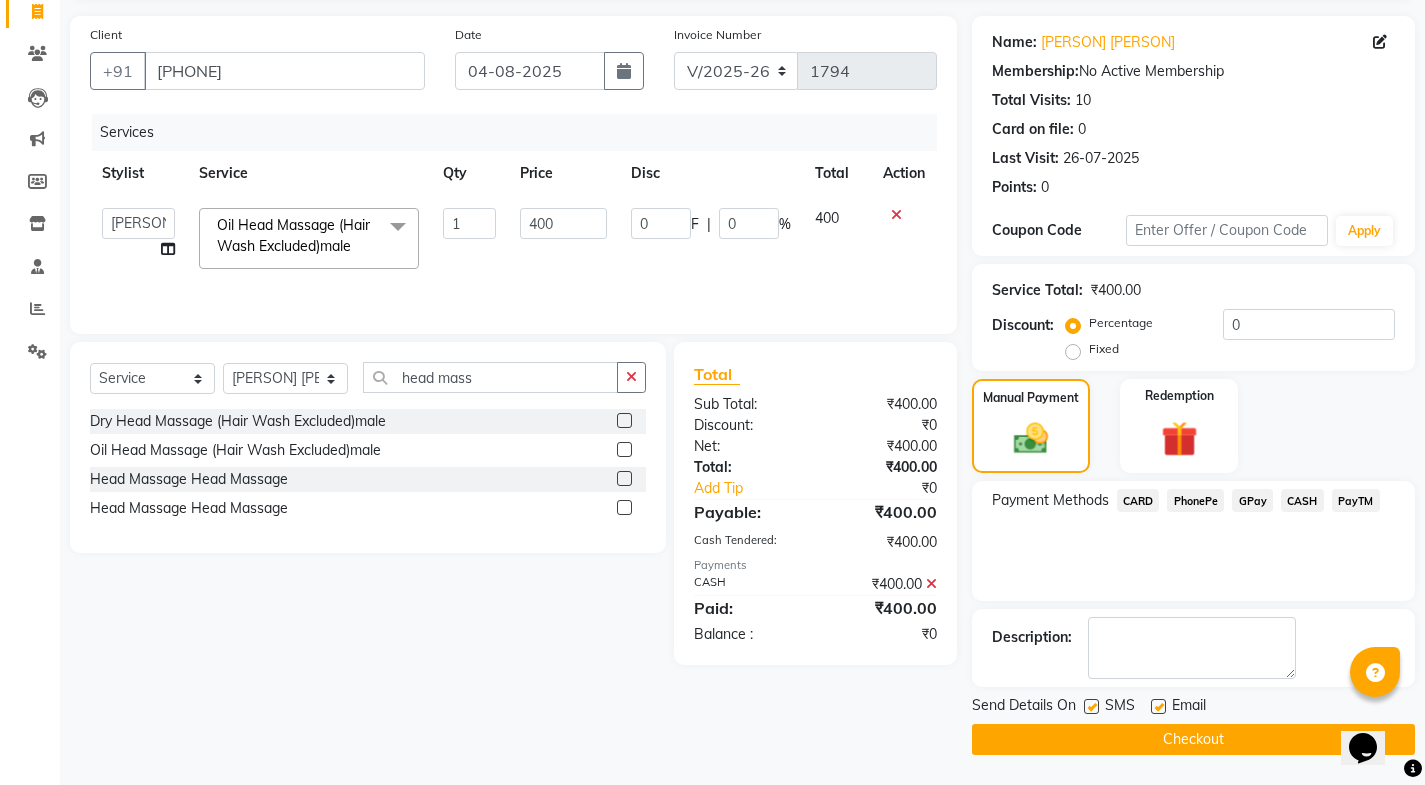 click 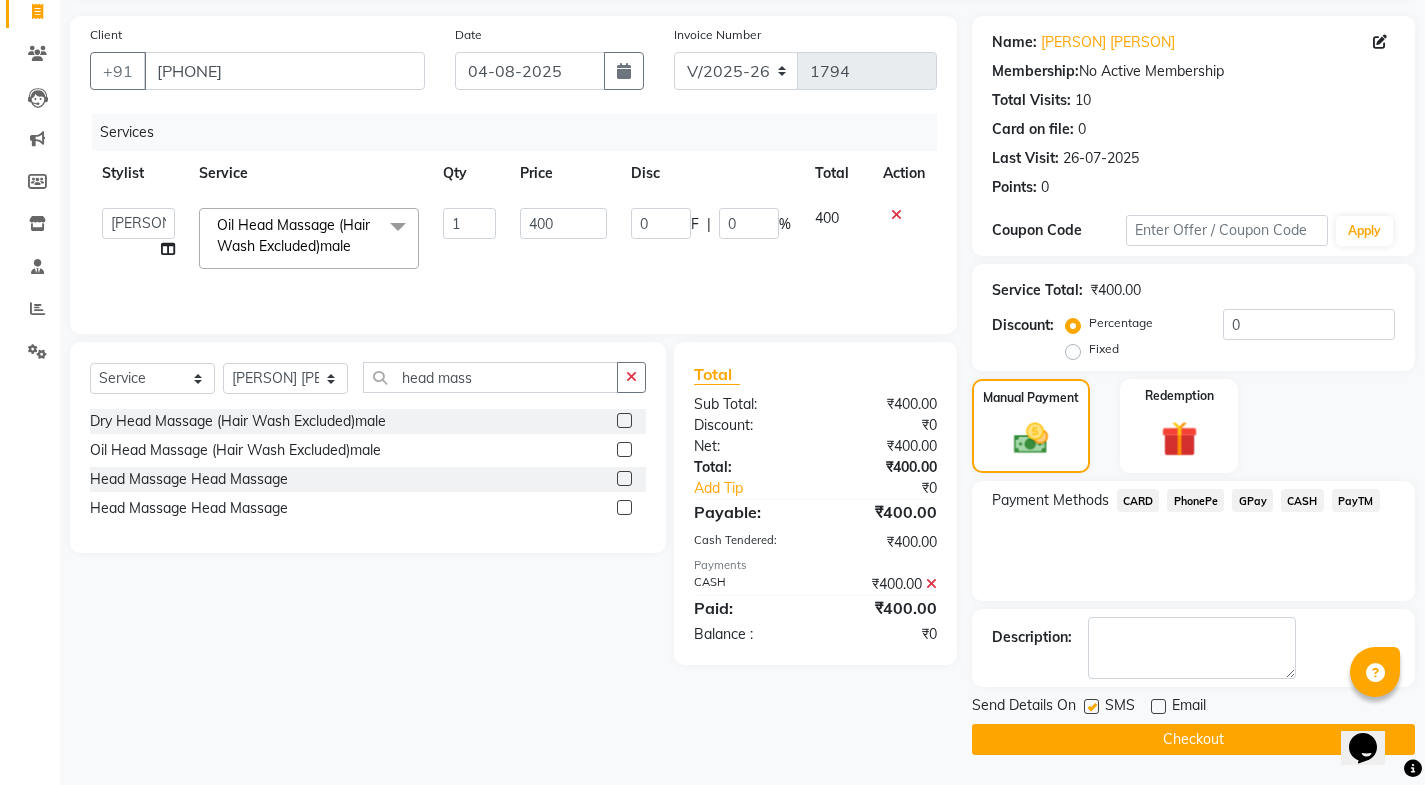 click 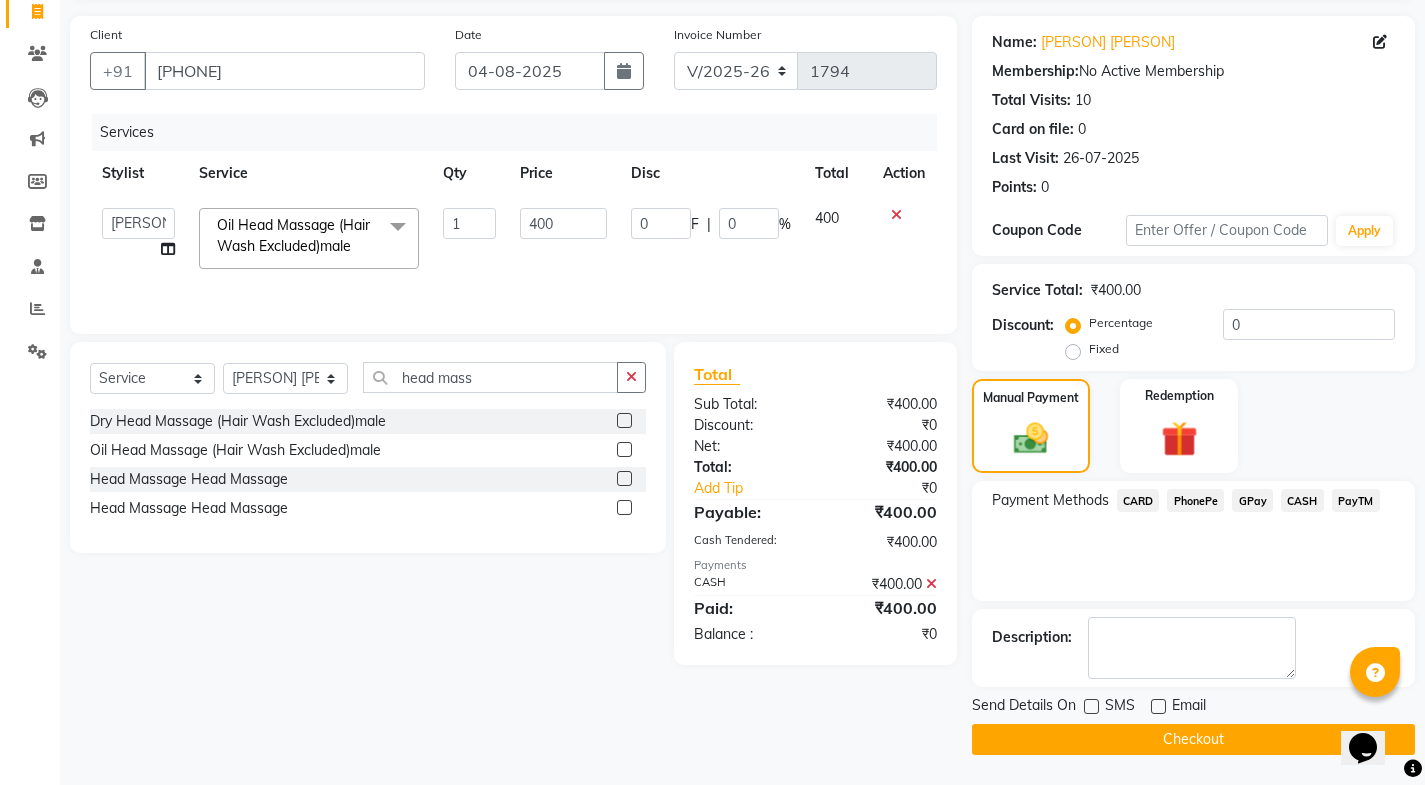 click on "Checkout" 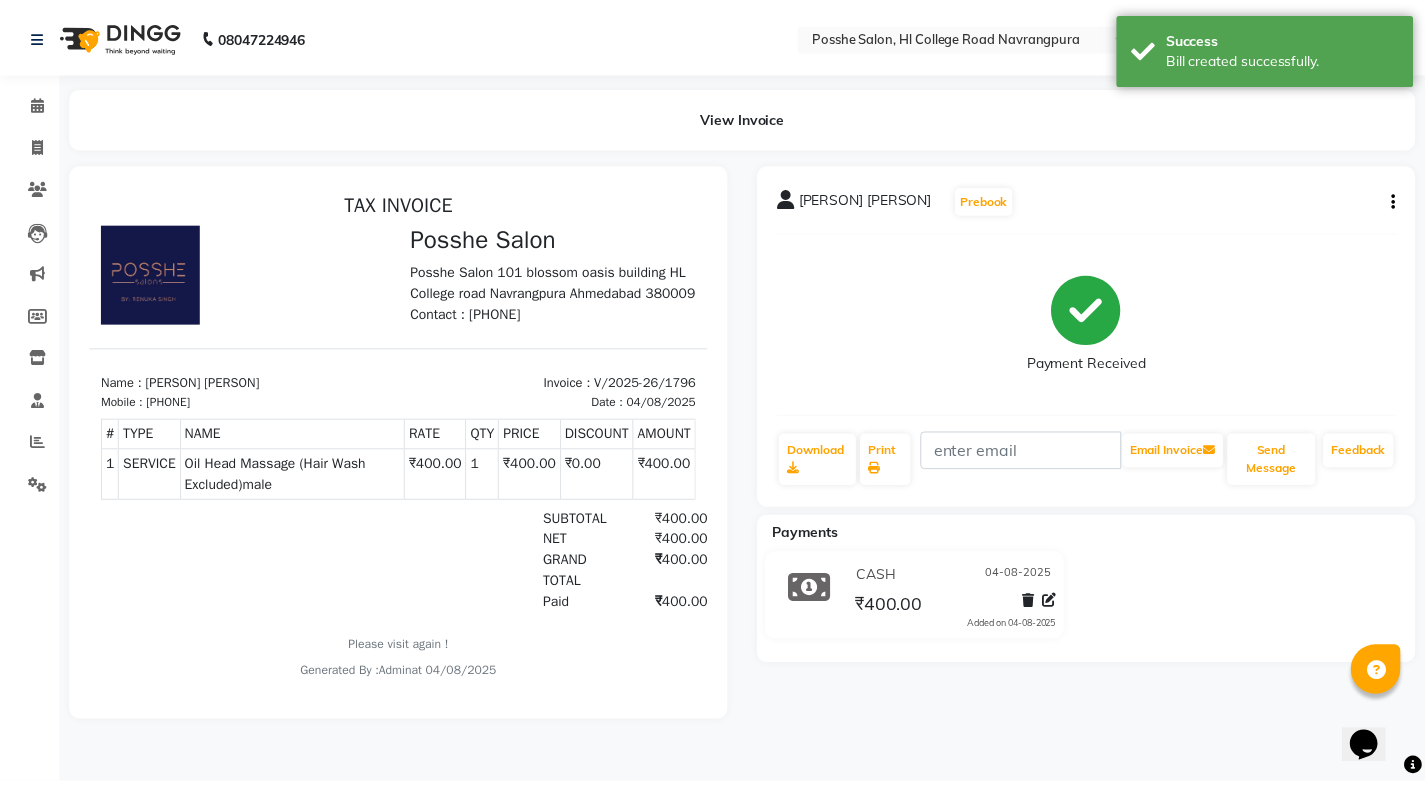 scroll, scrollTop: 0, scrollLeft: 0, axis: both 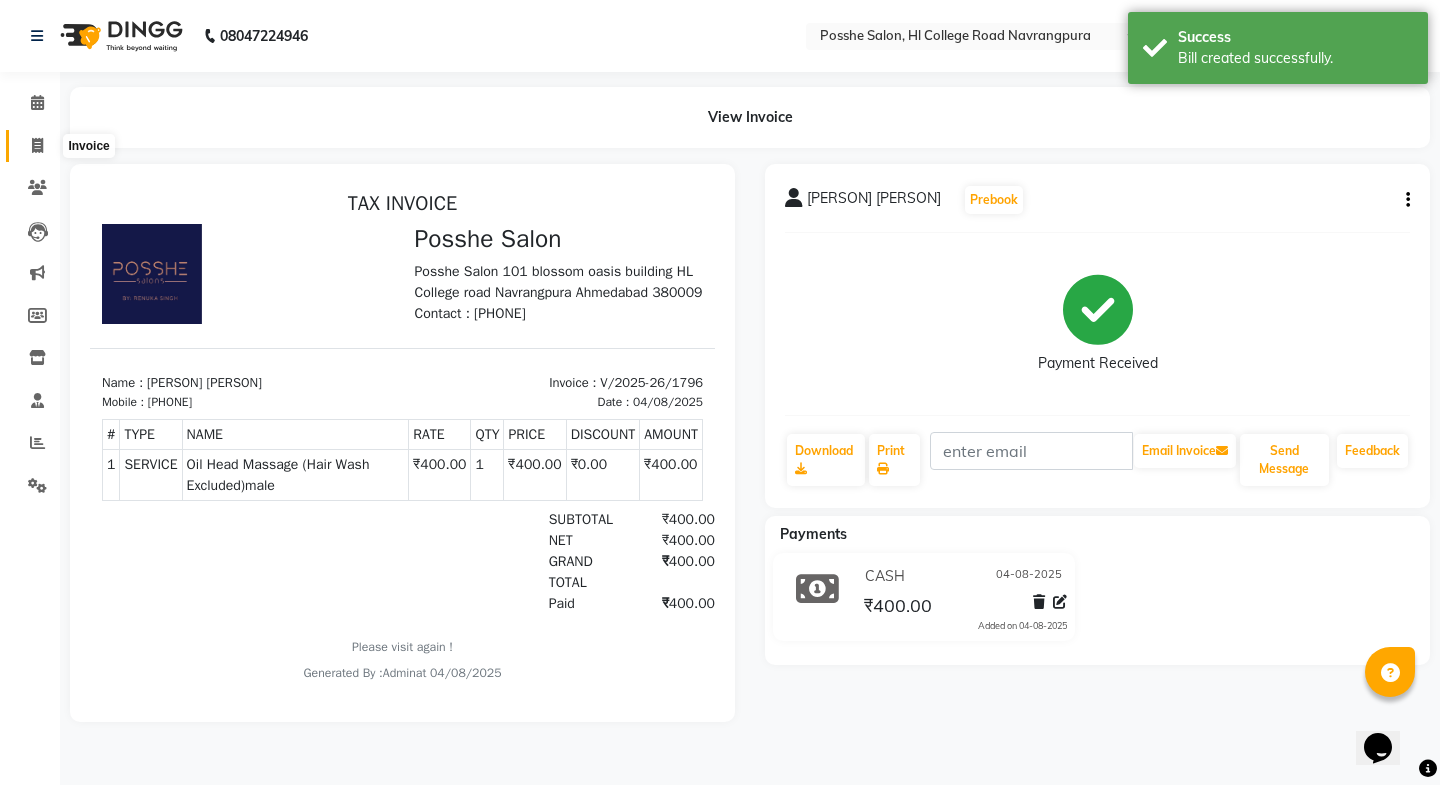 click 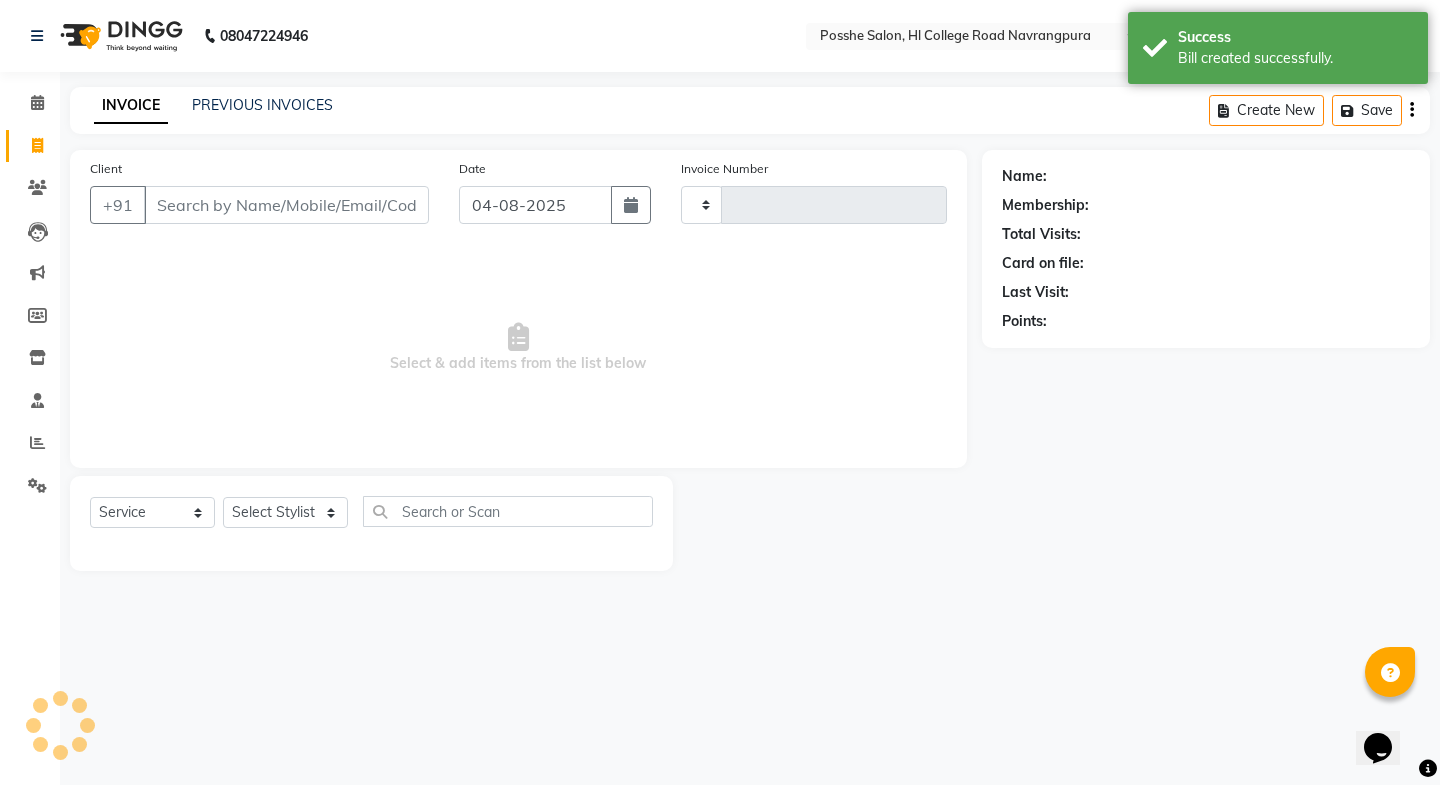 type on "1797" 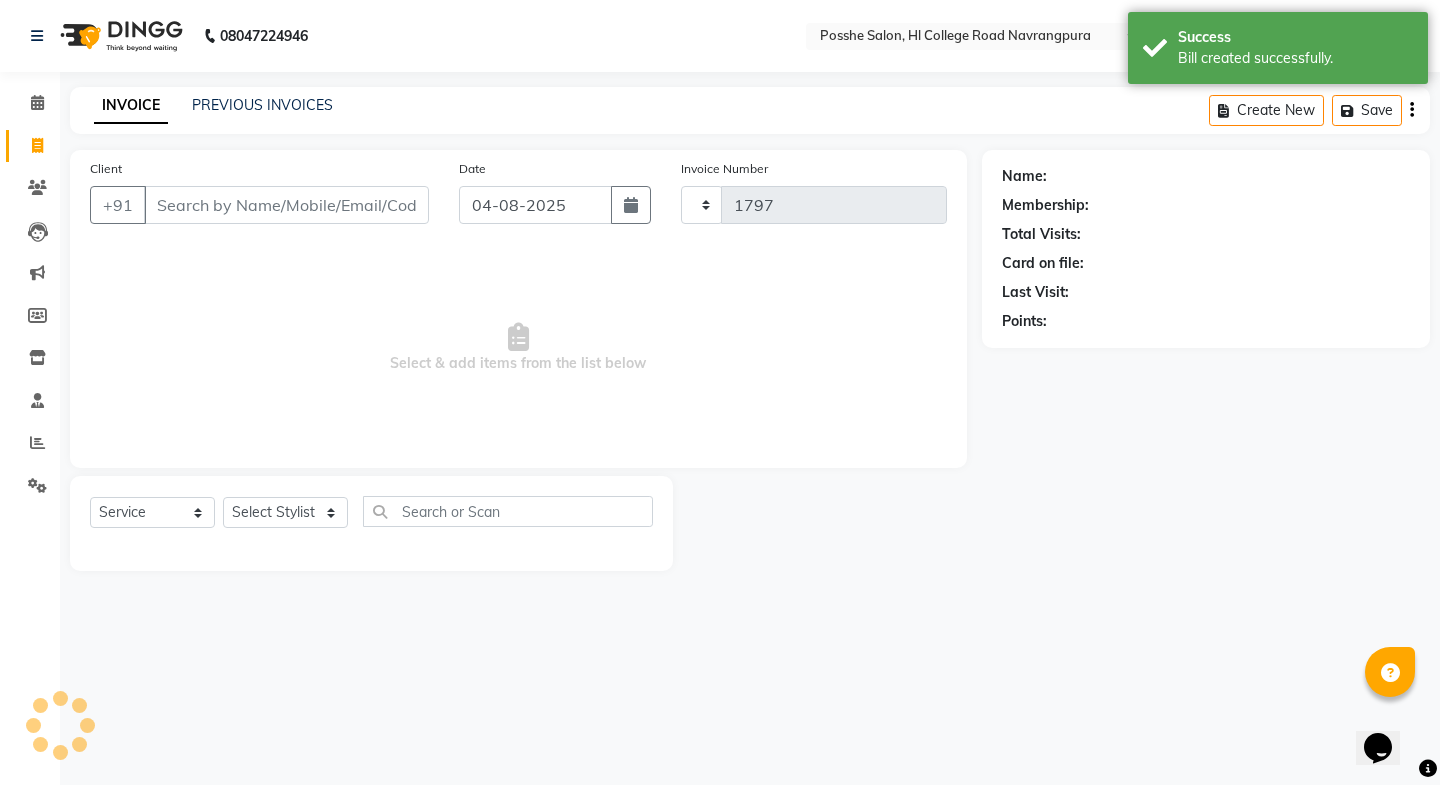select on "6052" 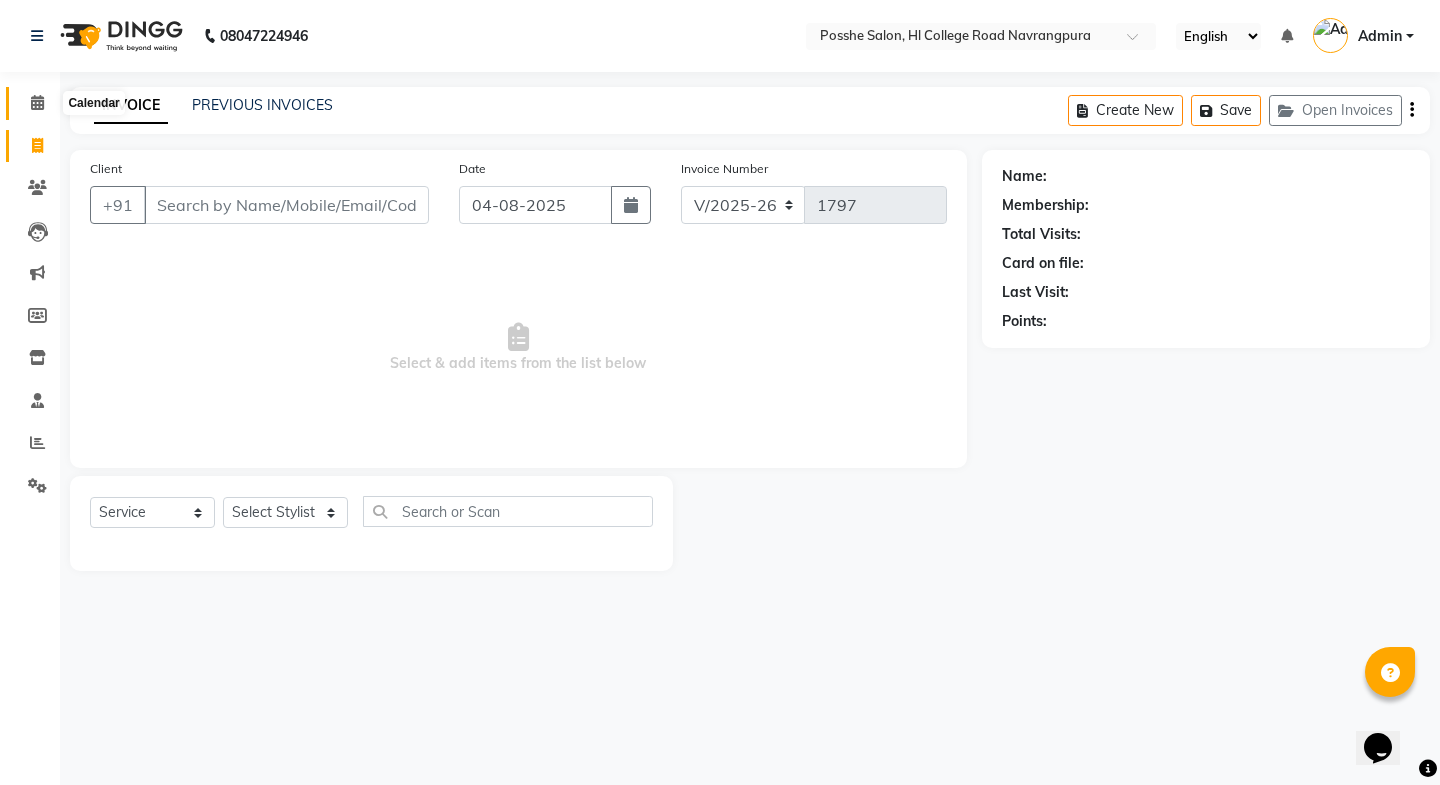 click 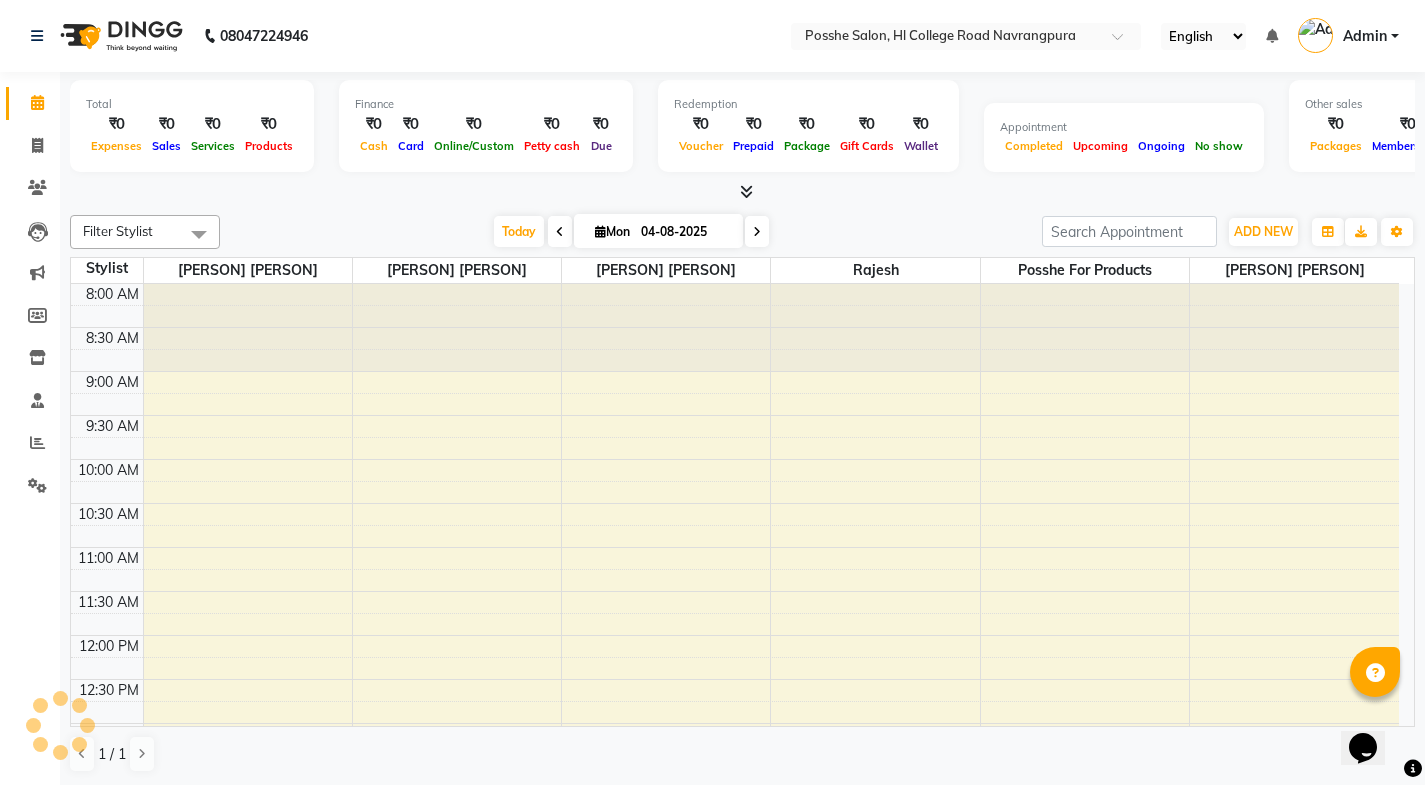 scroll, scrollTop: 0, scrollLeft: 0, axis: both 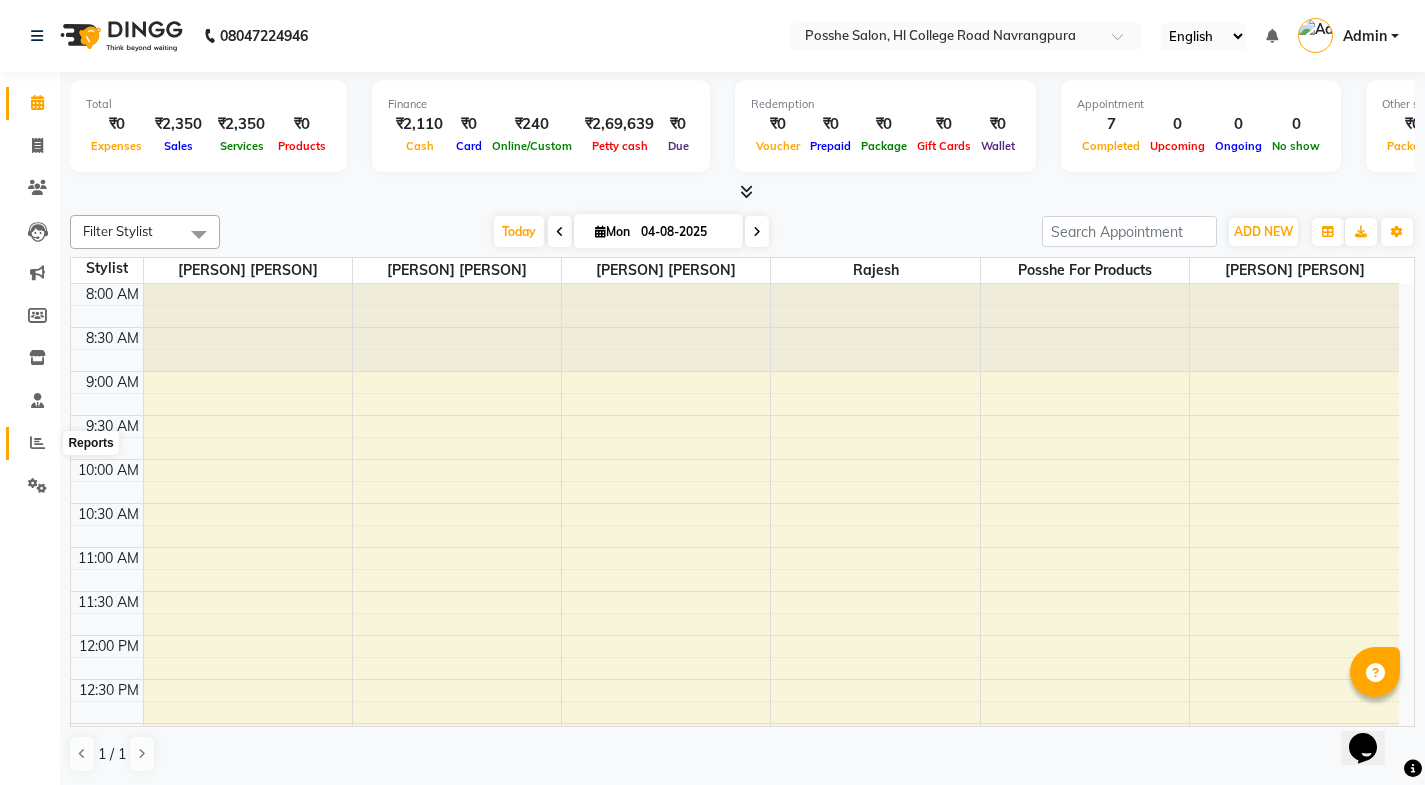 click 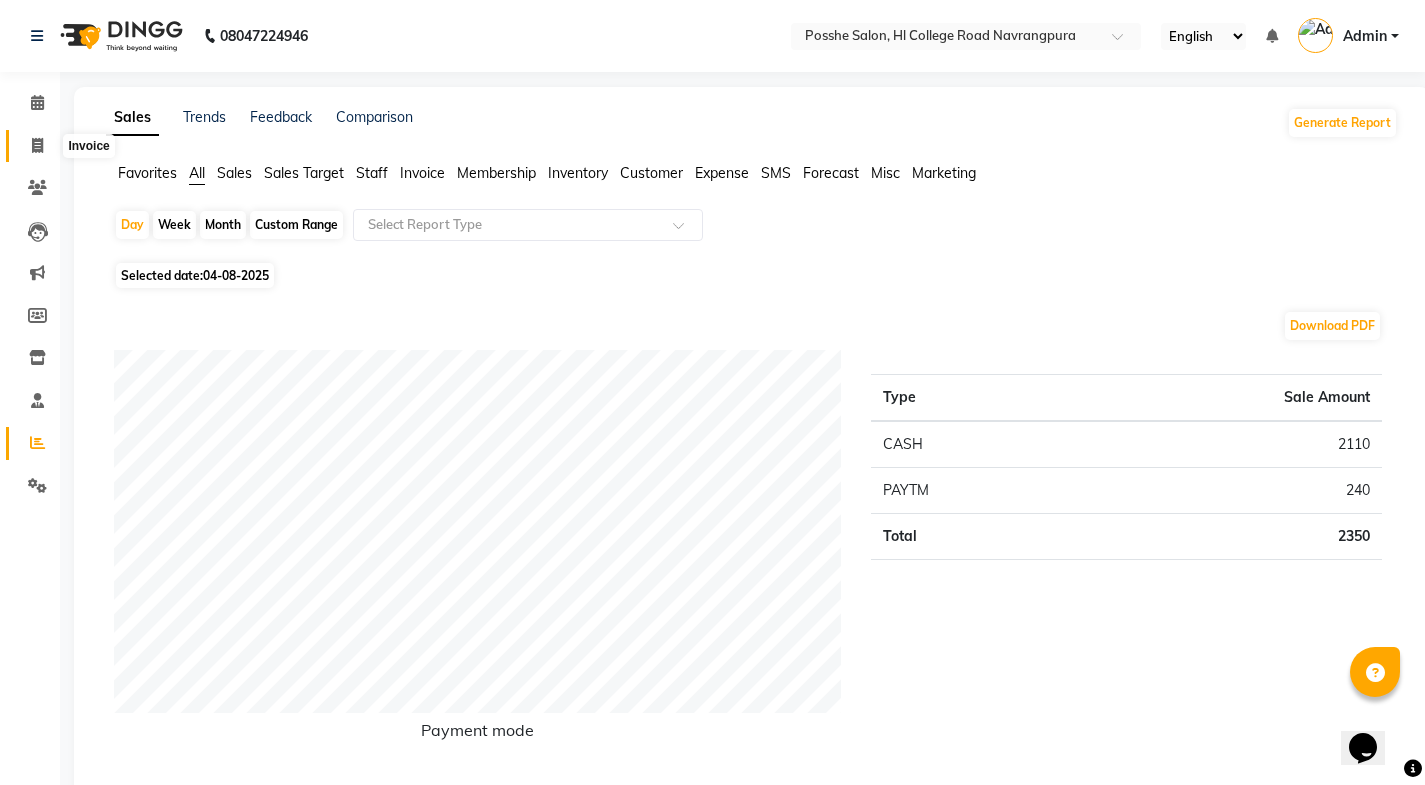 click 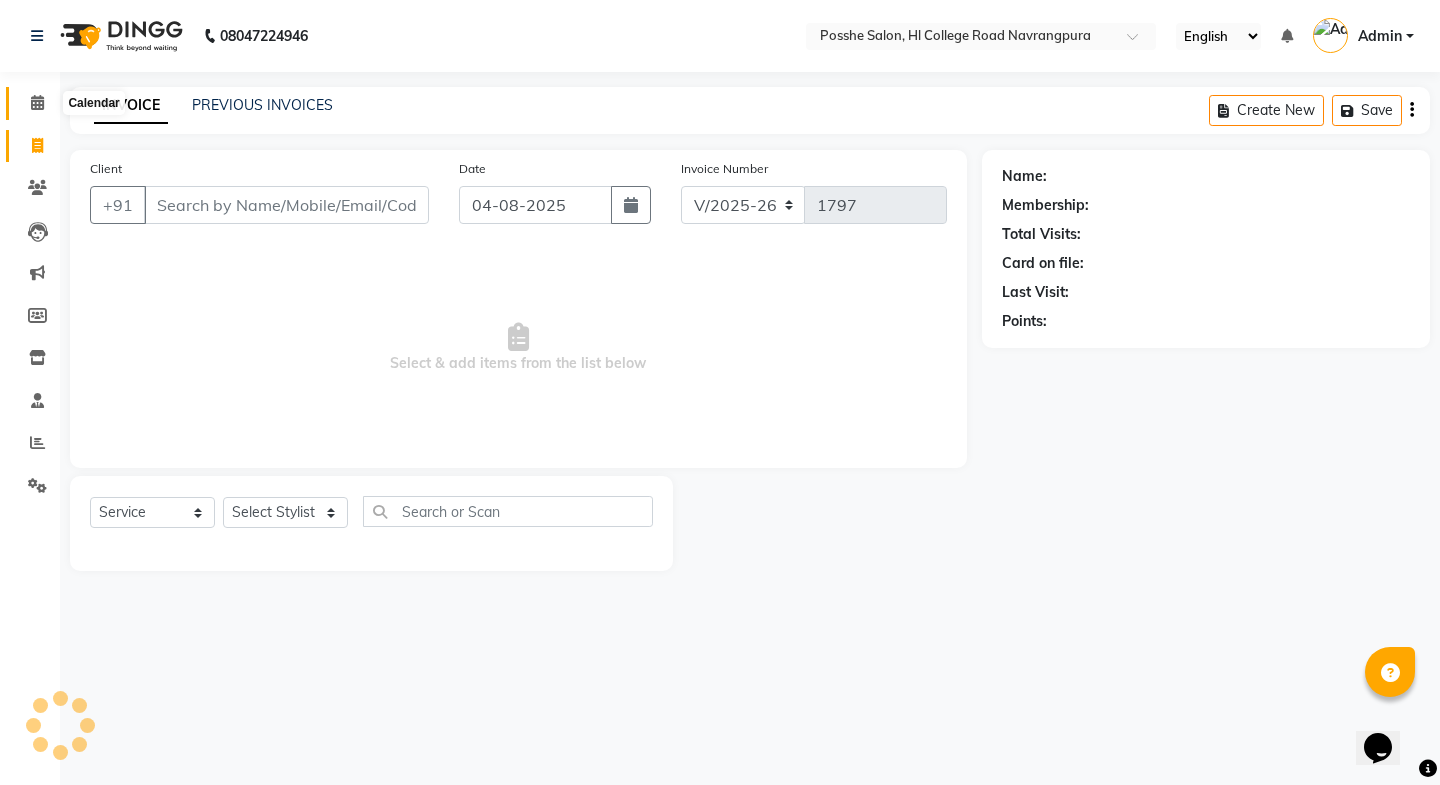 click 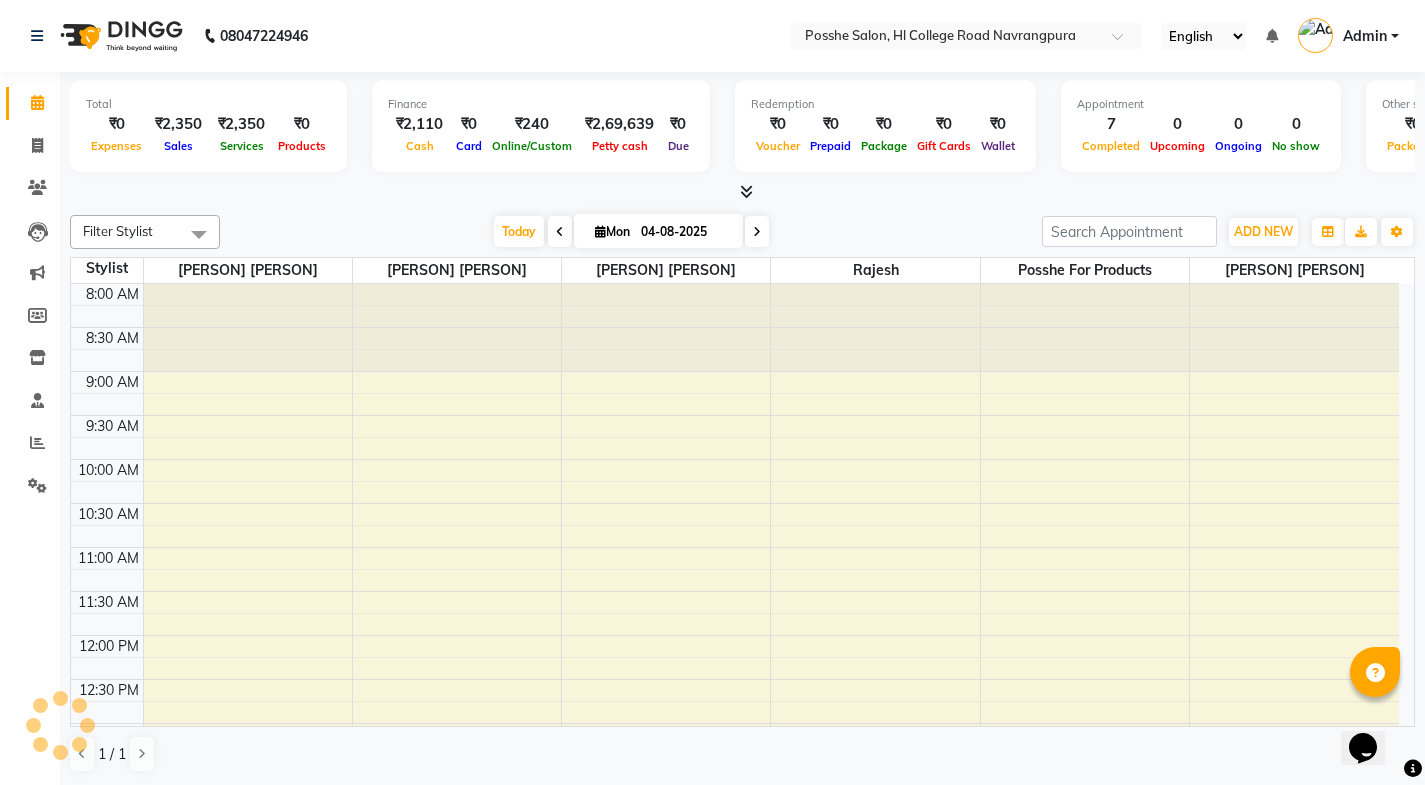 scroll, scrollTop: 0, scrollLeft: 0, axis: both 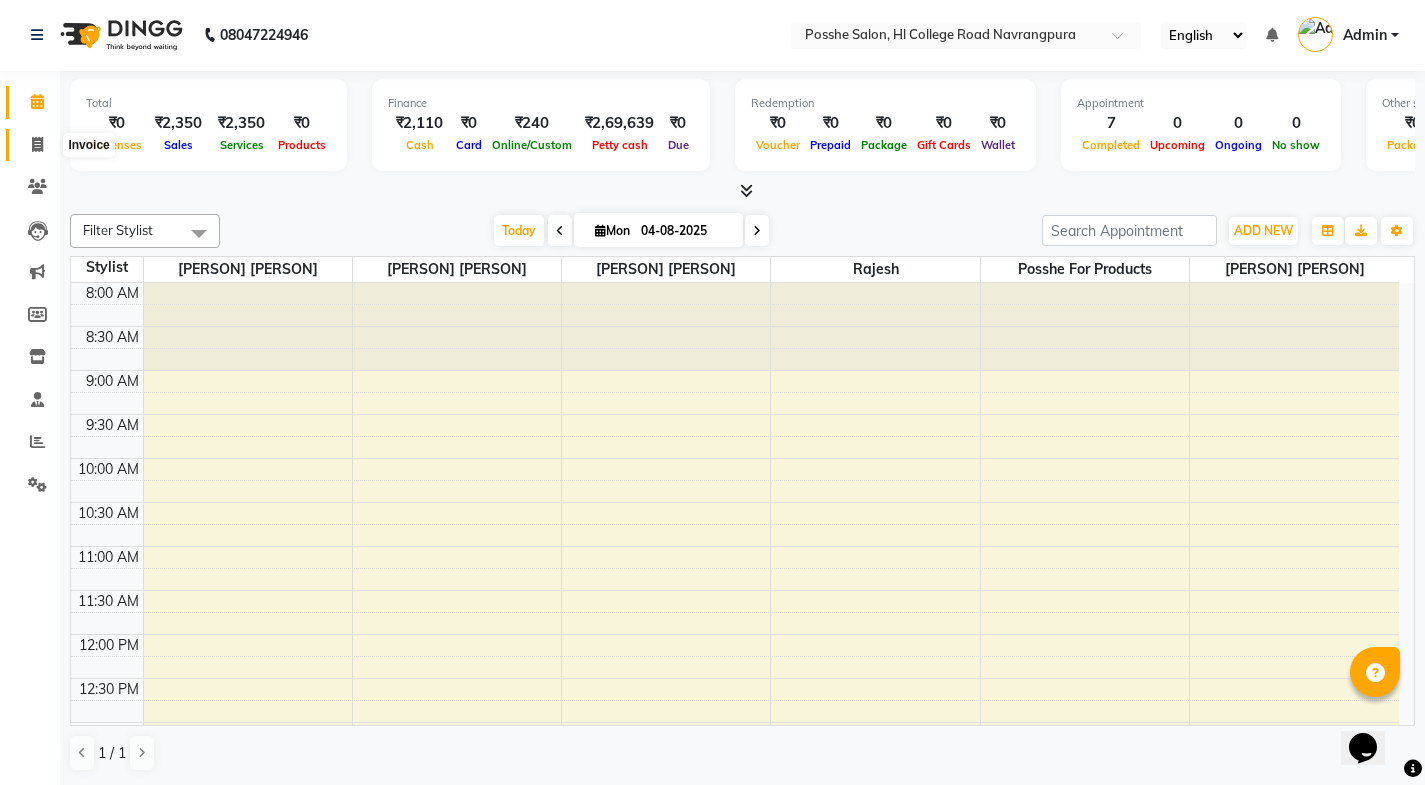 click 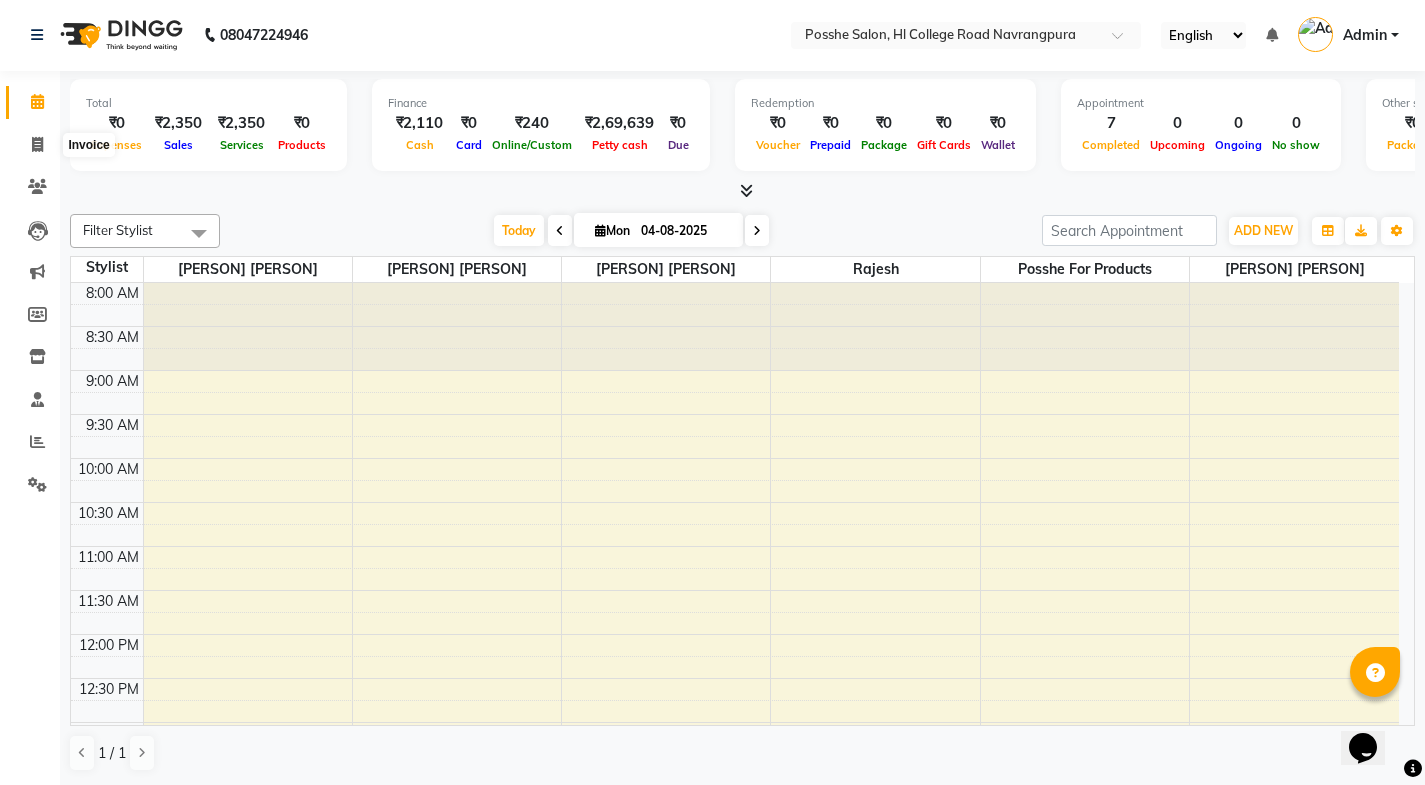 select on "service" 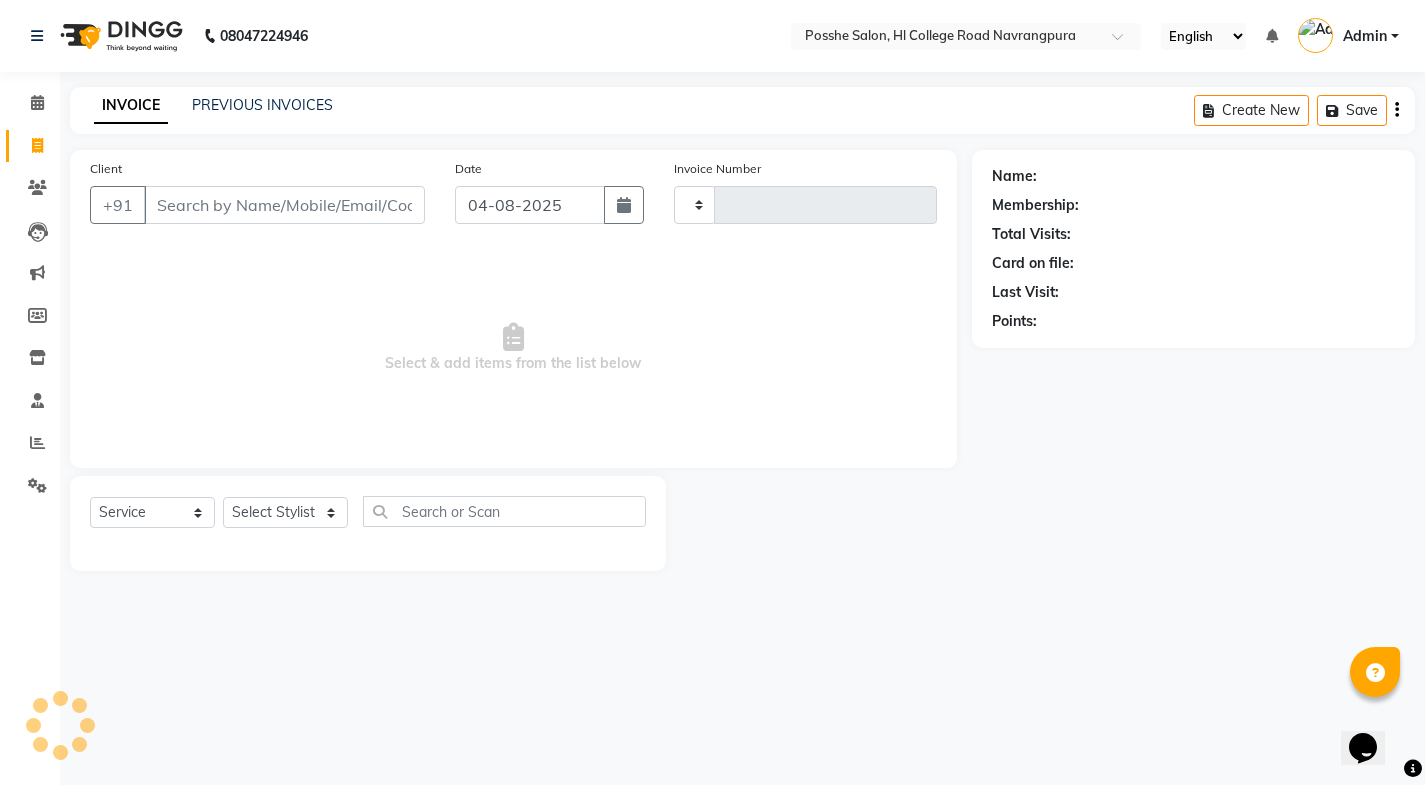 type on "1797" 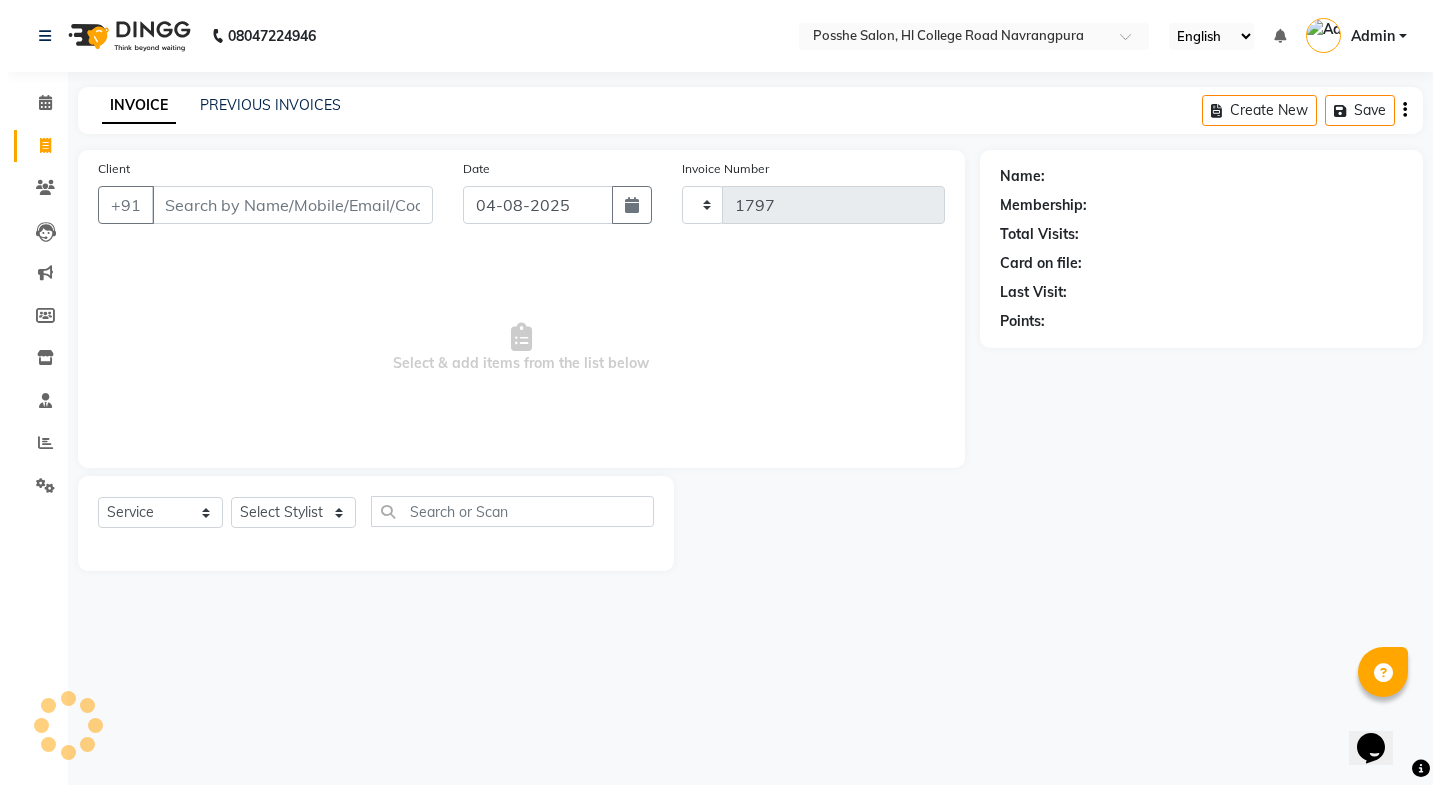 scroll, scrollTop: 0, scrollLeft: 0, axis: both 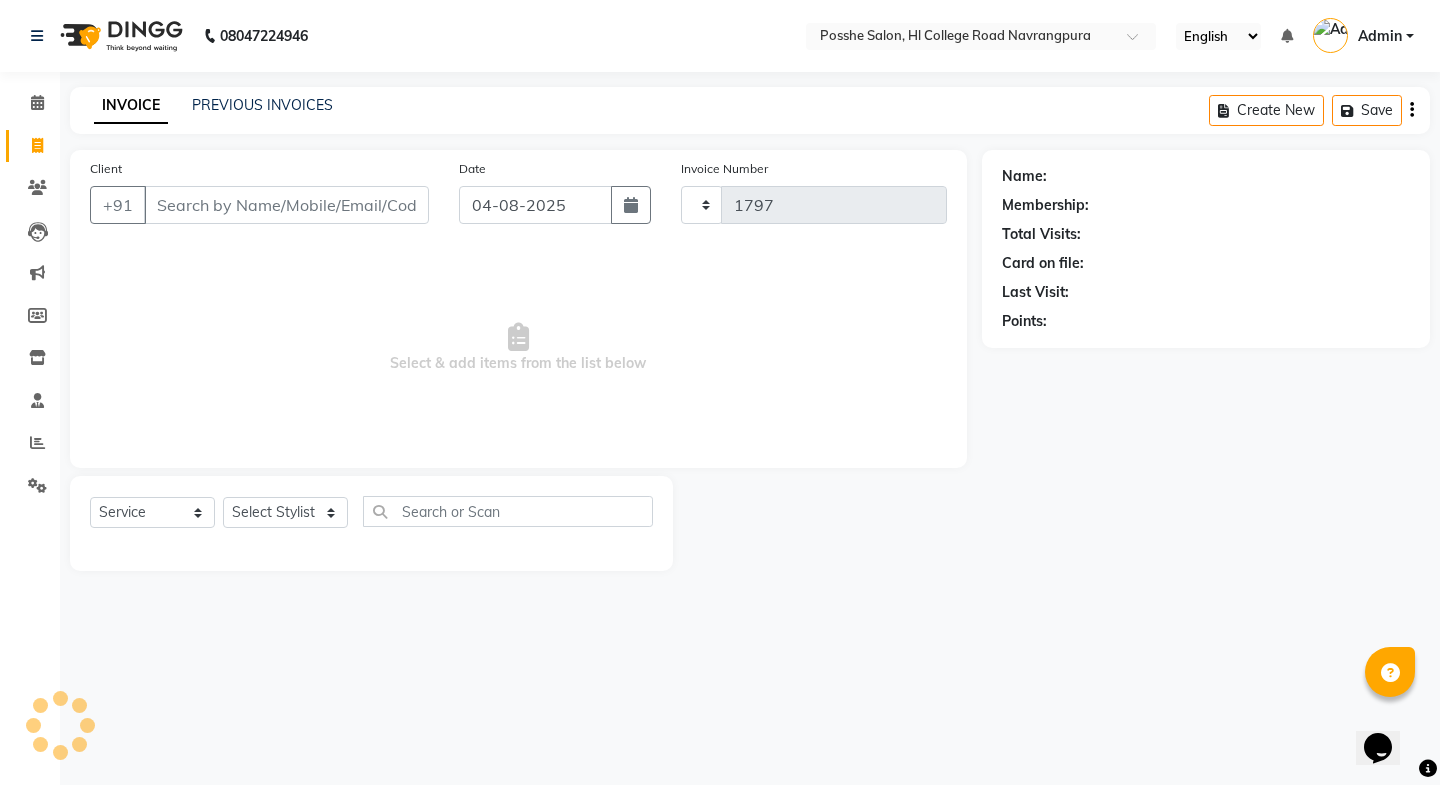 select on "6052" 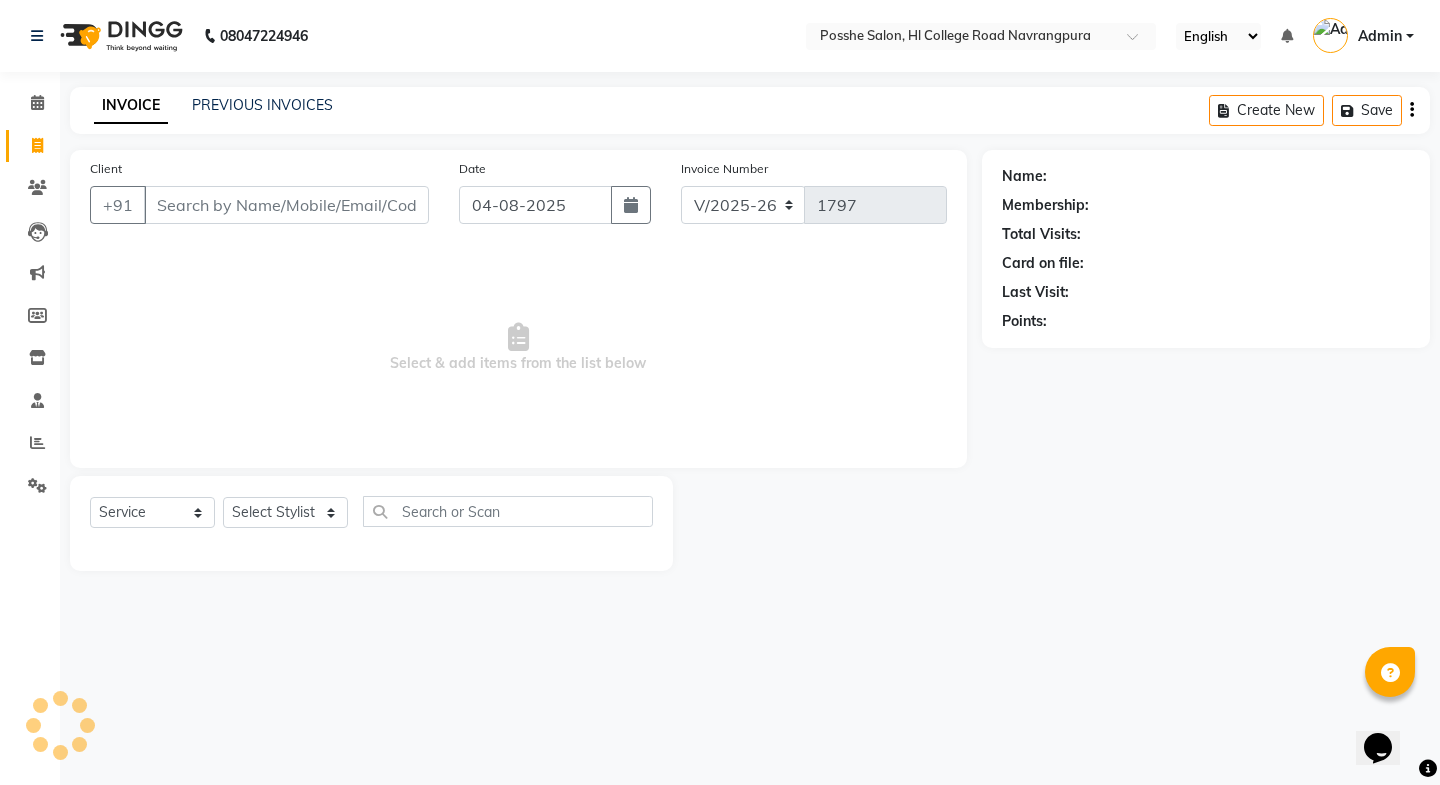 click 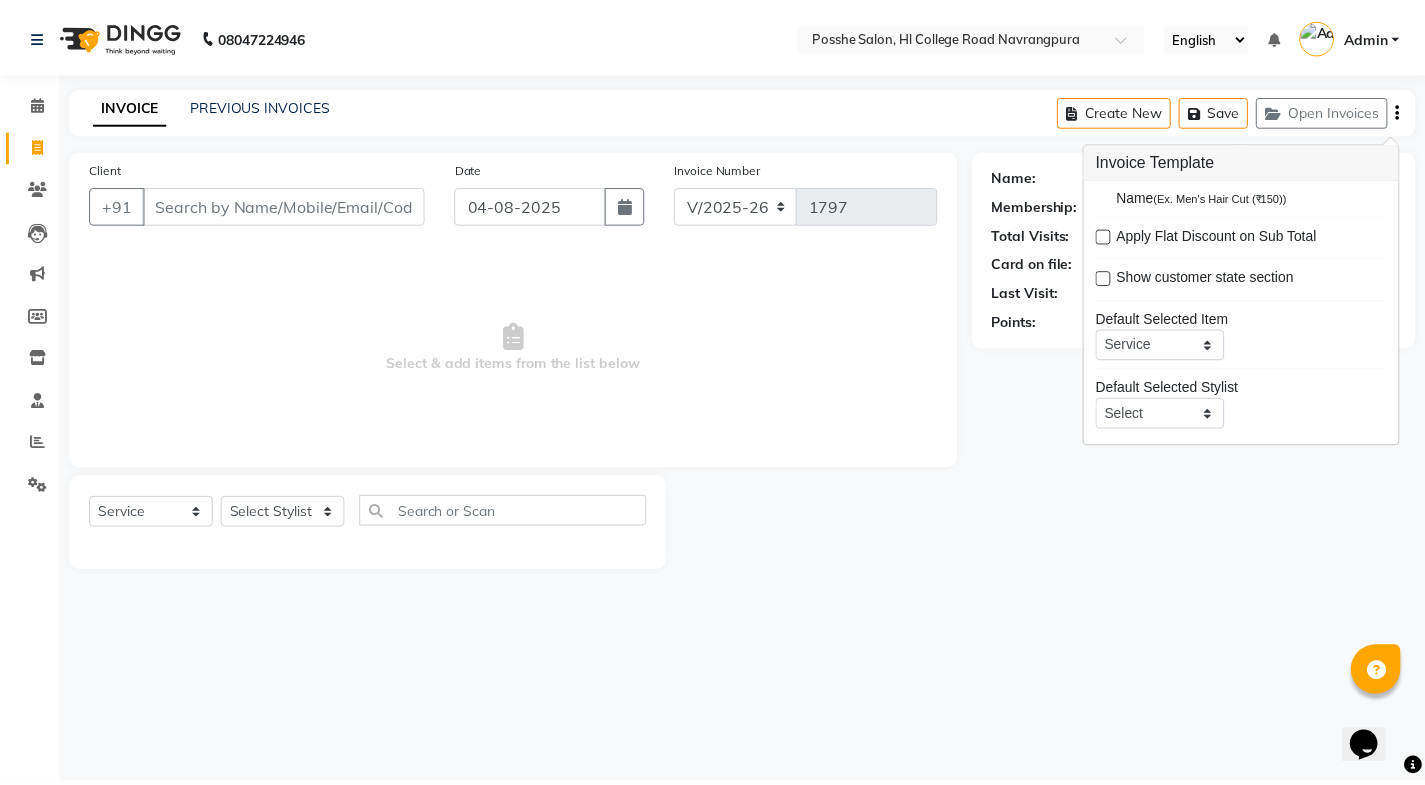 scroll, scrollTop: 98, scrollLeft: 0, axis: vertical 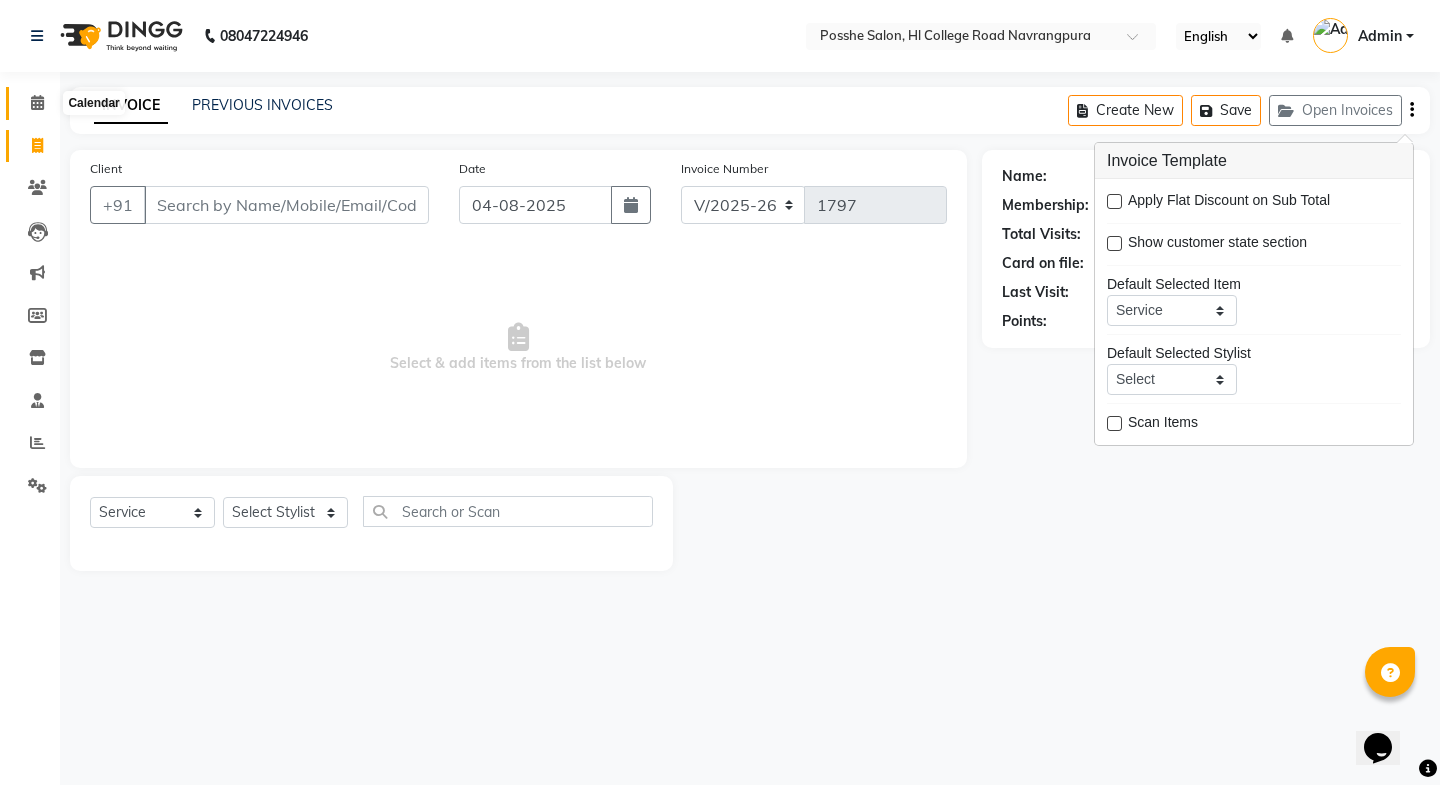 click 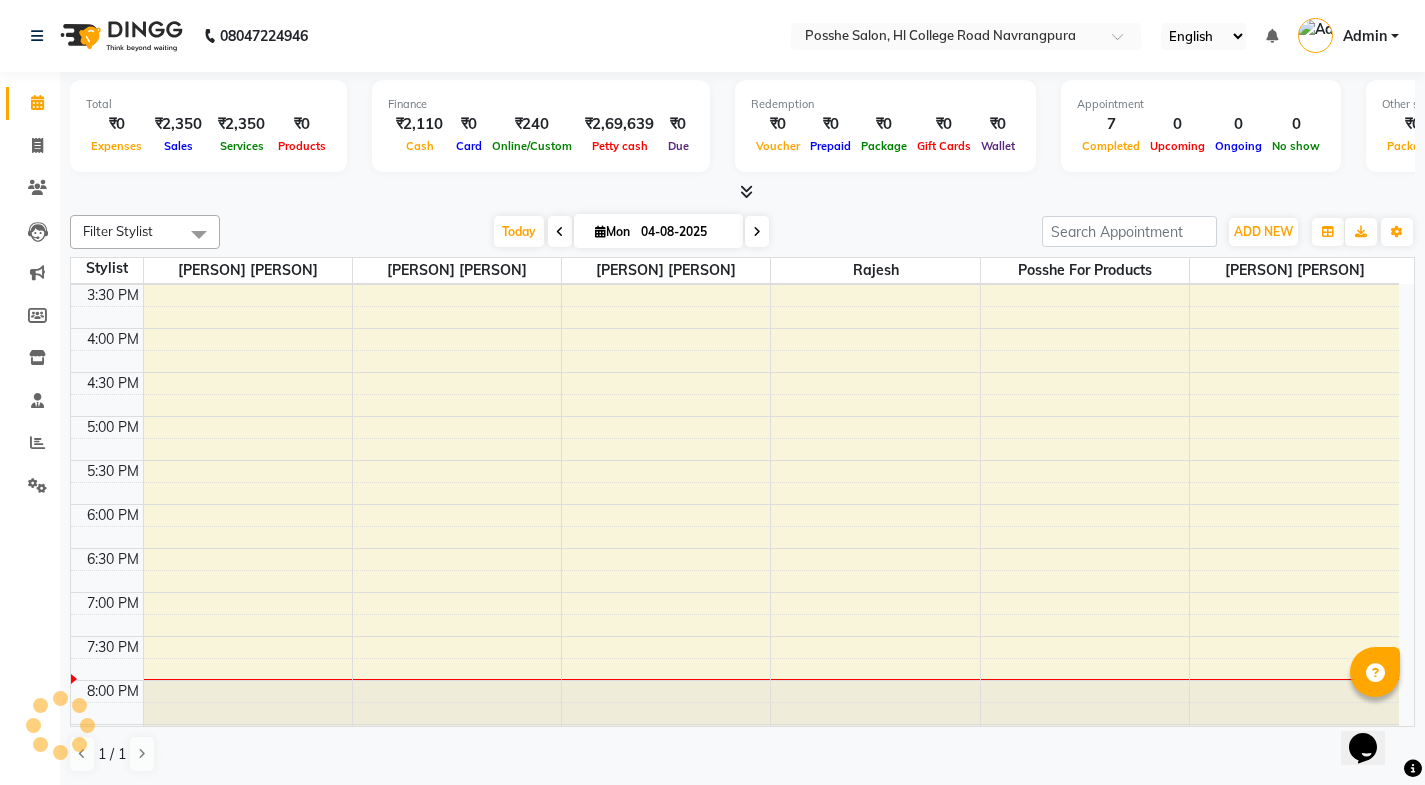 scroll, scrollTop: 0, scrollLeft: 0, axis: both 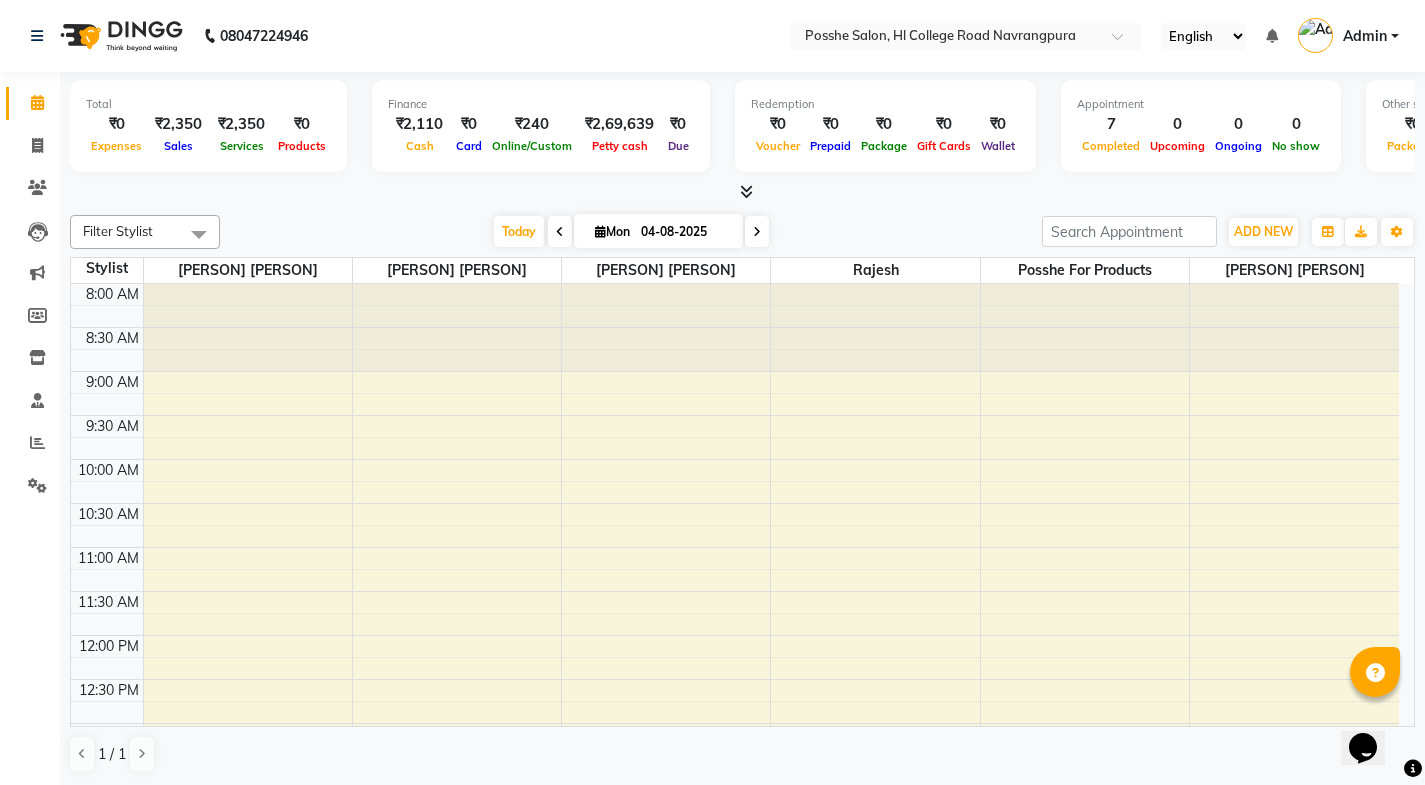 click on "Invoice" 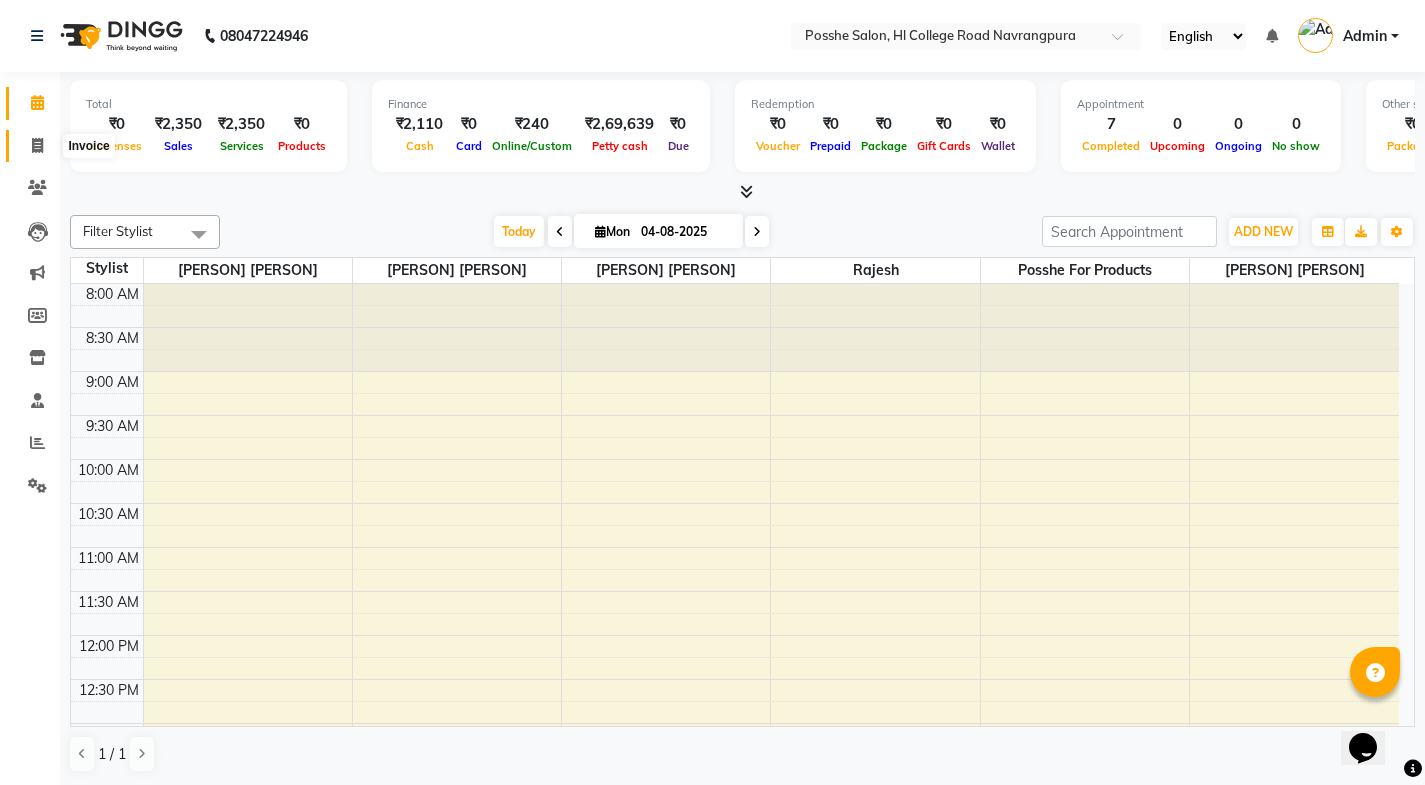 drag, startPoint x: 38, startPoint y: 139, endPoint x: 51, endPoint y: 140, distance: 13.038404 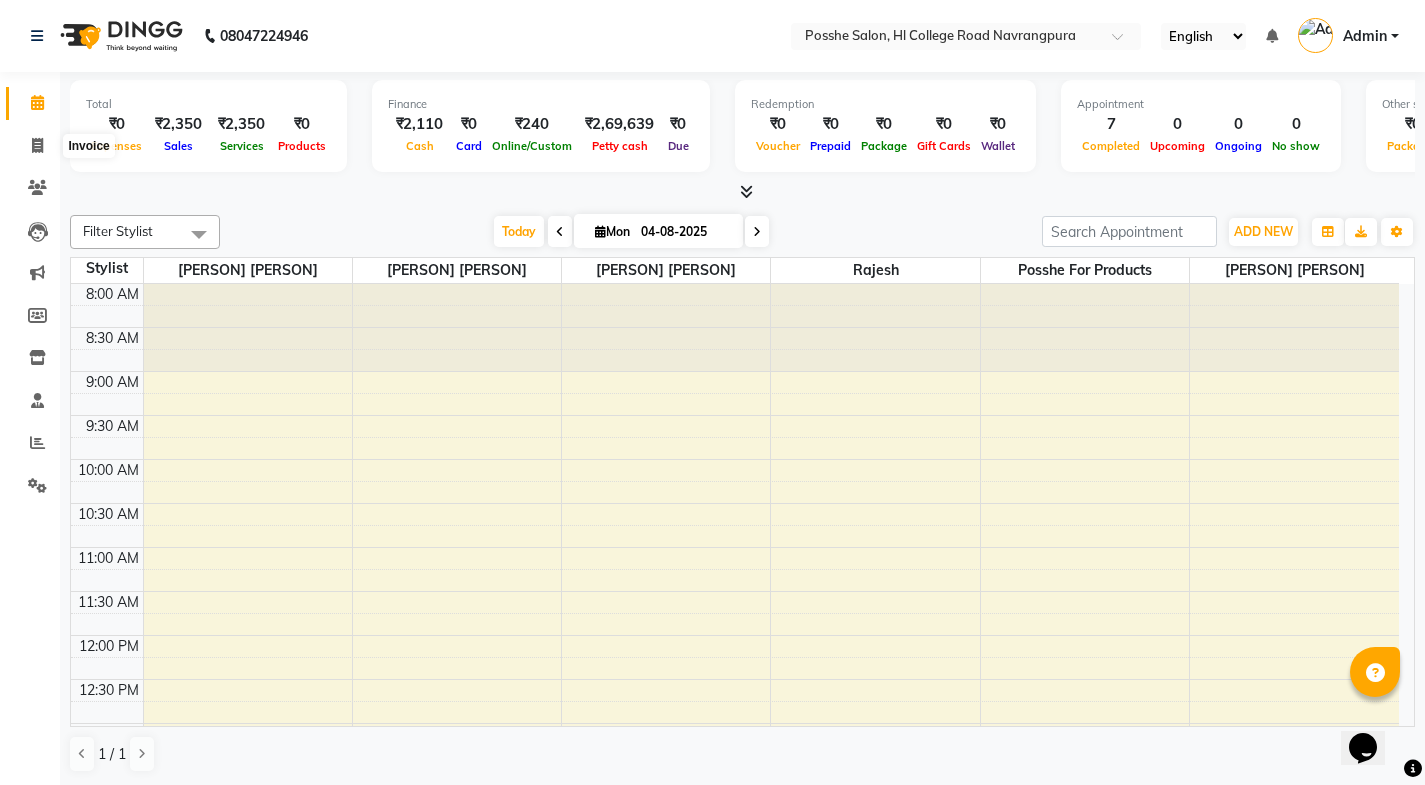 select on "6052" 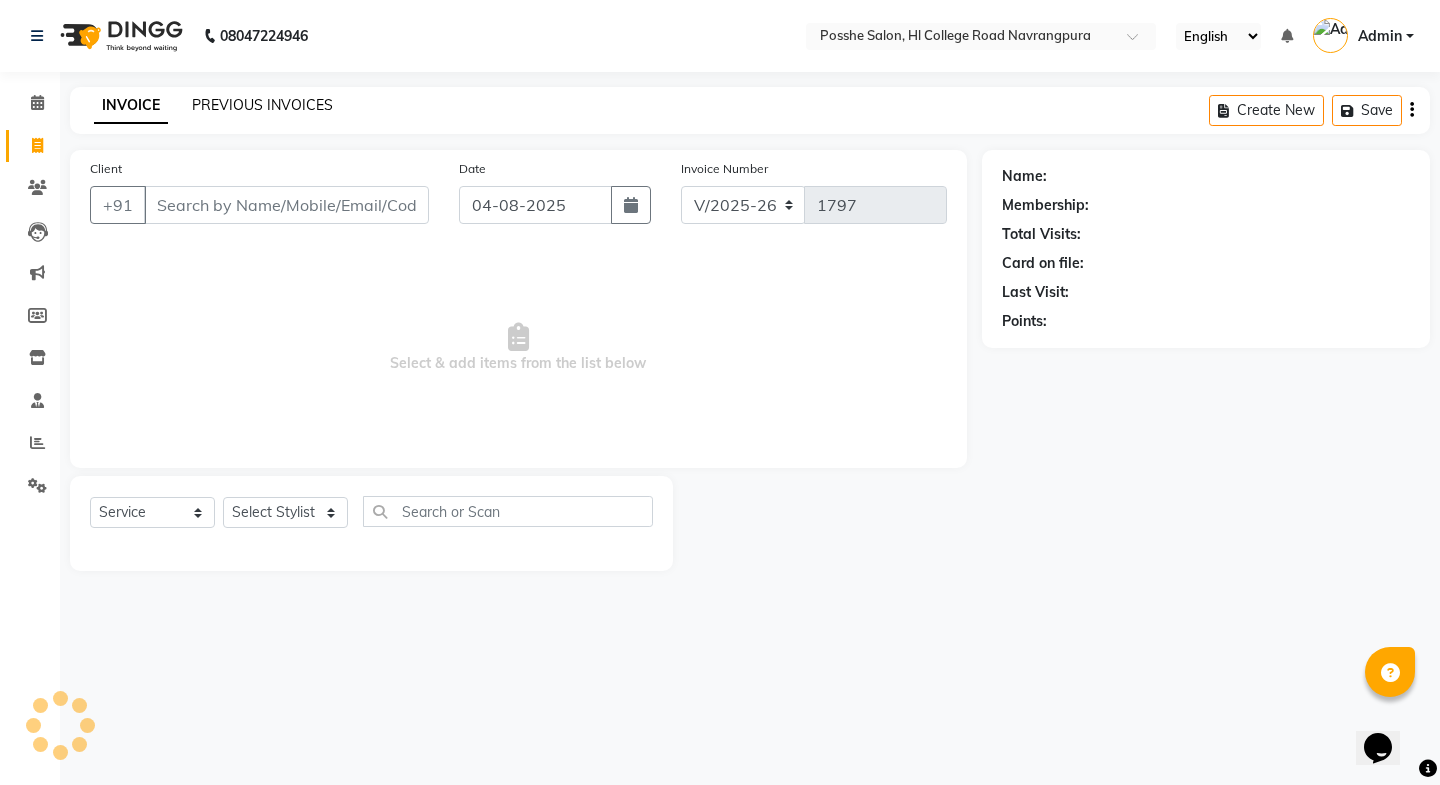 click on "PREVIOUS INVOICES" 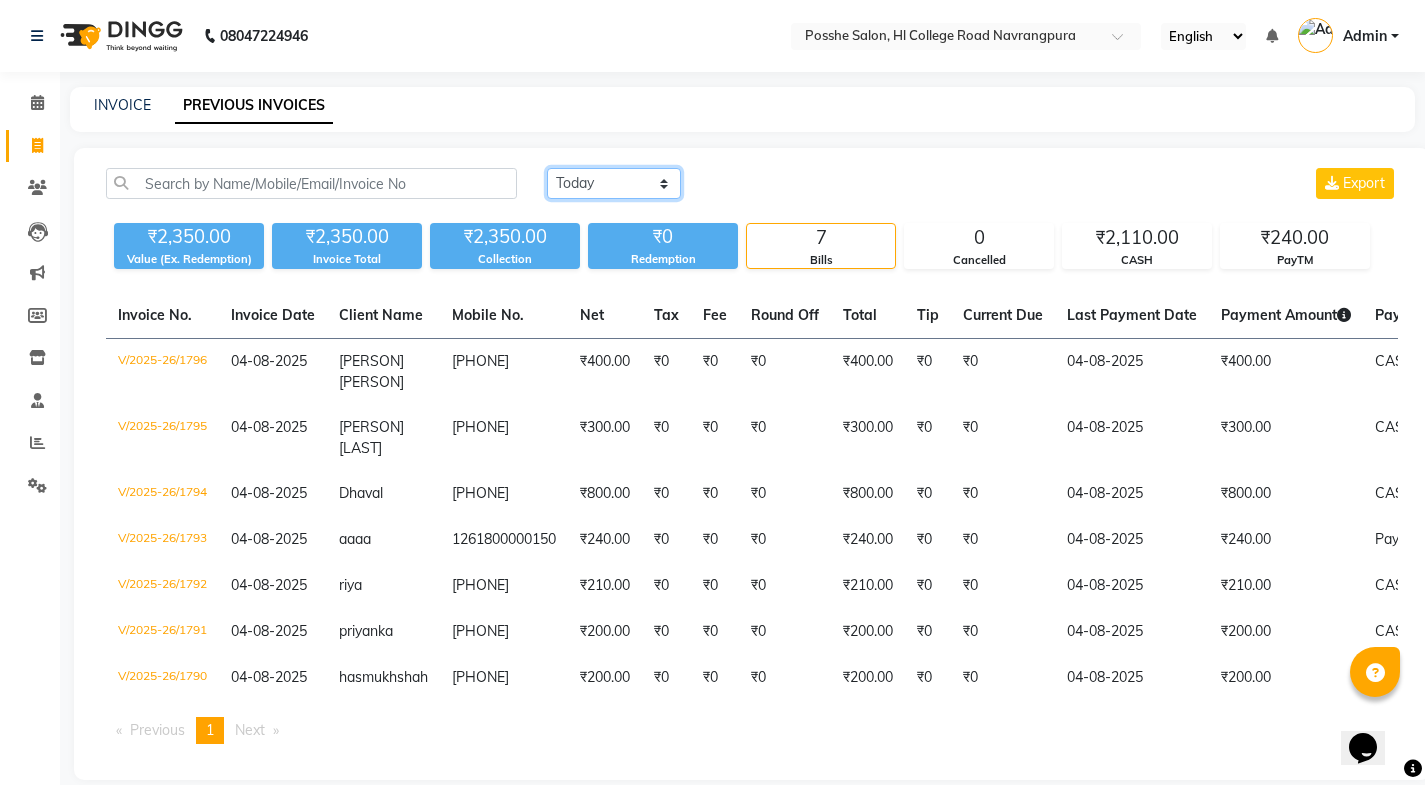 click on "Today Yesterday Custom Range" 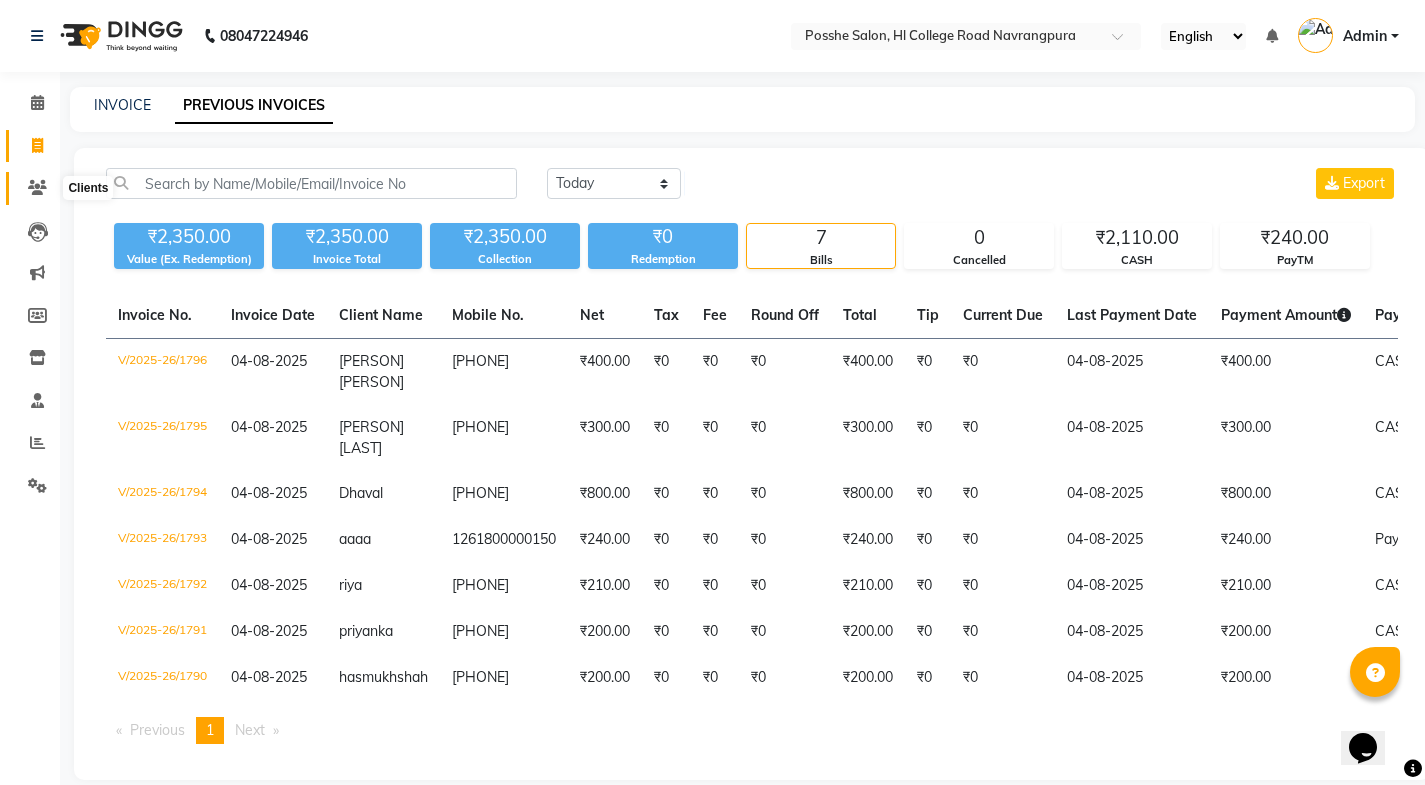 click 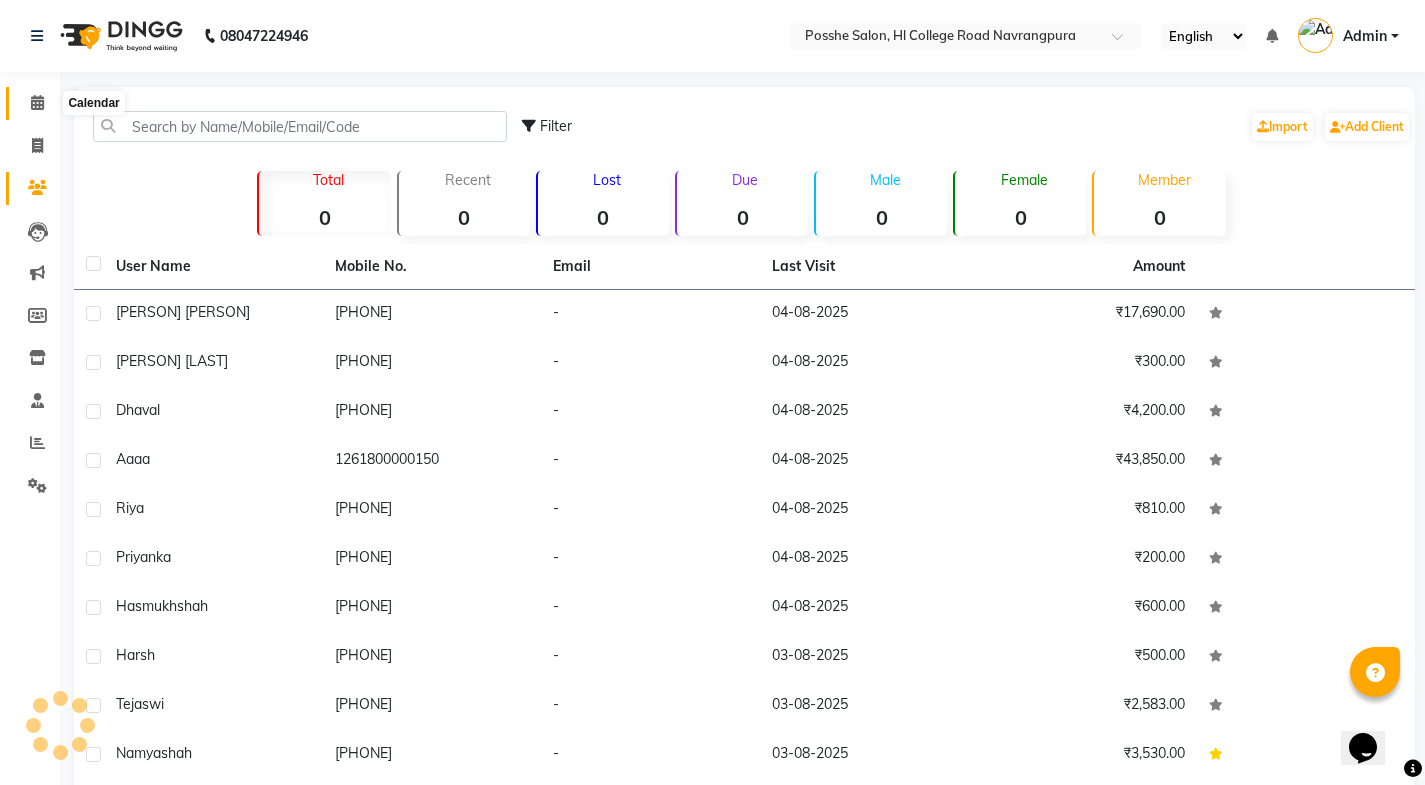 click 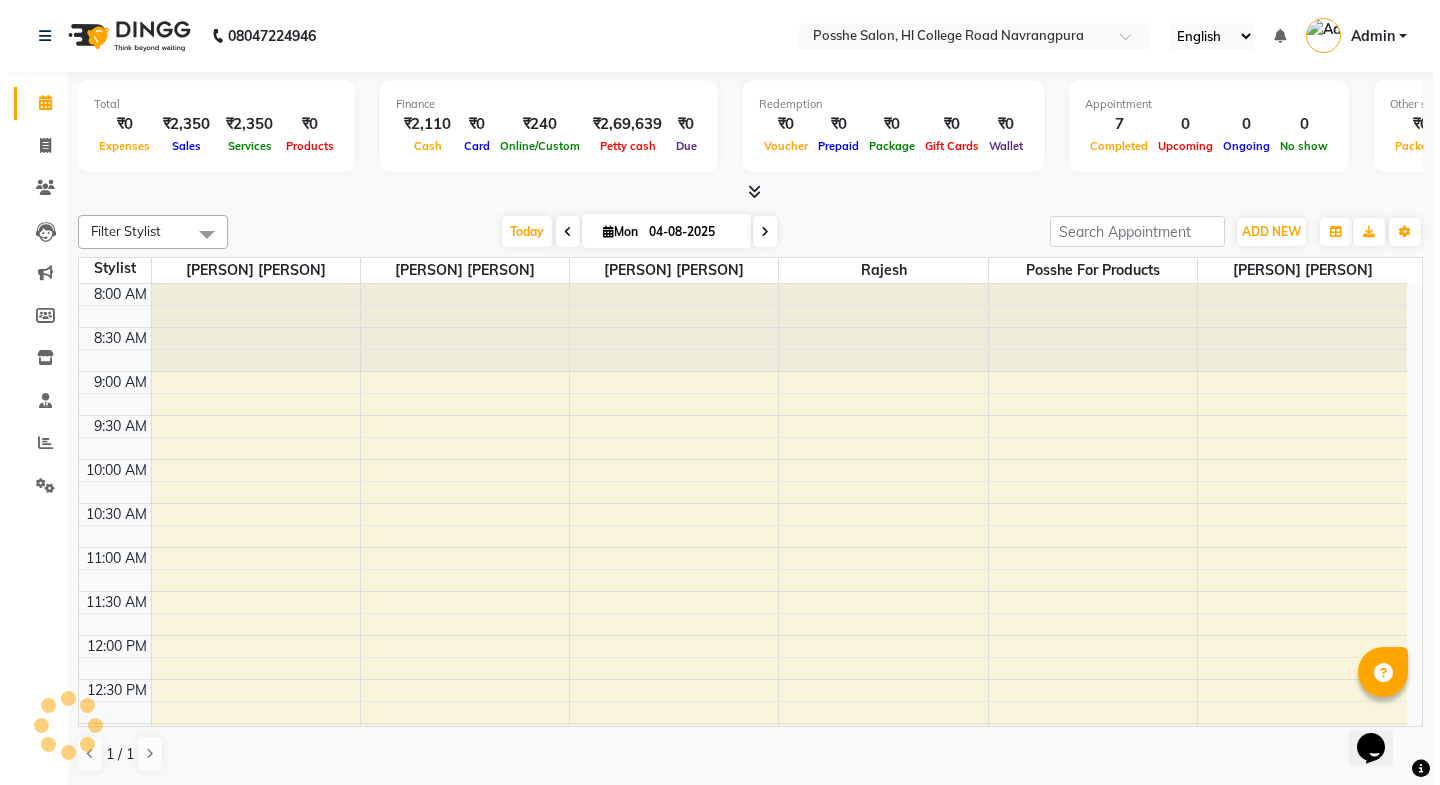 scroll, scrollTop: 0, scrollLeft: 0, axis: both 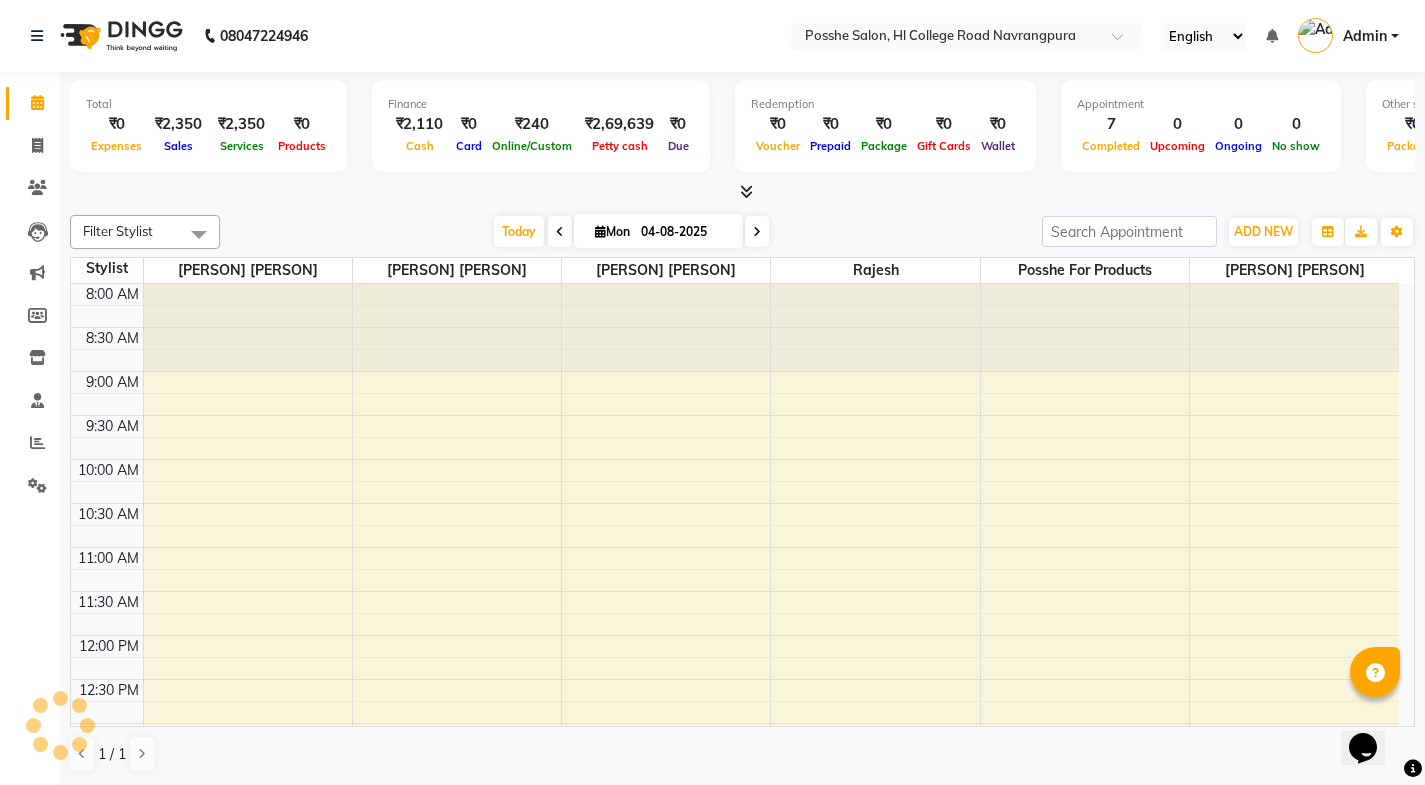 click on "Filter Stylist" at bounding box center [118, 231] 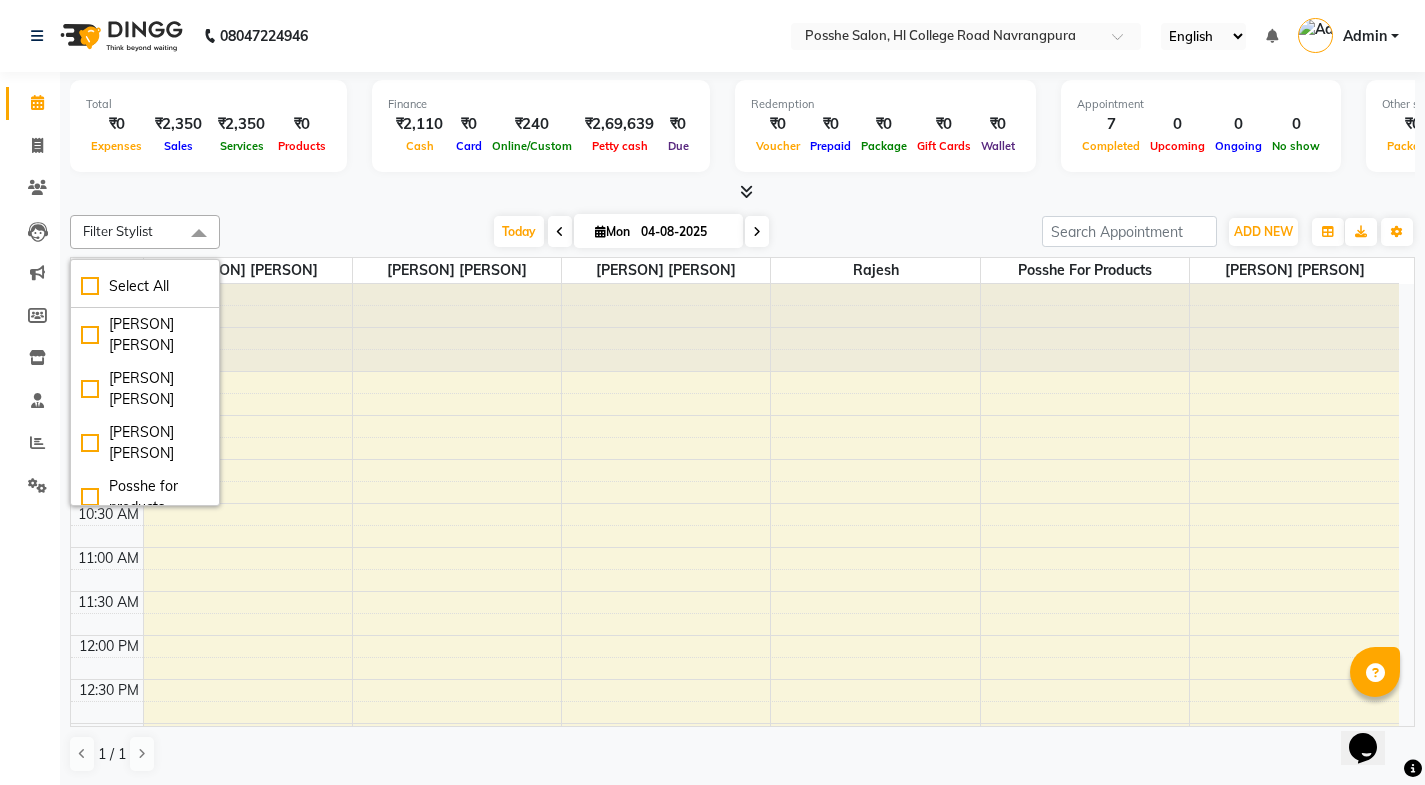 click on "Filter Stylist" at bounding box center (118, 231) 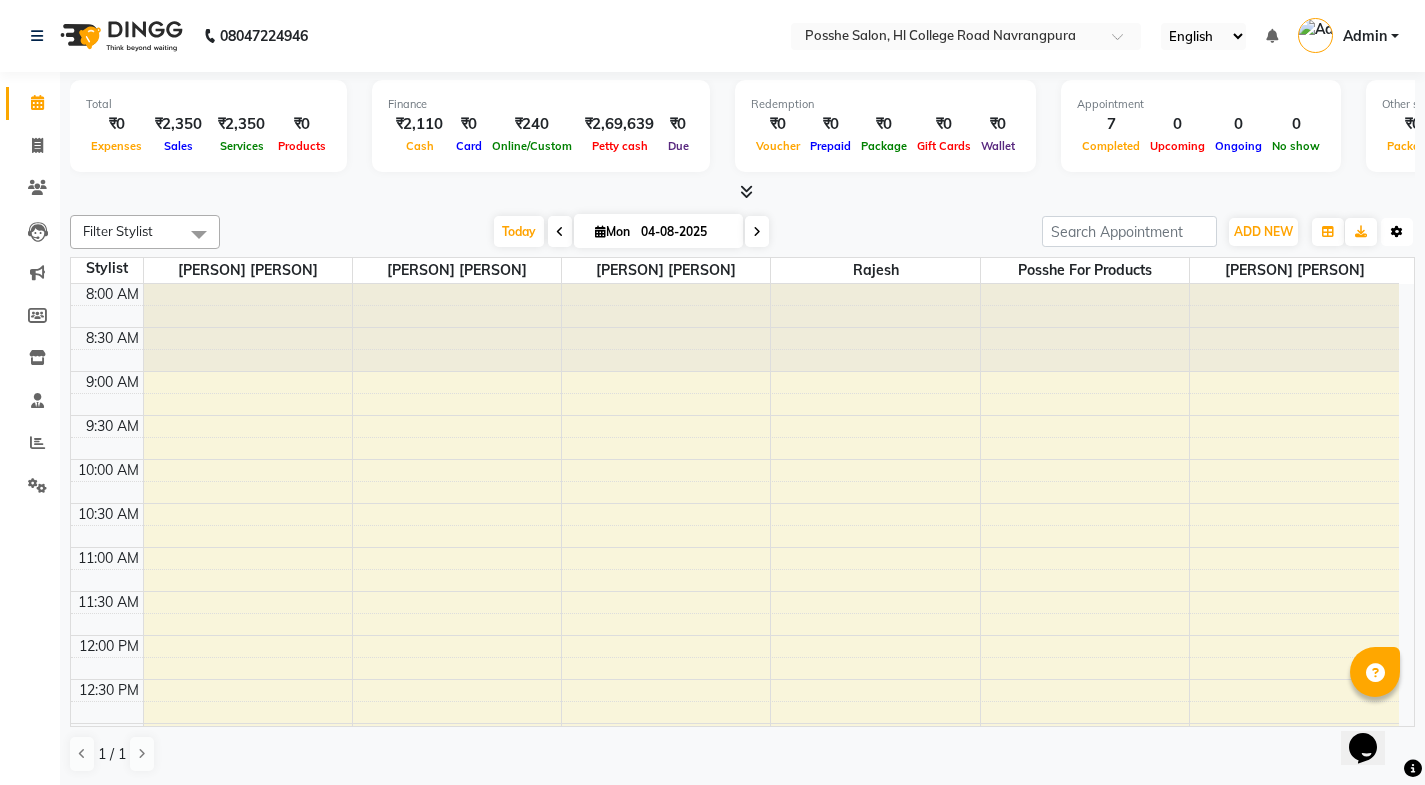 click on "Toggle Dropdown" at bounding box center [1397, 232] 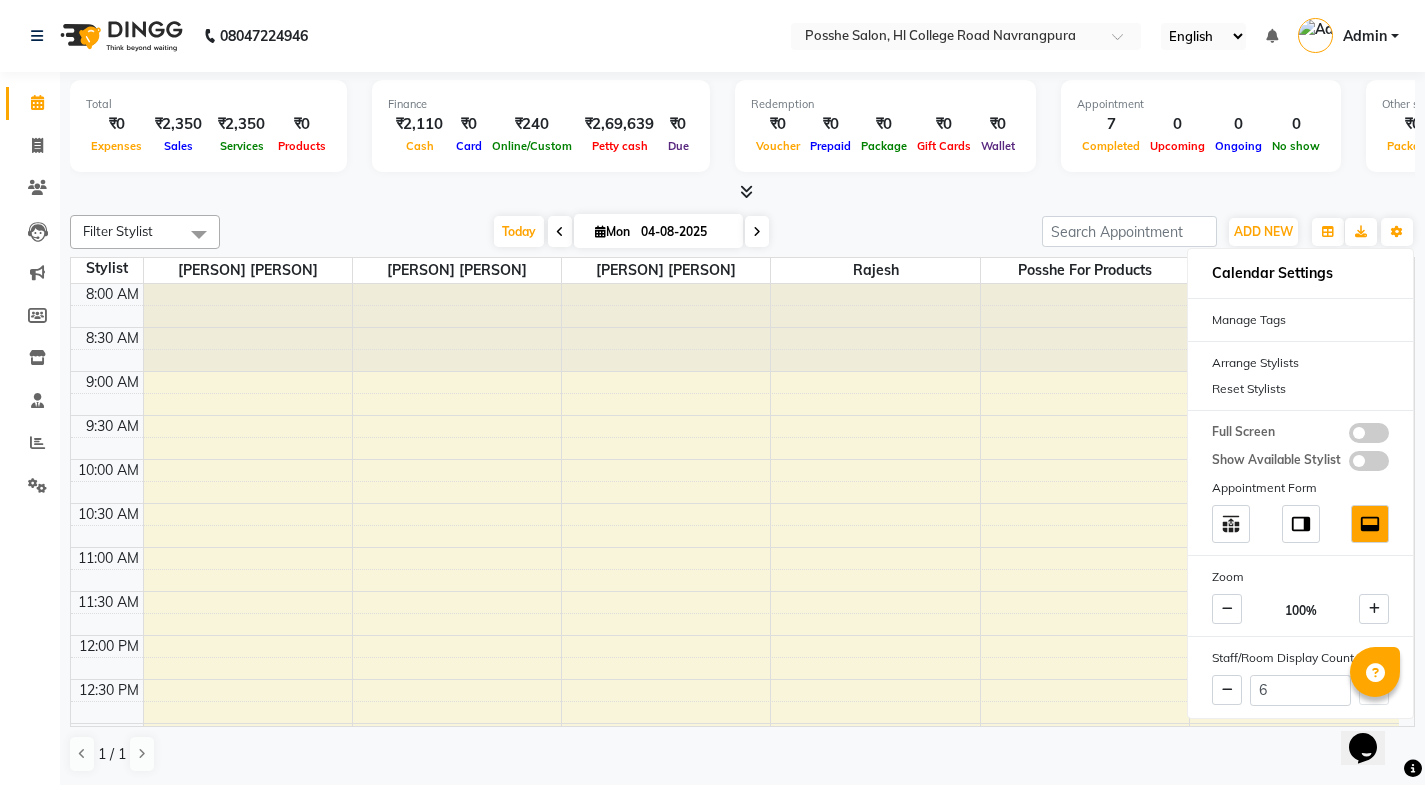 click on "Today  Mon 04-08-2025" at bounding box center [631, 232] 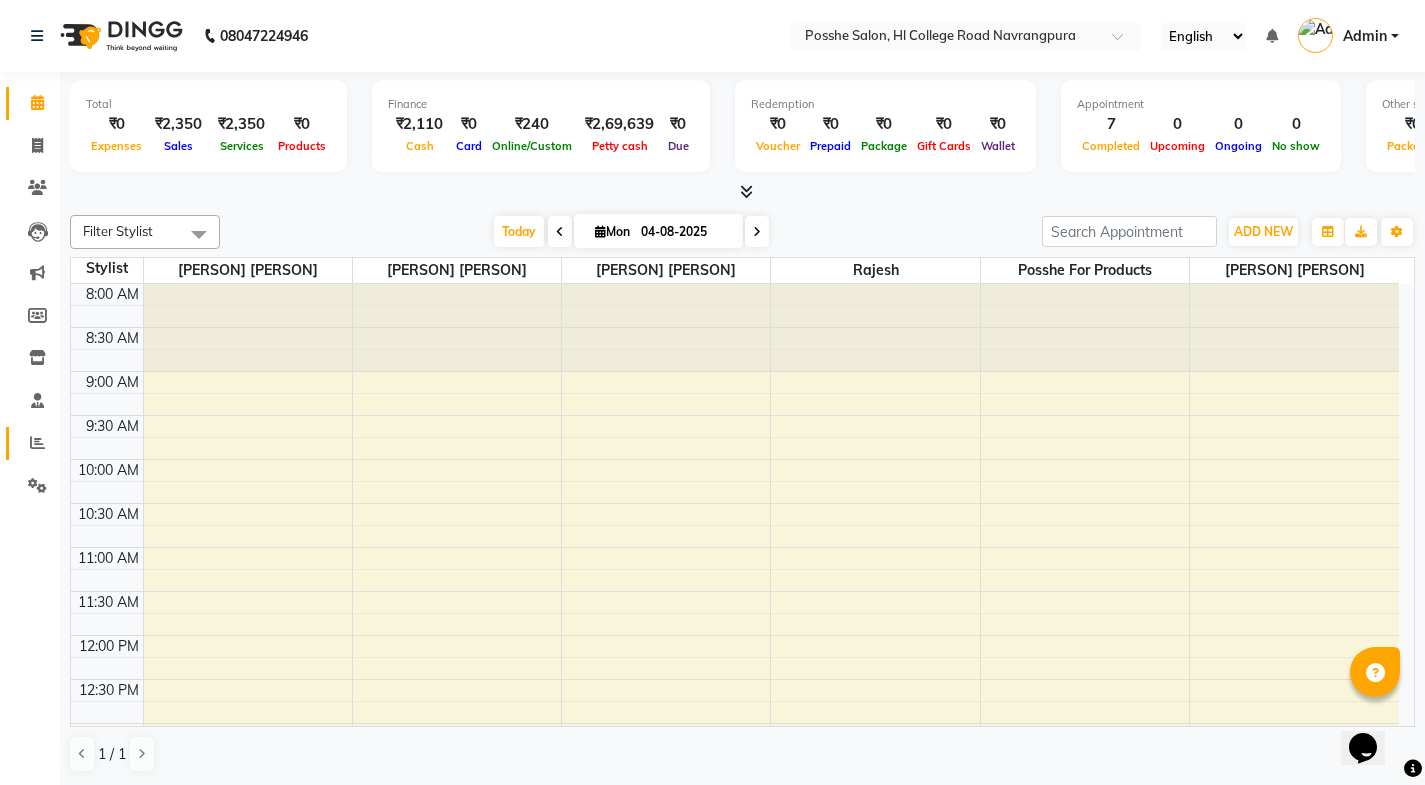 click on "Reports" 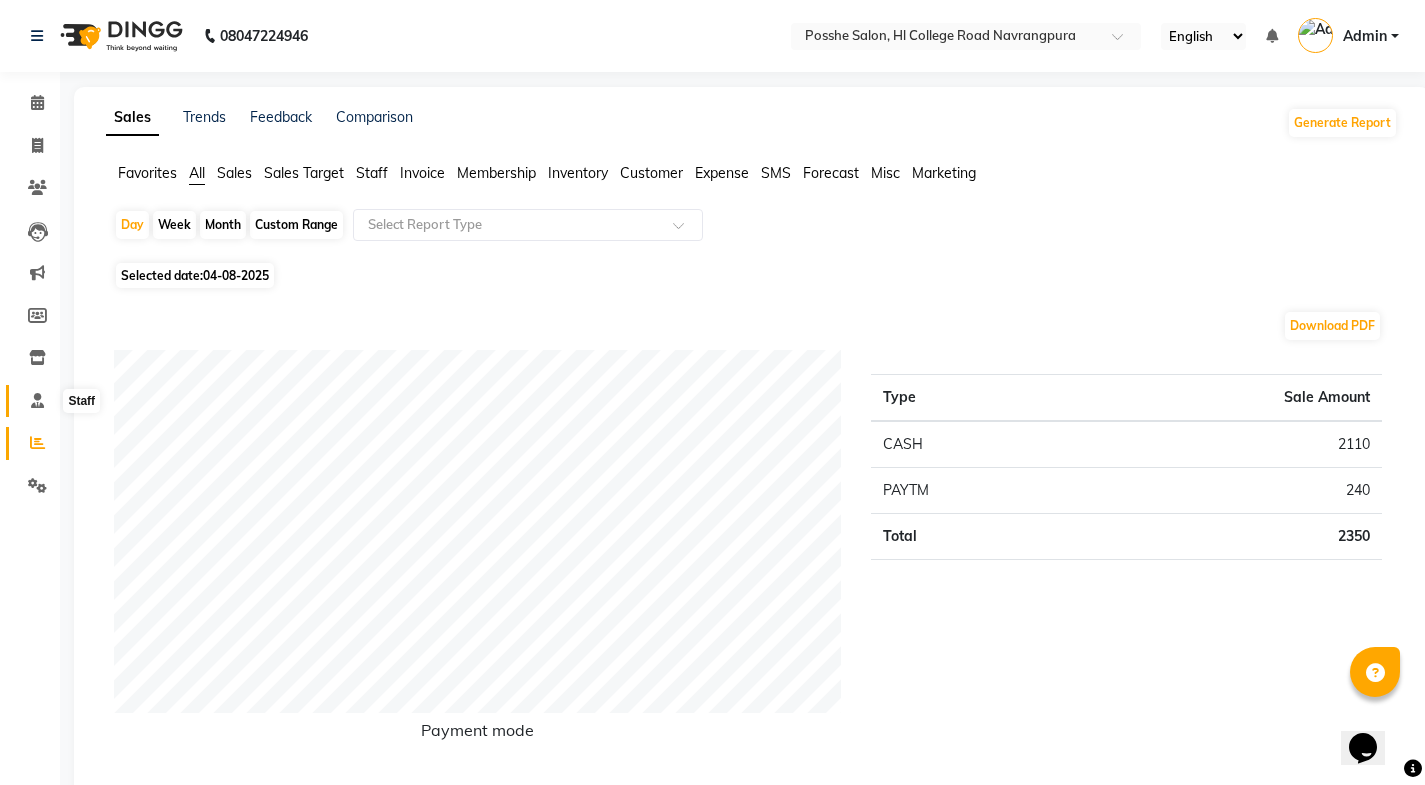 click 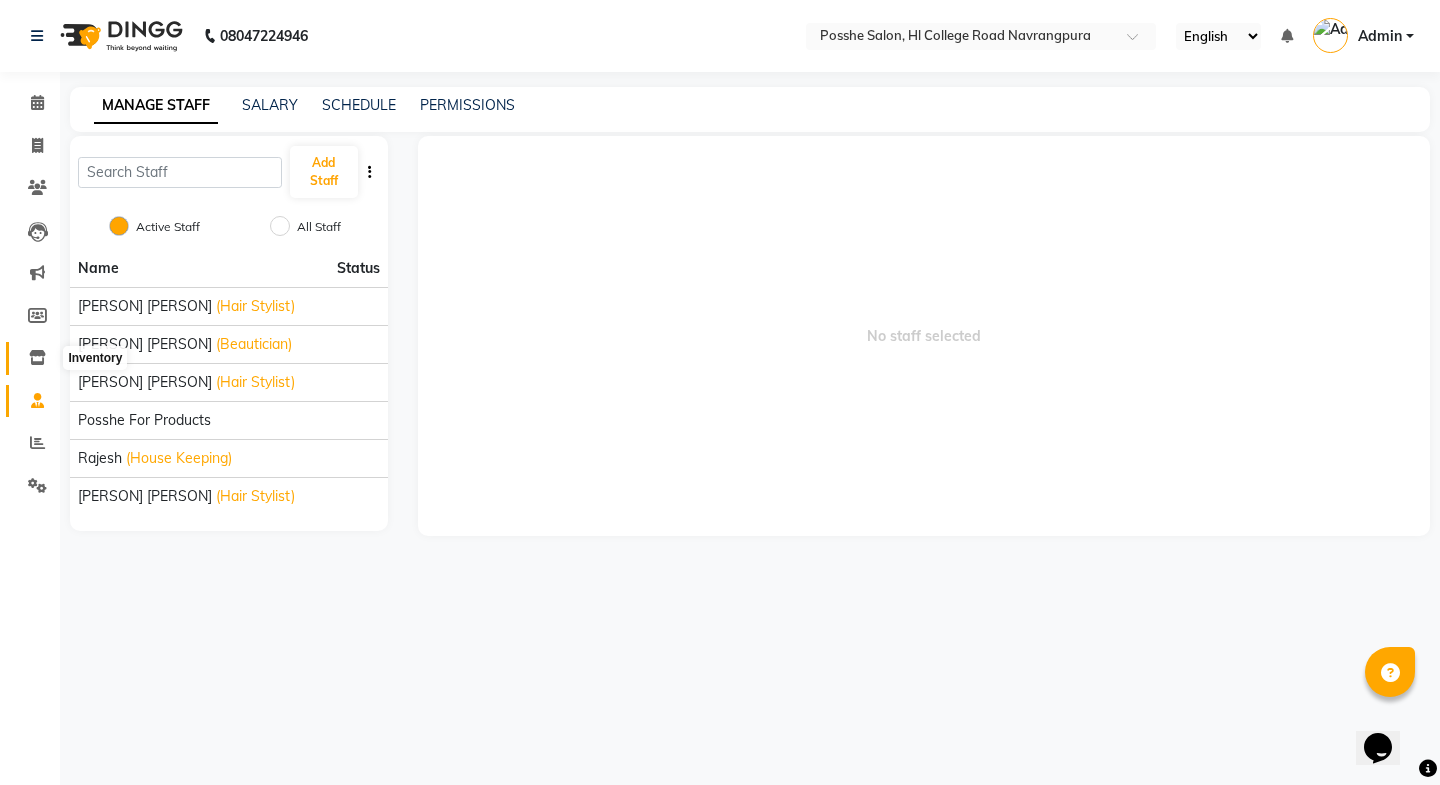 click 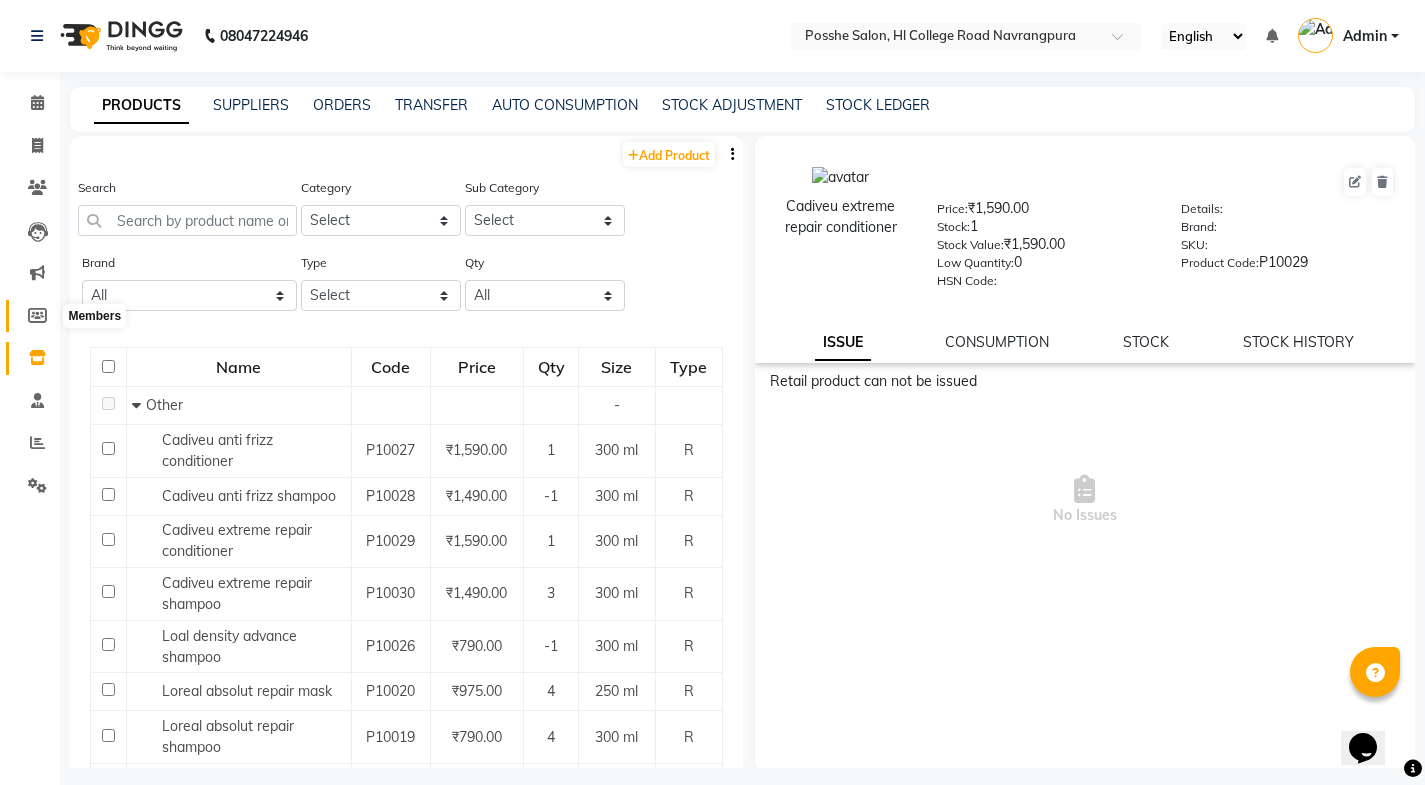 click 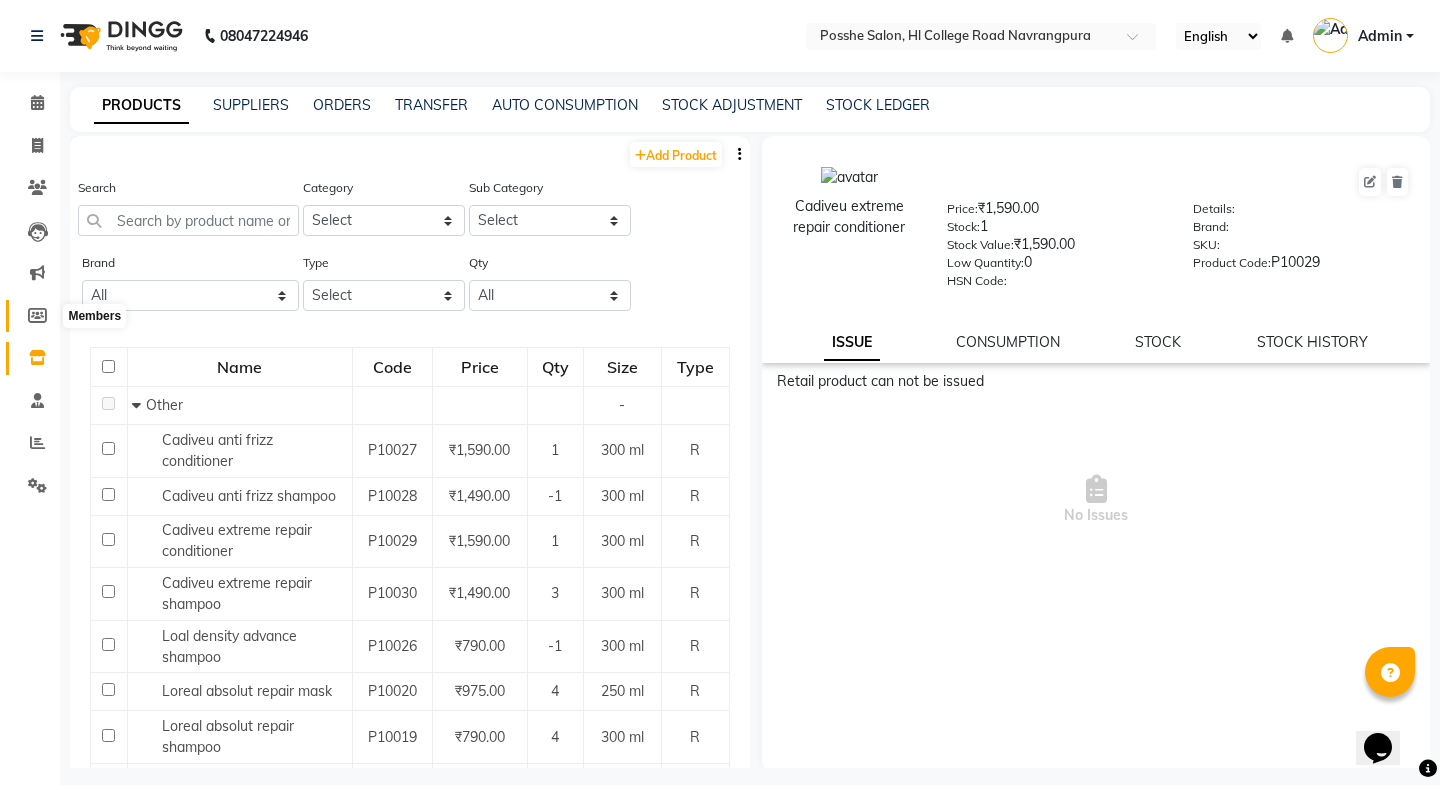 select 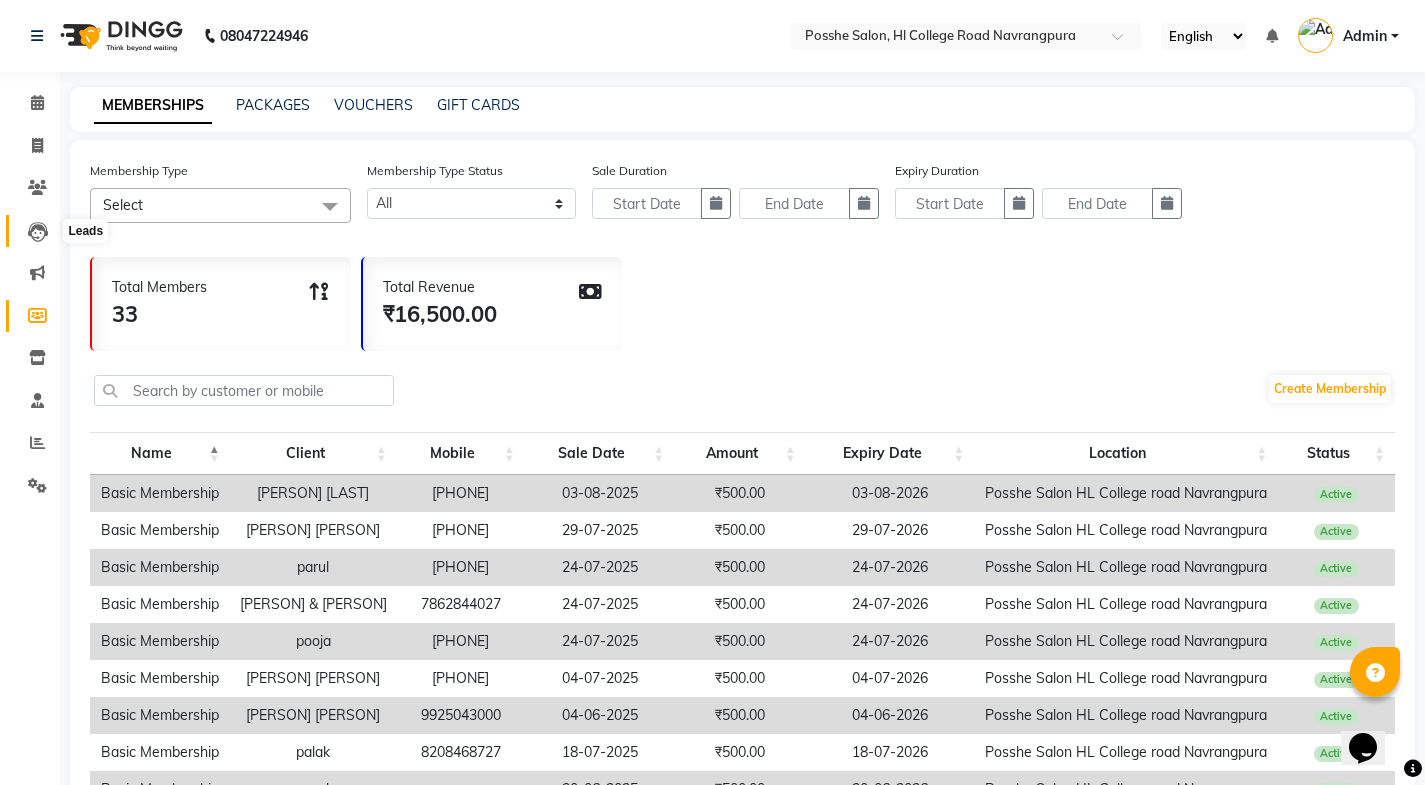 click 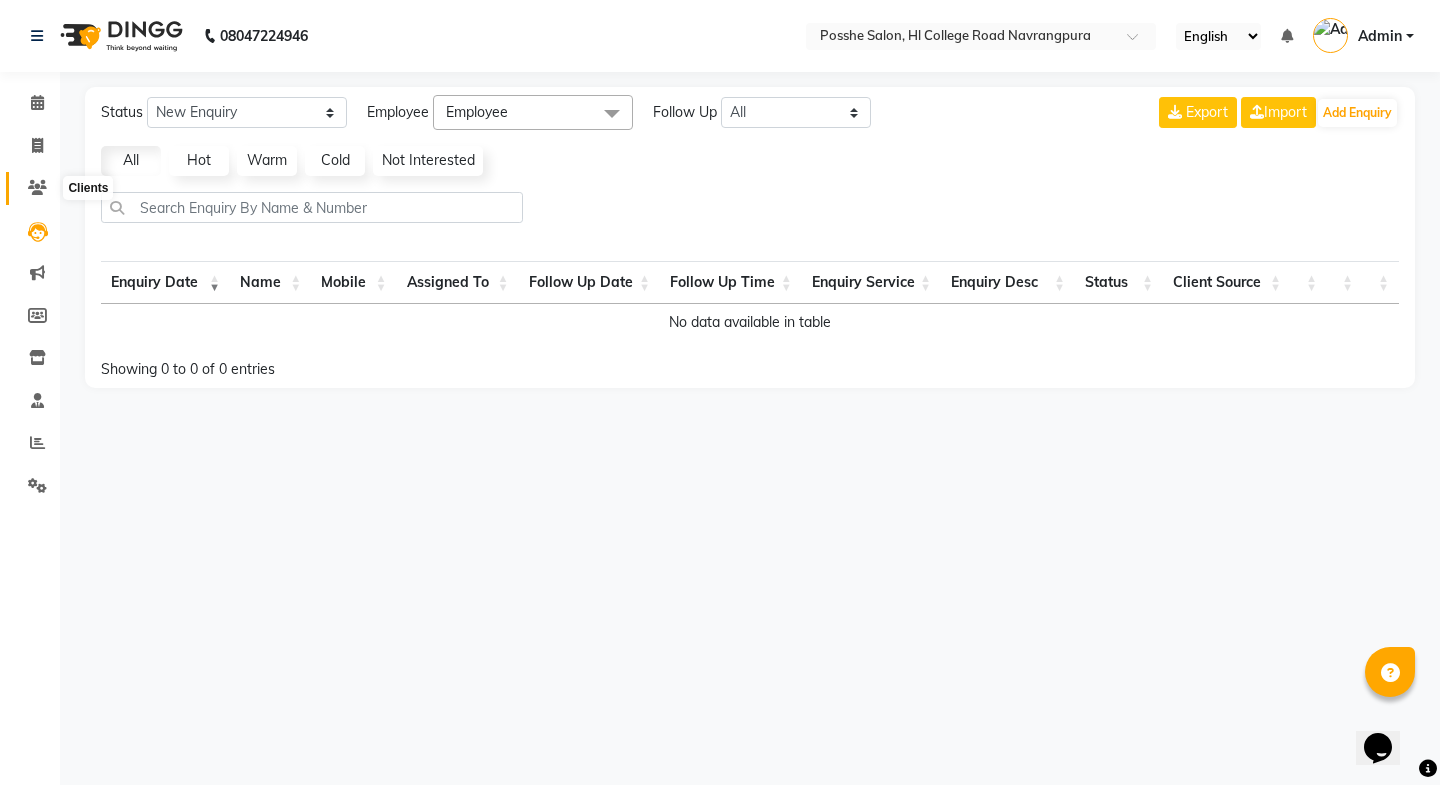 click 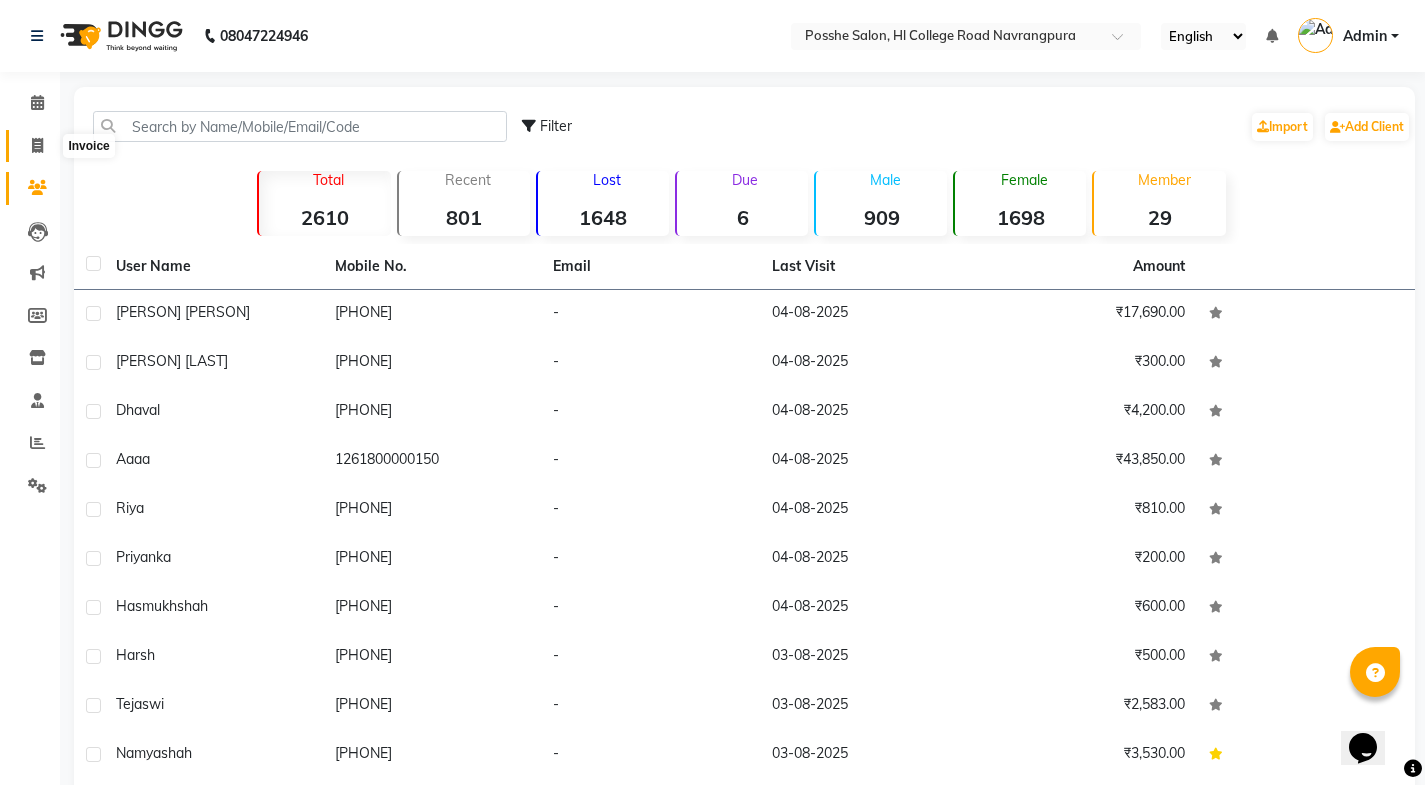 click 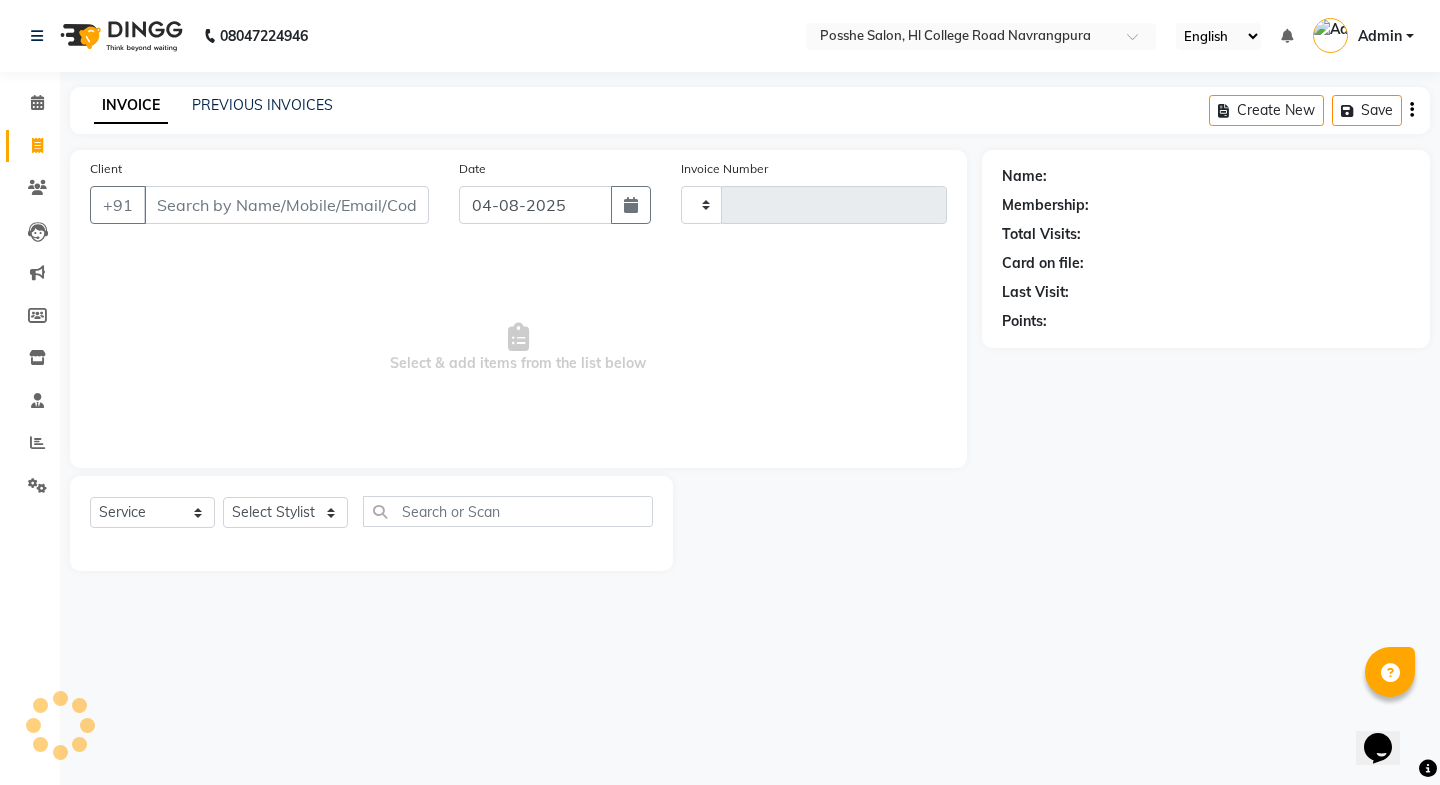 type on "1797" 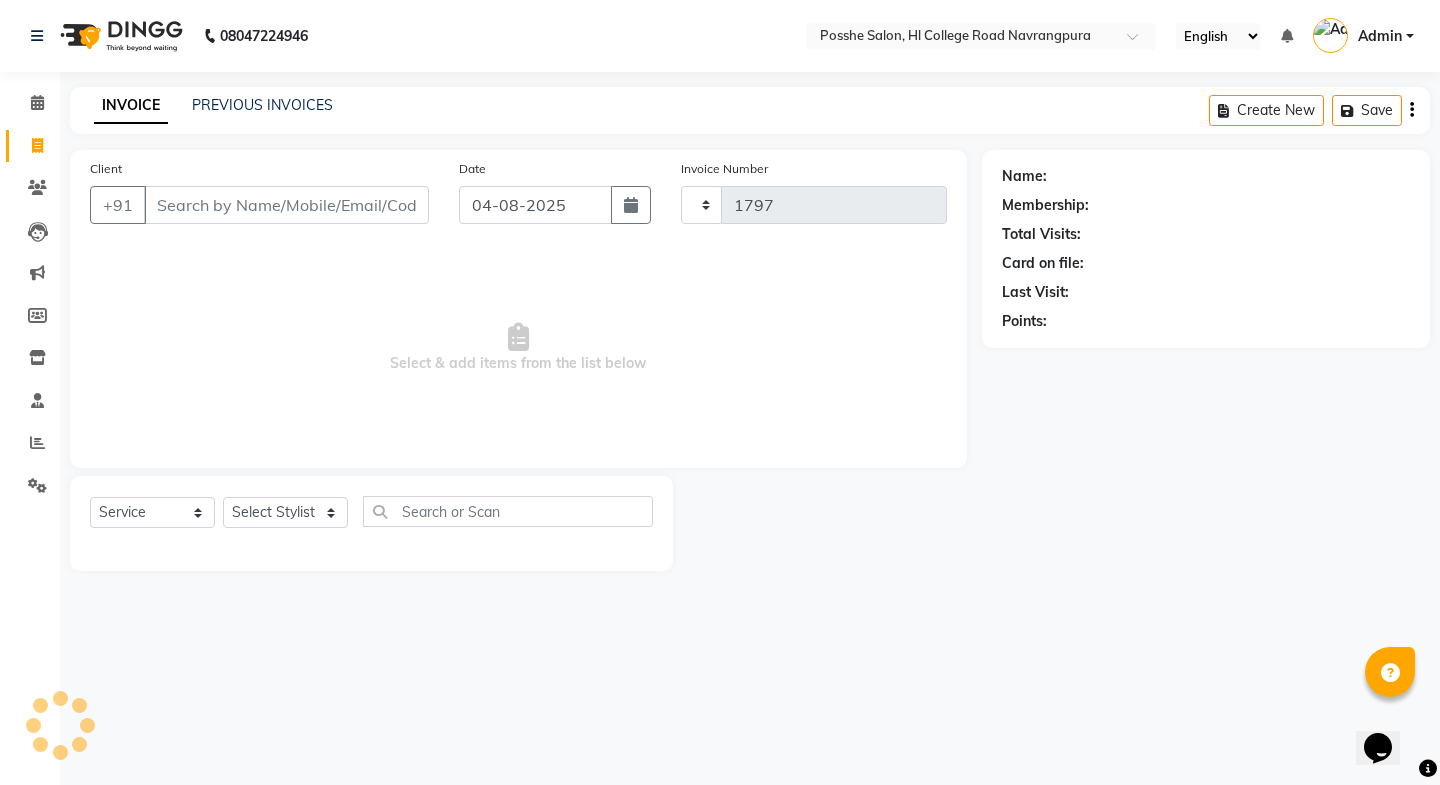 select on "6052" 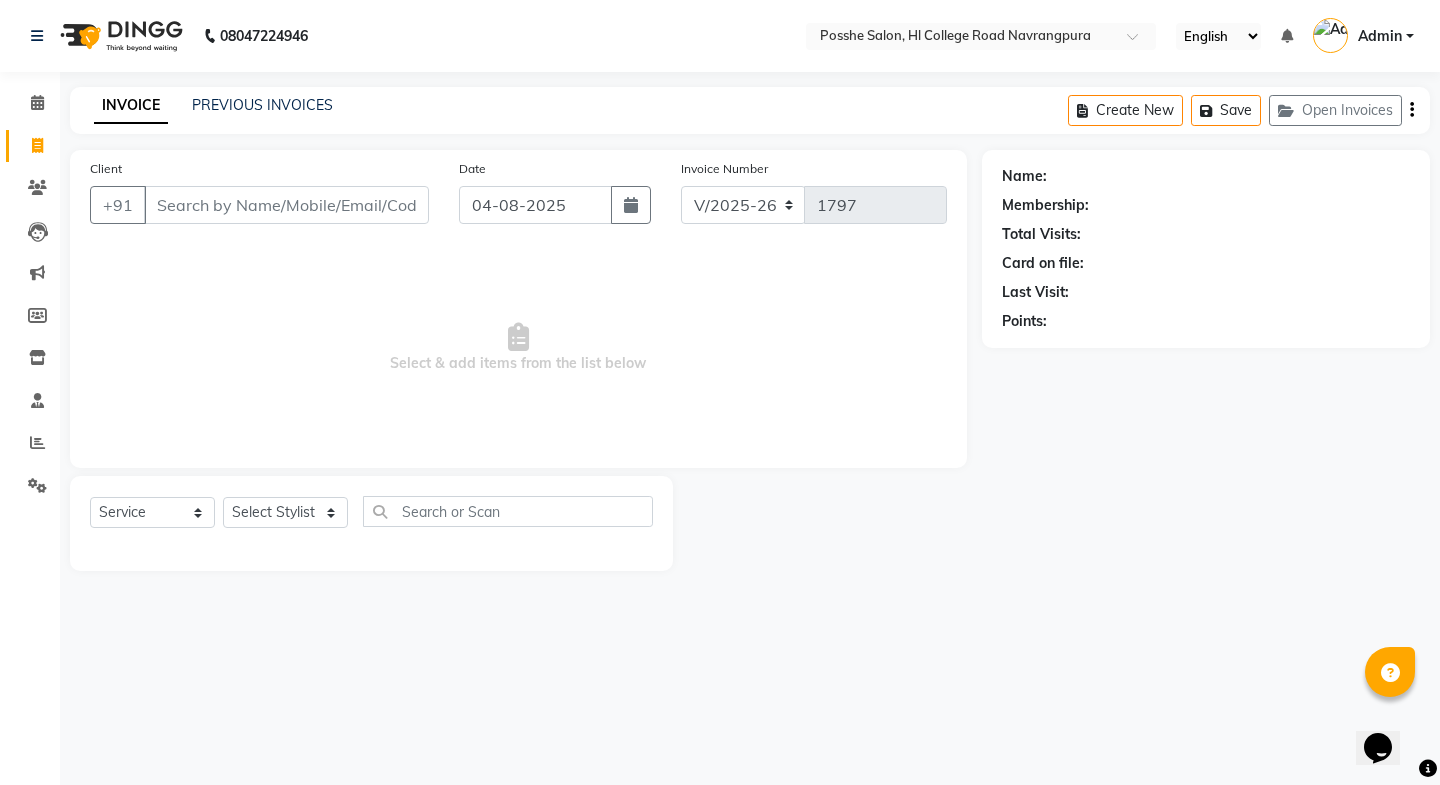 click on "Create New   Save   Open Invoices" 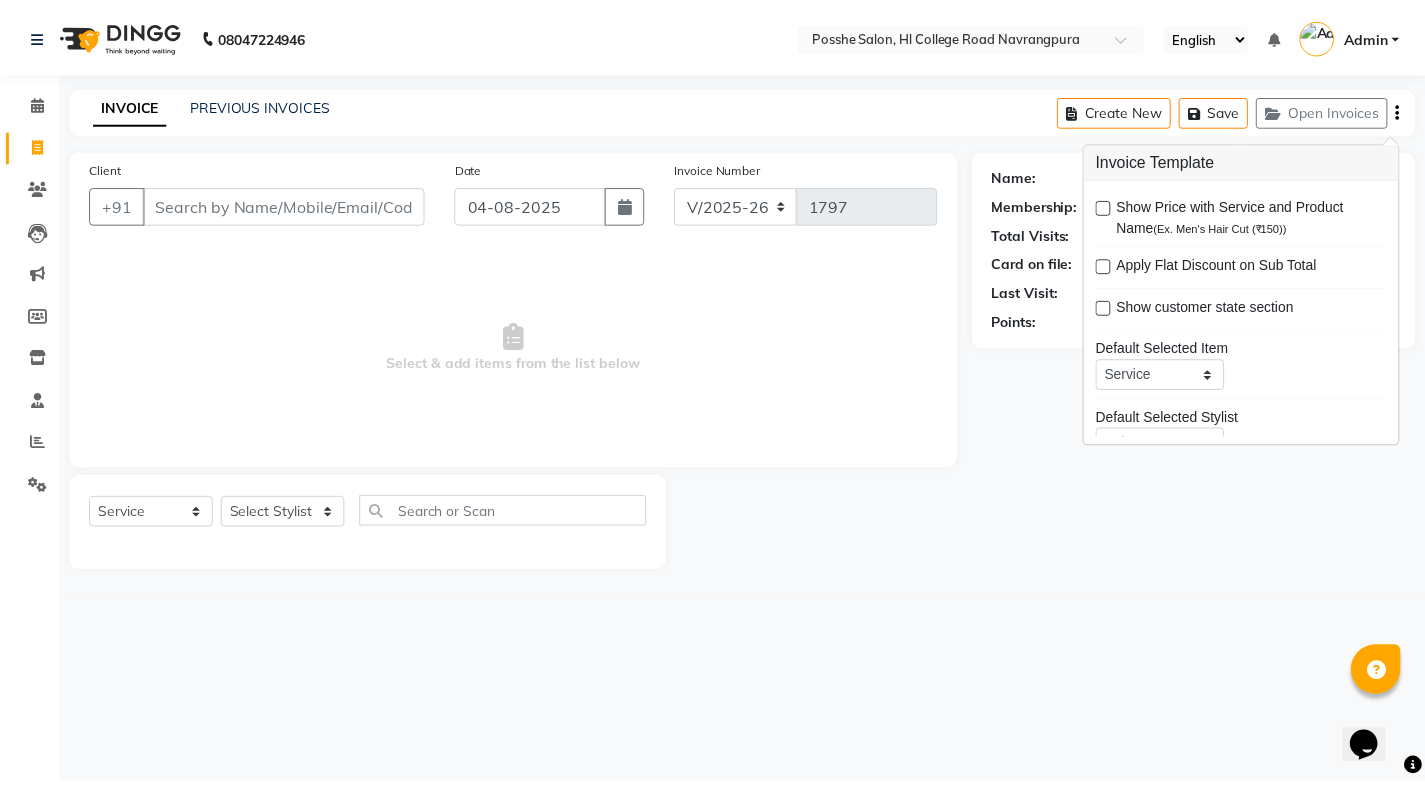 scroll, scrollTop: 0, scrollLeft: 0, axis: both 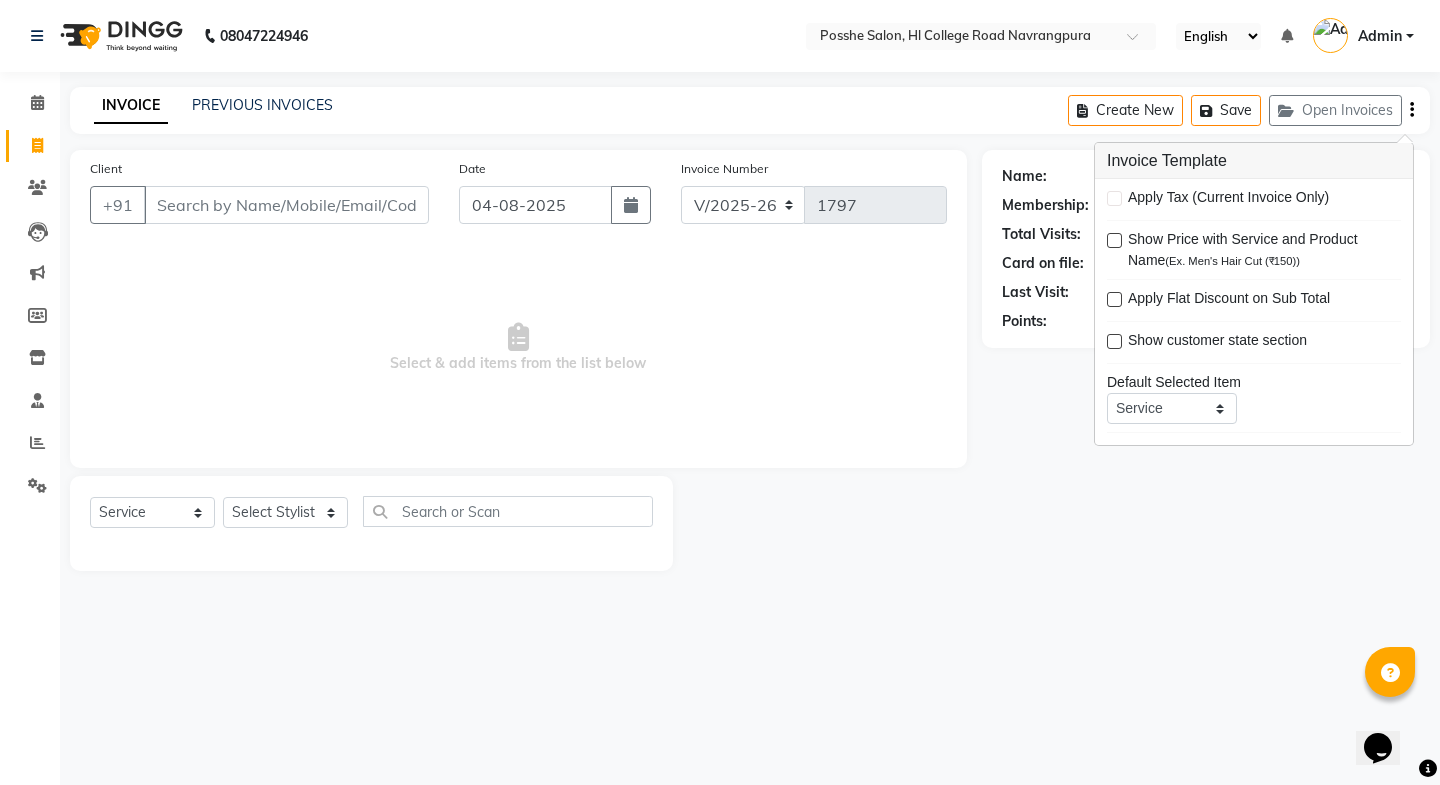 click on "[PHONE] Posshe Salon, [STREET] [CITY] English ENGLISH Español العربية मराठी हिंदी ગુજરાતી தமிழ் 中文 Notifications nothing to show Admin Manage Profile Change Password Sign out Version:3.16.0 ☀ Posshe Salon, [STREET] [CITY] Calendar Invoice Clients Leads Marketing Members Inventory Staff Reports Settings Completed InProgress Upcoming Dropped Tentative Check-In Confirm Bookings Generate Report Segments Page Builder INVOICE PREVIOUS INVOICES Create New Save Open Invoices Client +[COUNTRY_CODE] [DATE] Invoice Number V/2025 V/2025-26 1797 Select & add items from the list below Select Service Product Membership Package Voucher Prepaid Gift Card Select Stylist [PERSON] [PERSON] [PERSON] Posshe for products [PERSON] [PERSON] [PERSON] Name: Membership: Total Visits: Card on file: Last Visit: Points:" at bounding box center [720, 392] 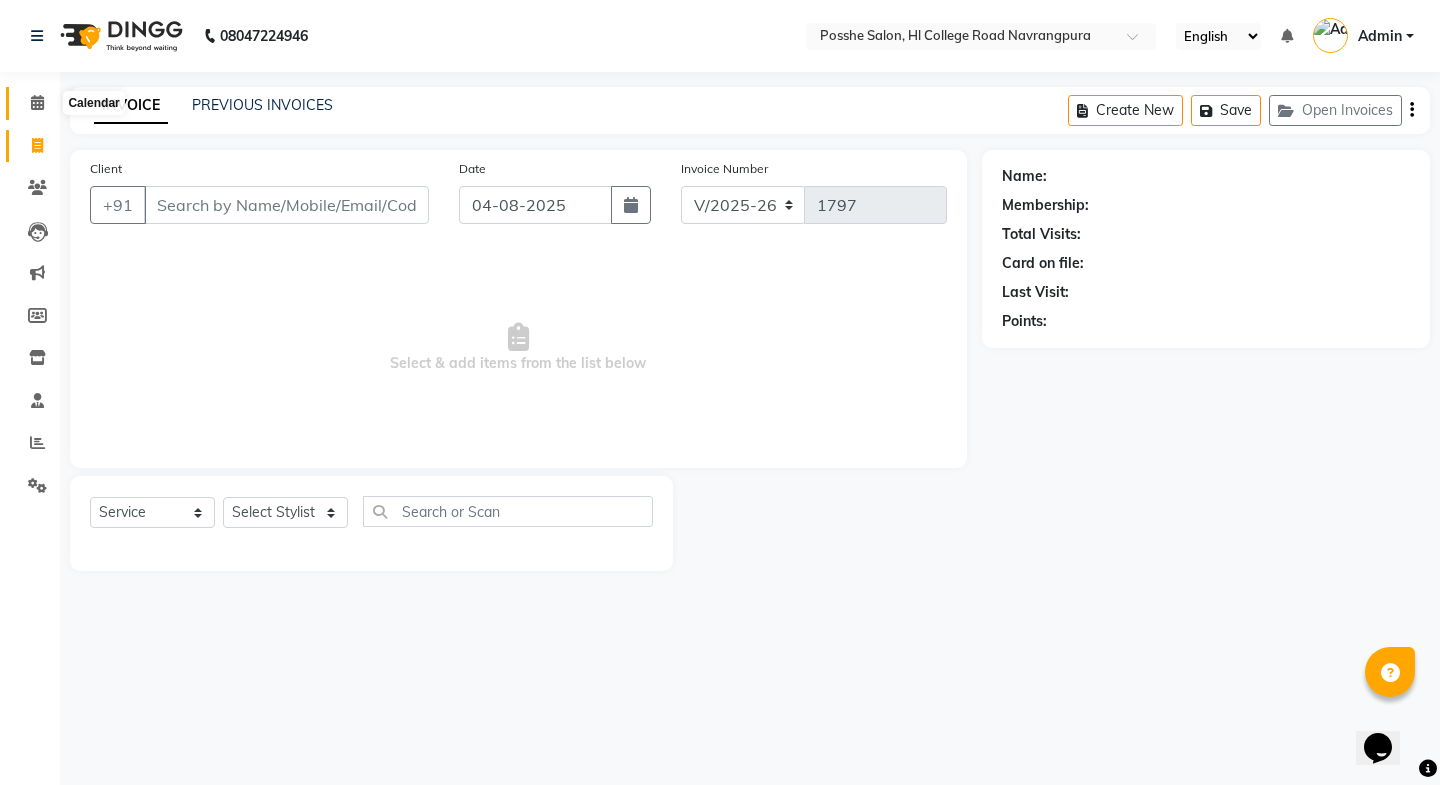 drag, startPoint x: 35, startPoint y: 94, endPoint x: 127, endPoint y: 104, distance: 92.541885 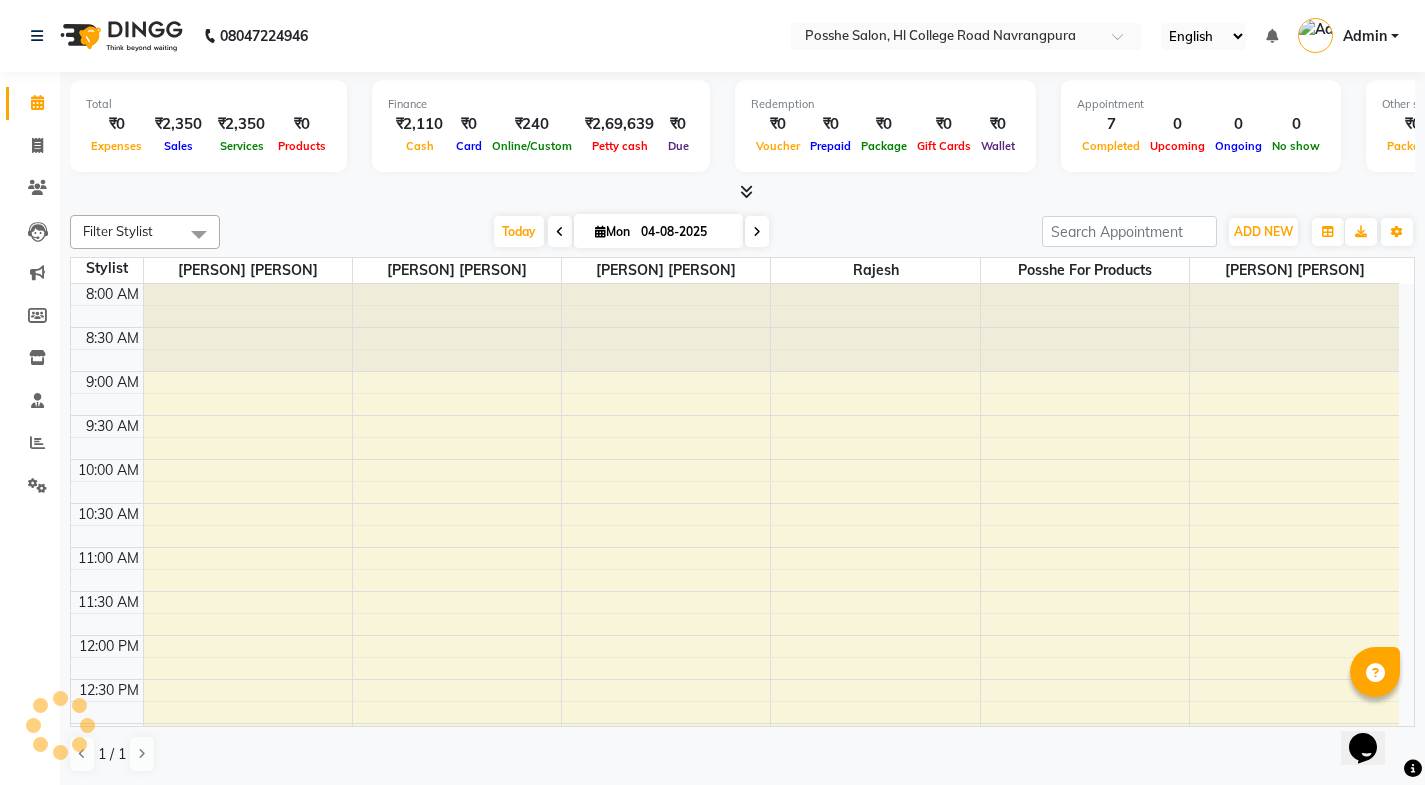 scroll, scrollTop: 0, scrollLeft: 0, axis: both 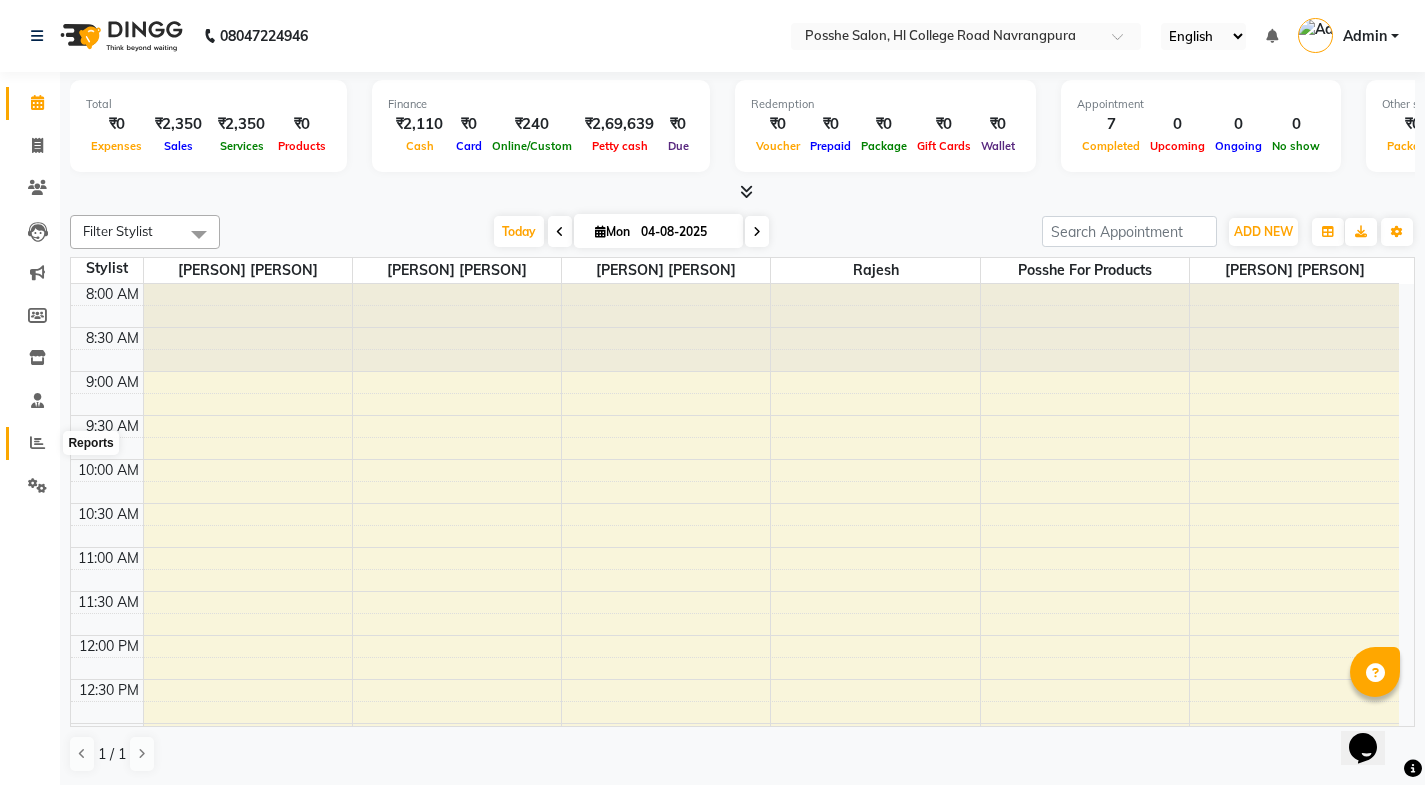 click 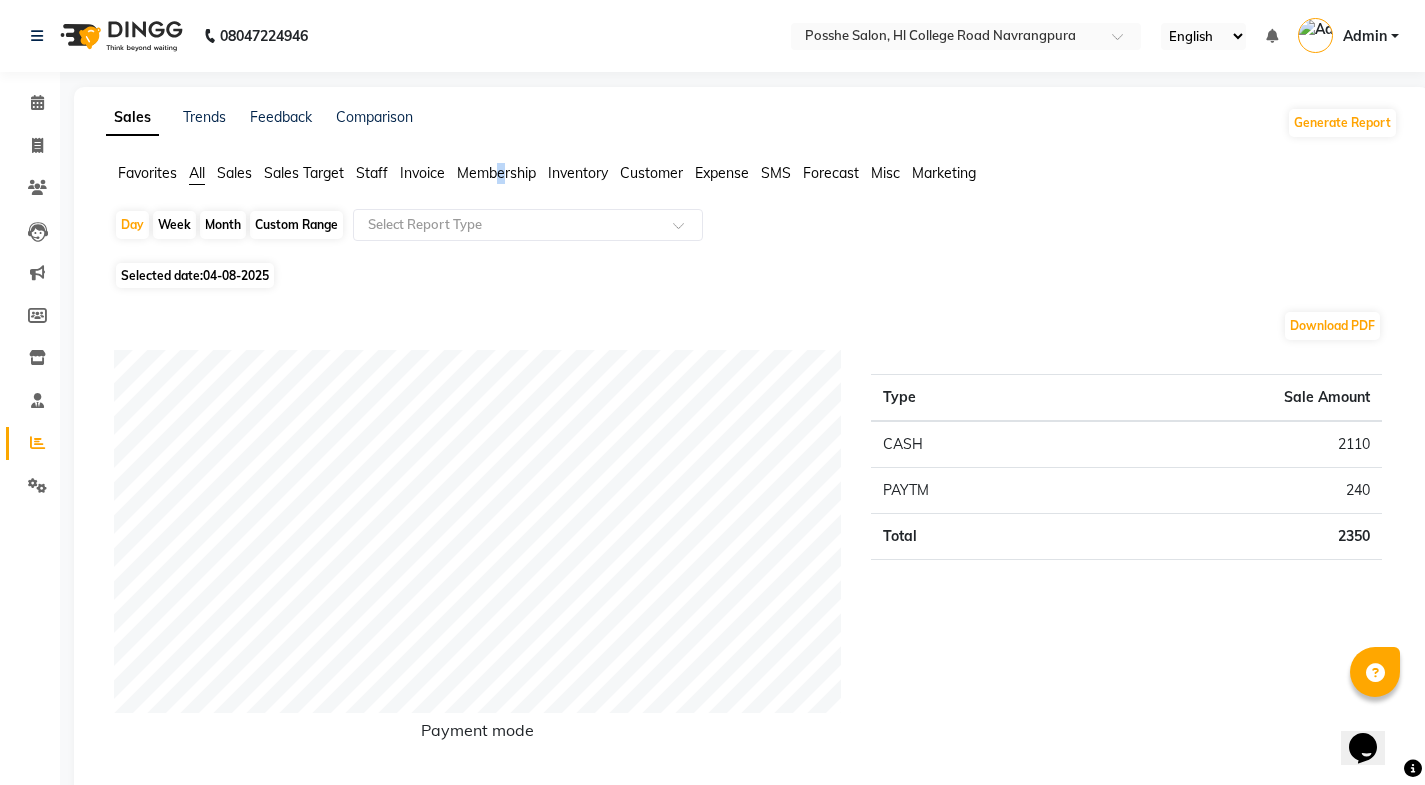 drag, startPoint x: 502, startPoint y: 172, endPoint x: 505, endPoint y: 184, distance: 12.369317 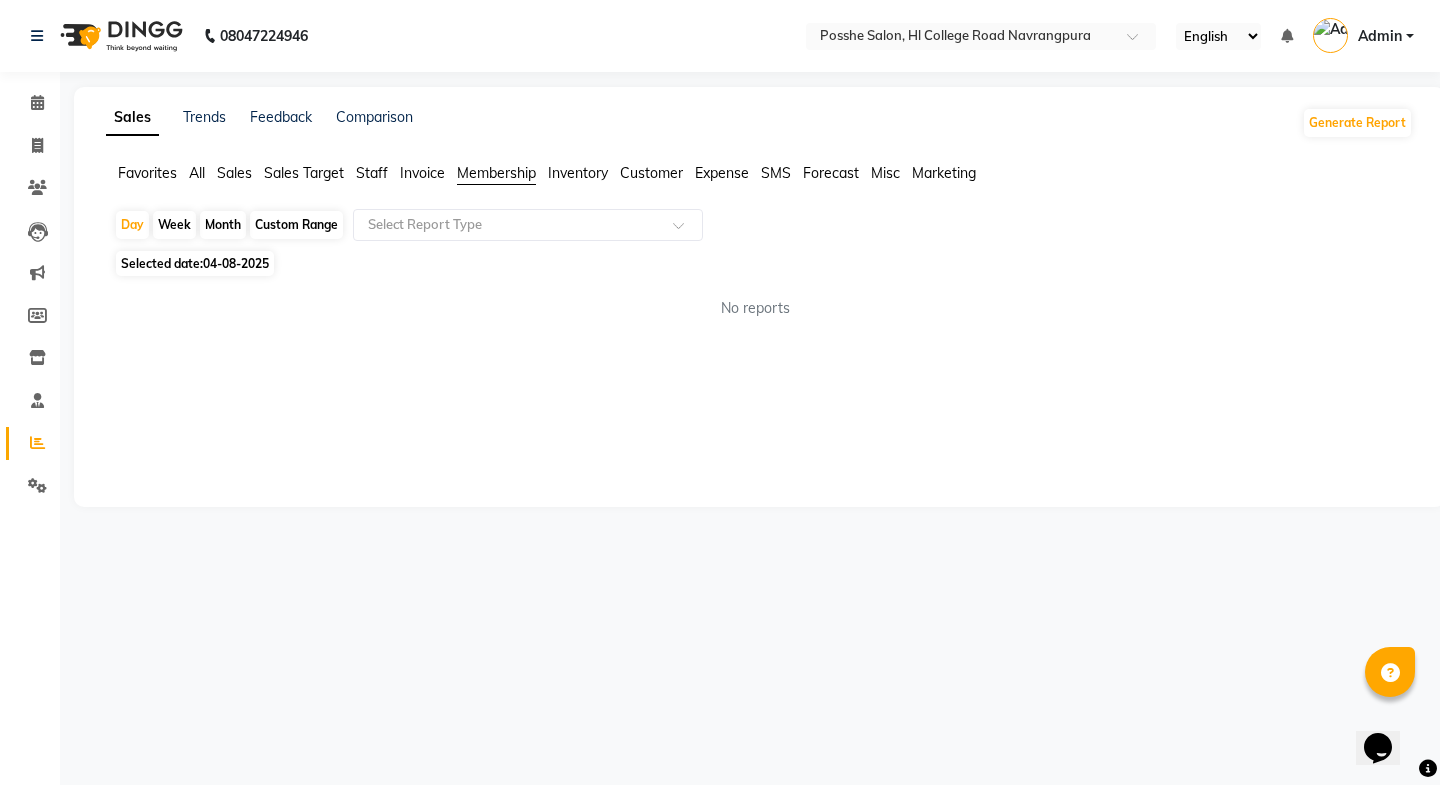 click on "Expense" 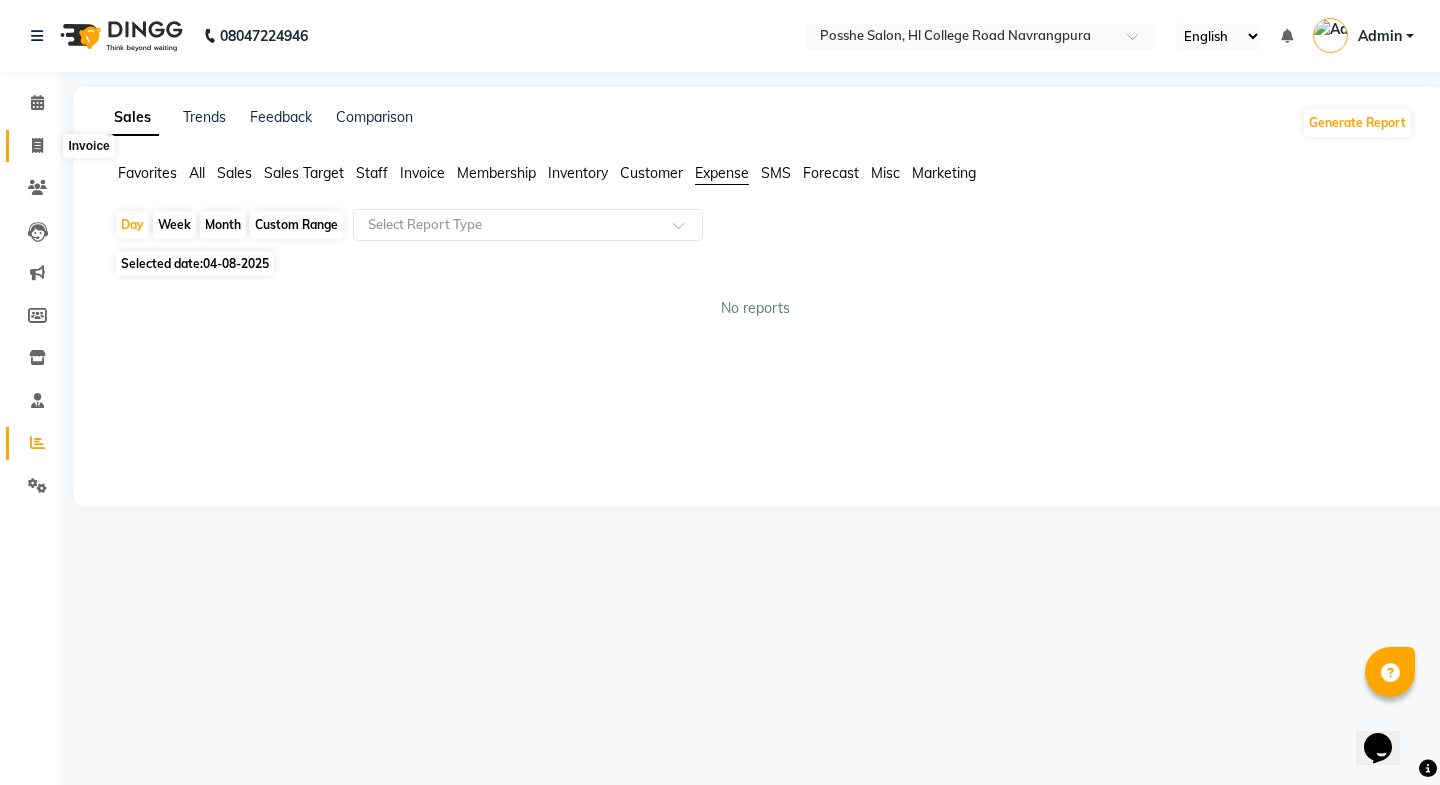 click 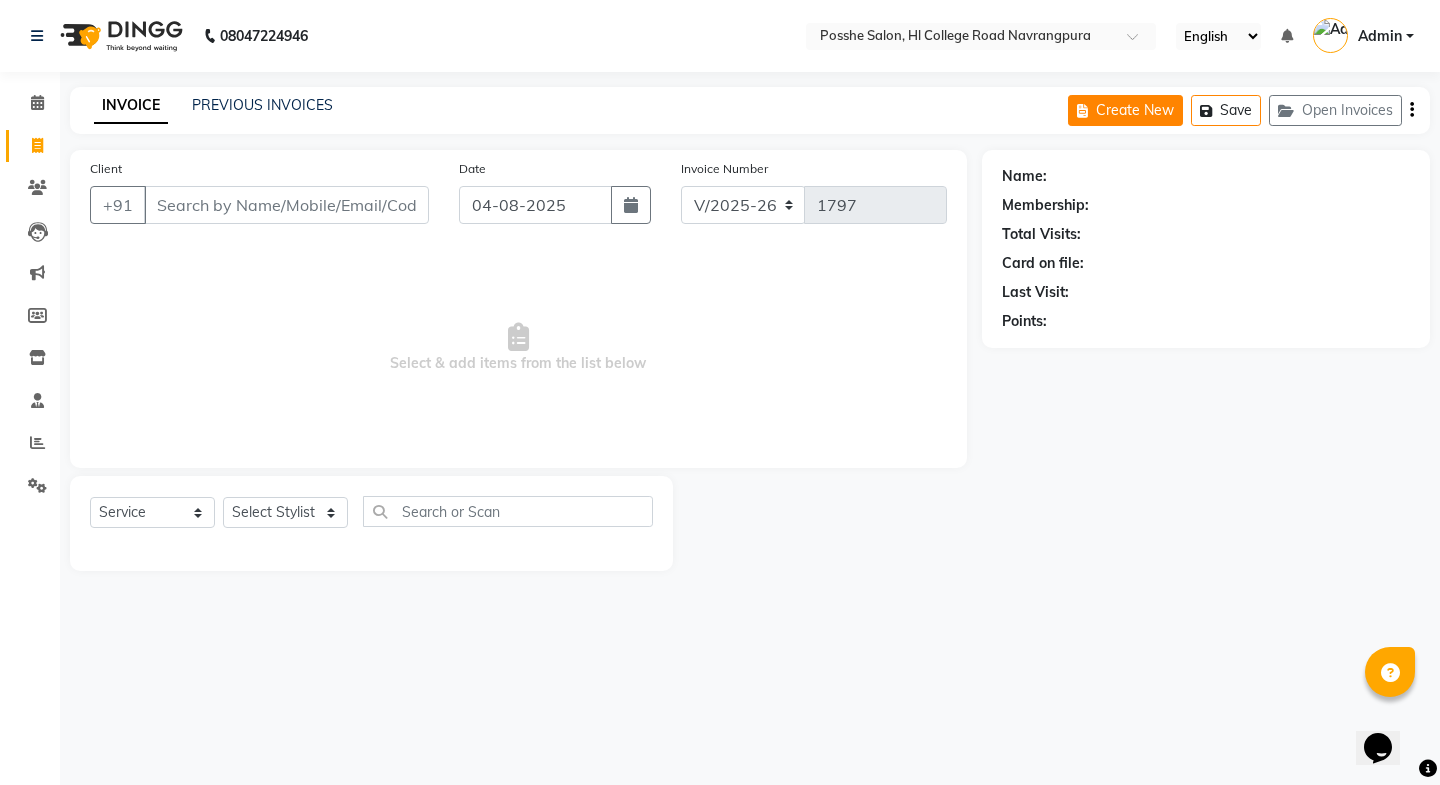 drag, startPoint x: 1132, startPoint y: 108, endPoint x: 1132, endPoint y: 121, distance: 13 